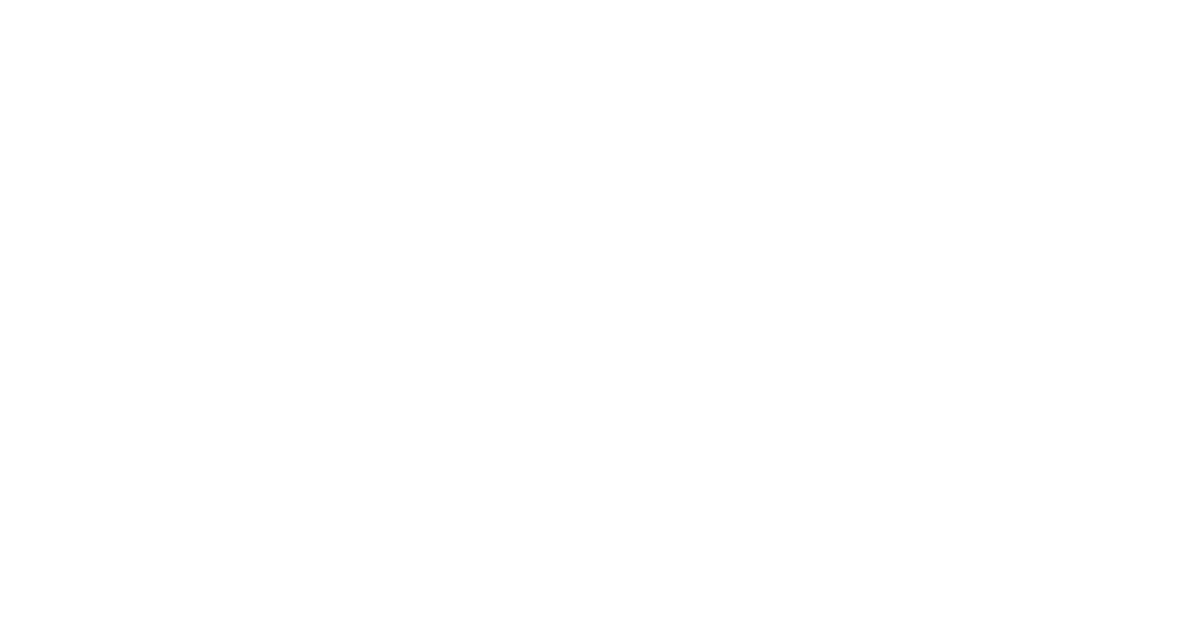 scroll, scrollTop: 0, scrollLeft: 0, axis: both 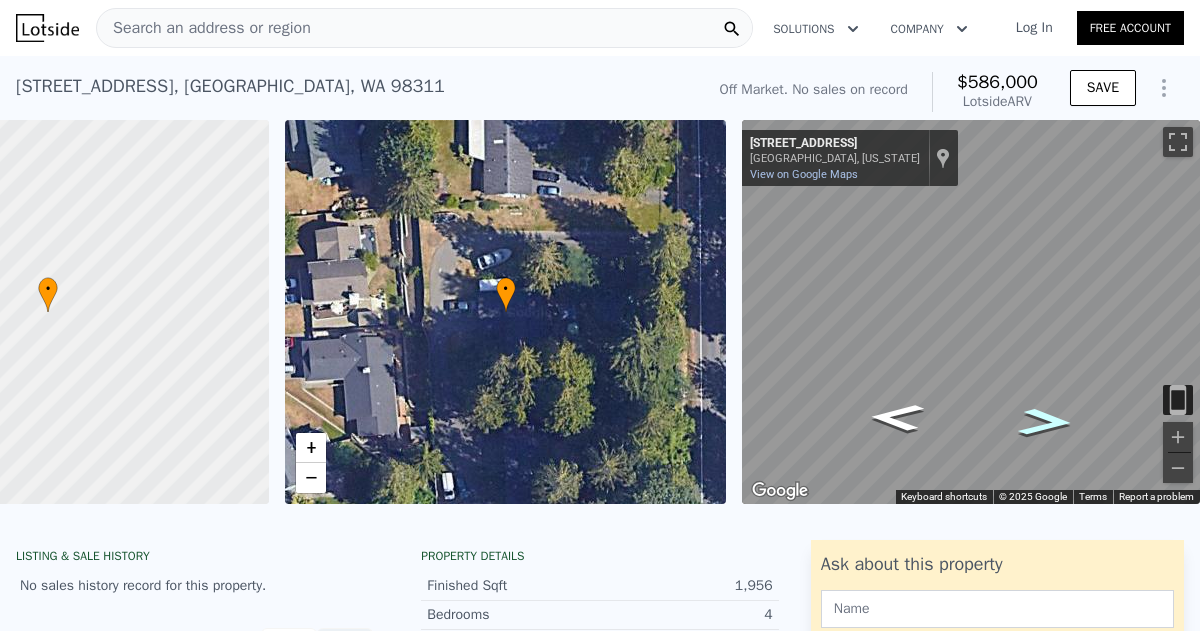 click 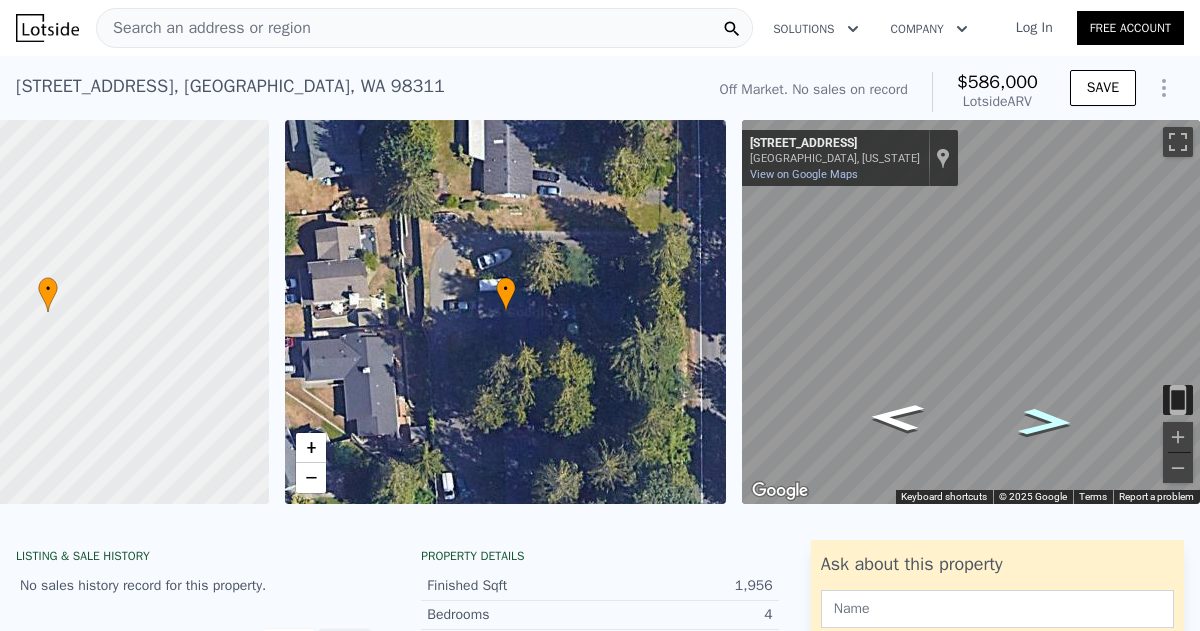 click 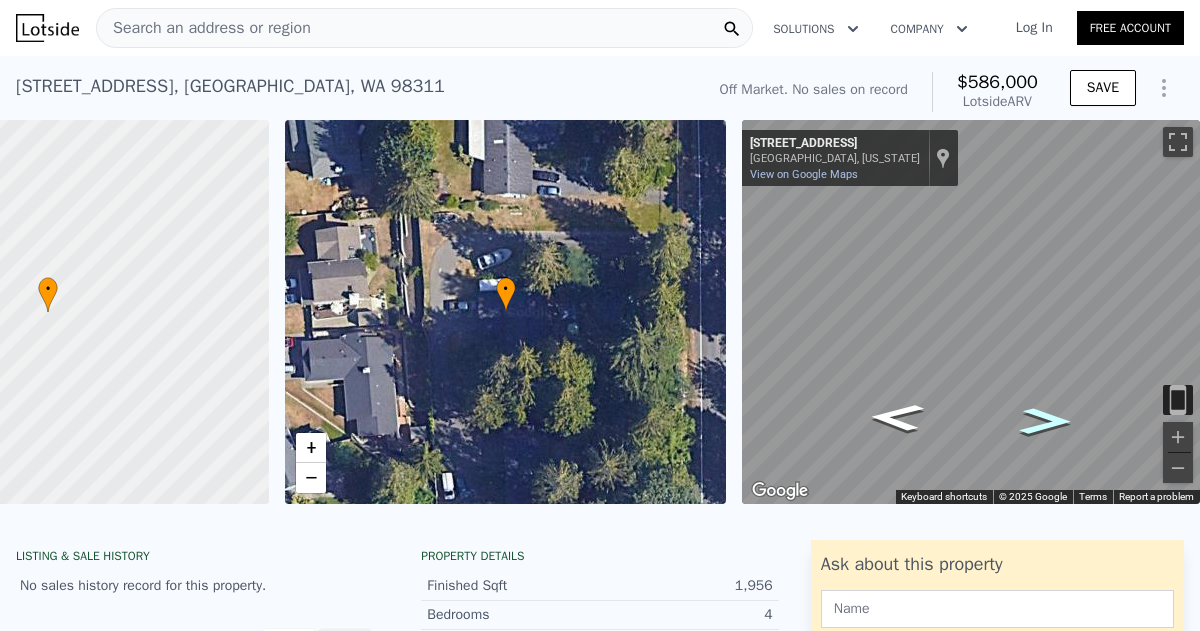 click 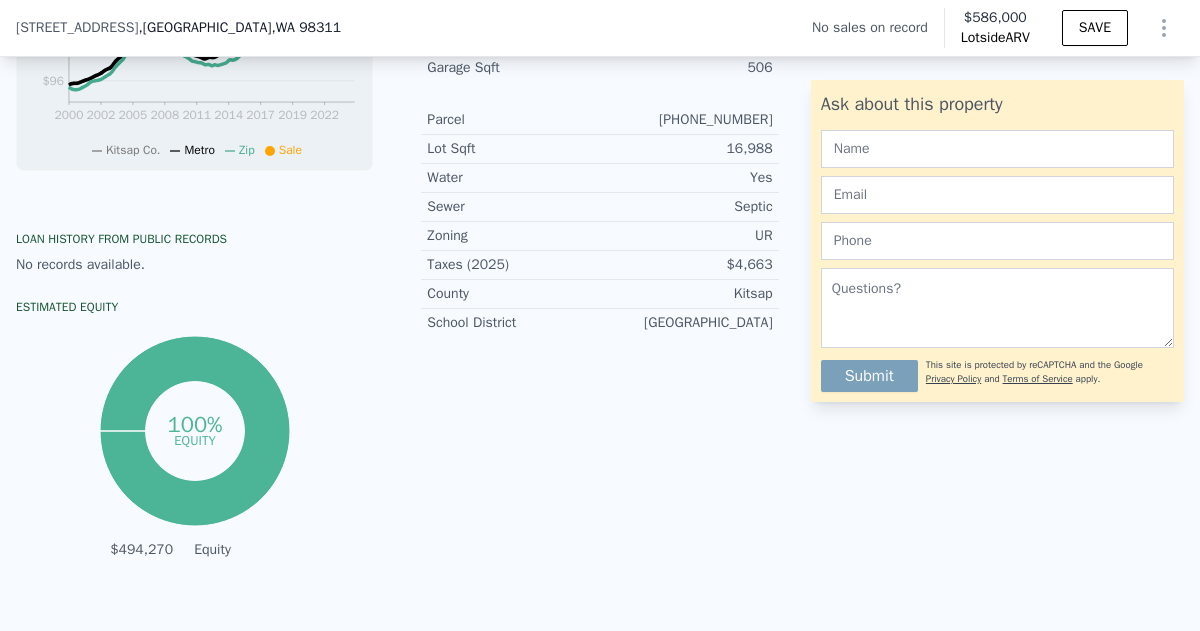 scroll, scrollTop: 789, scrollLeft: 0, axis: vertical 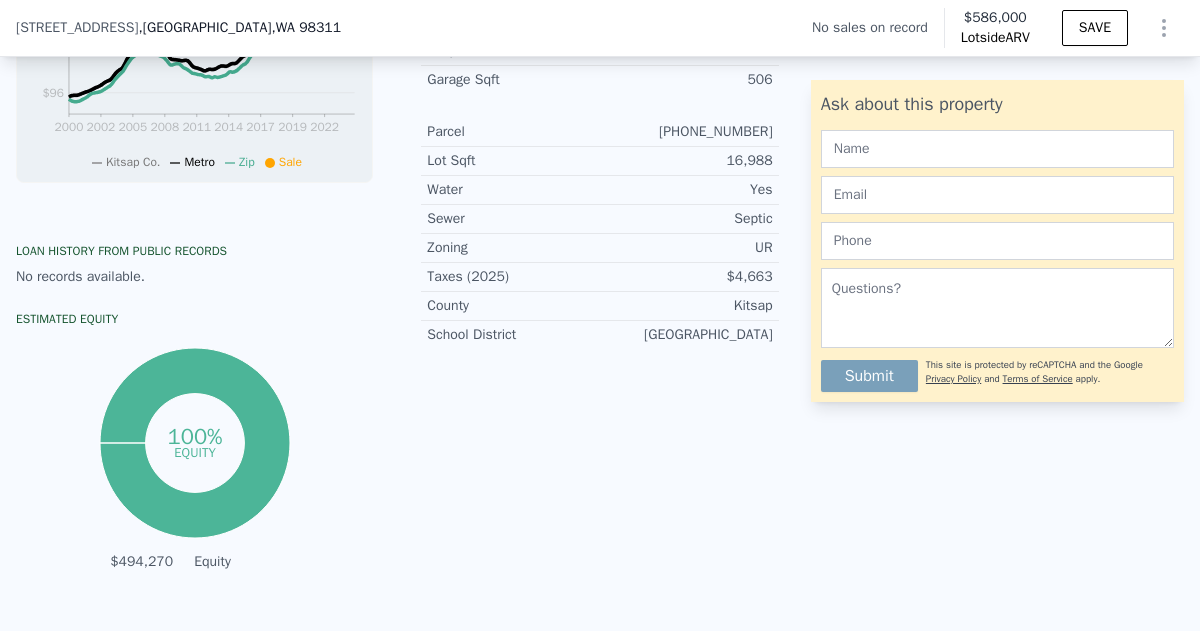 click on "Property details Finished Sqft 1,956 Bedrooms 4 Bathrooms 2.5 Year Built 1979 Year Improved 1985 Roof Composition Shingle Siding Wood Siding Heating Yes Cooling None Fireplaces 1 Garage Sqft 506 Parcel [PHONE_NUMBER] Lot Sqft 16,988 Water Yes Sewer Septic Zoning UR Taxes (2025) $4,663 County [GEOGRAPHIC_DATA] [GEOGRAPHIC_DATA]" at bounding box center [599, 160] 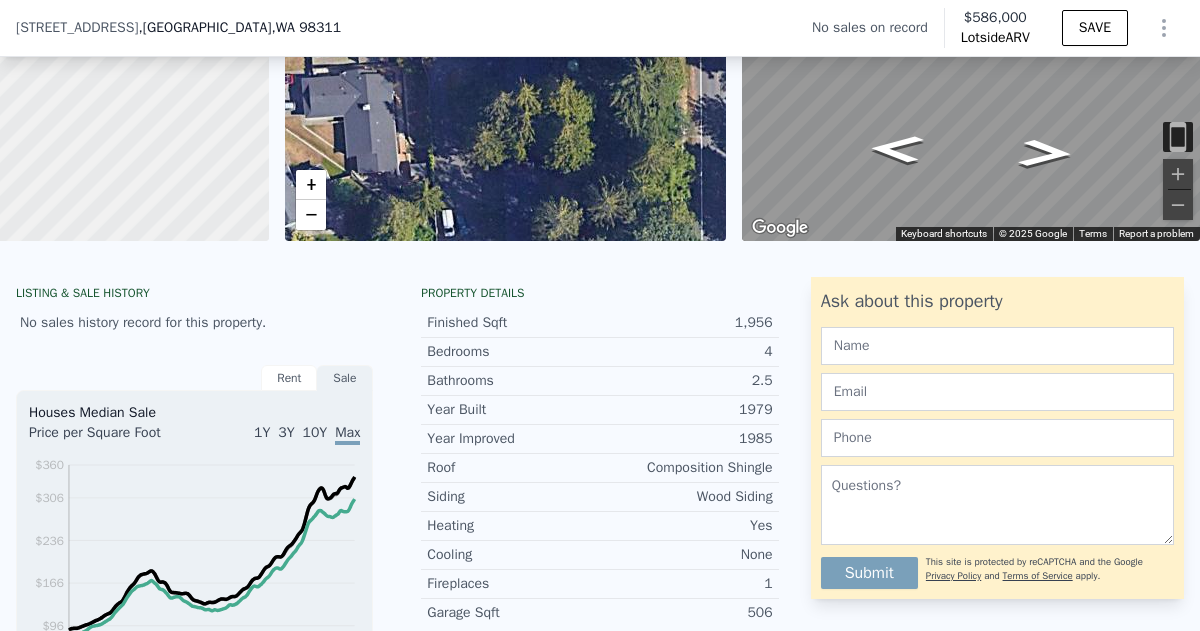 scroll, scrollTop: 253, scrollLeft: 0, axis: vertical 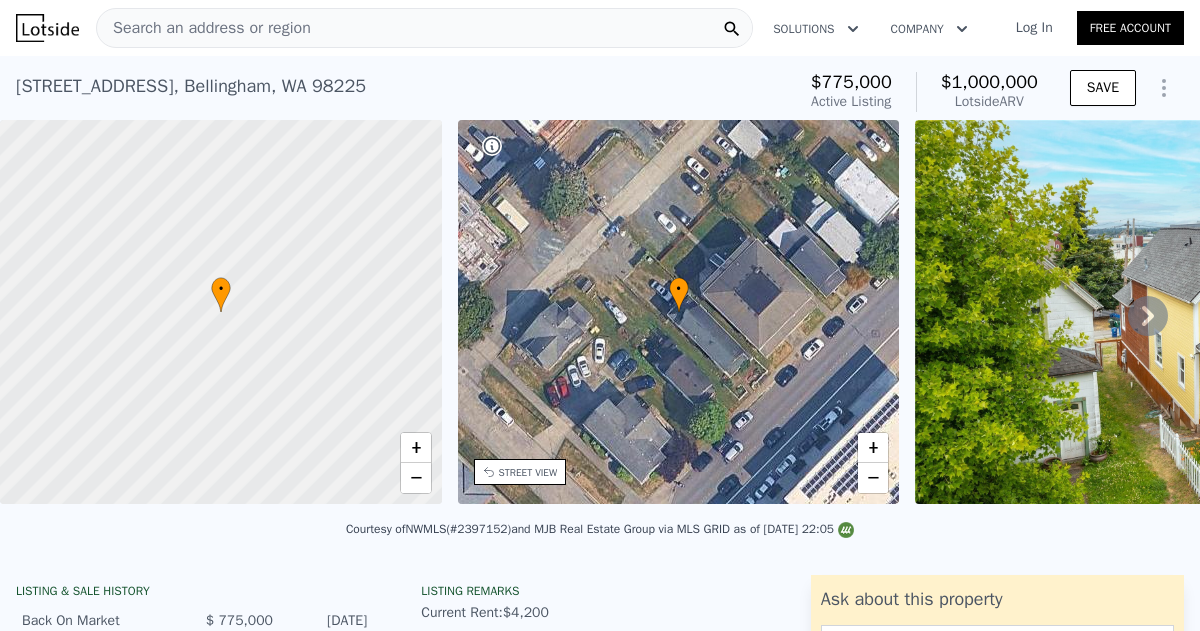 click on "Log In" at bounding box center (1034, 28) 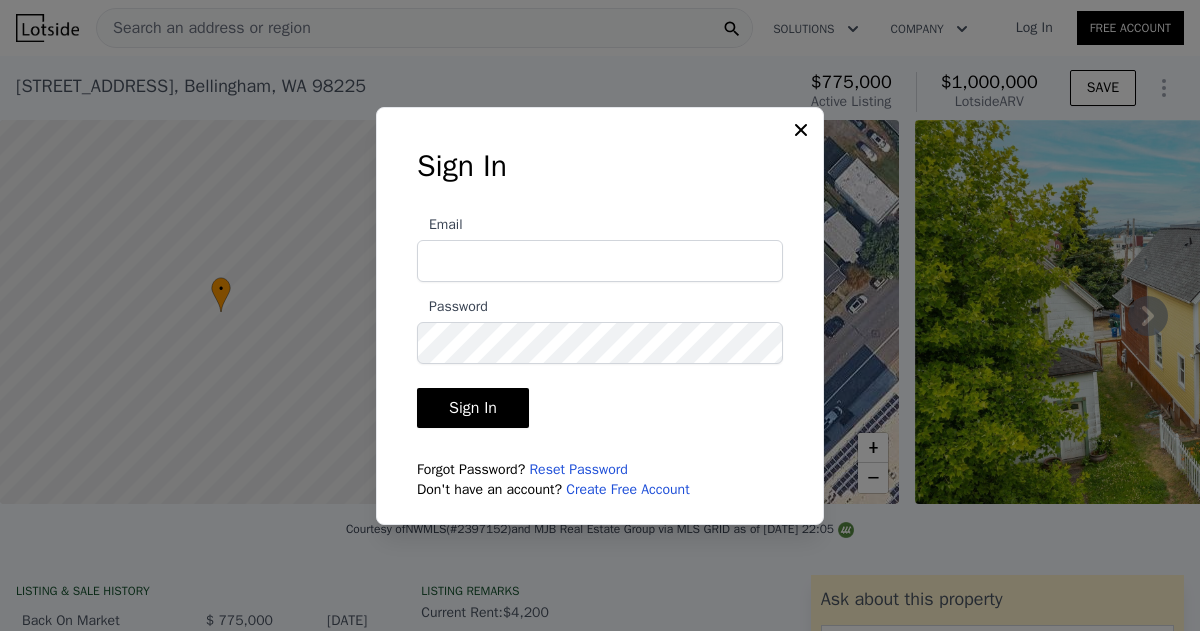 type on "daliahomehaven@gmail.com" 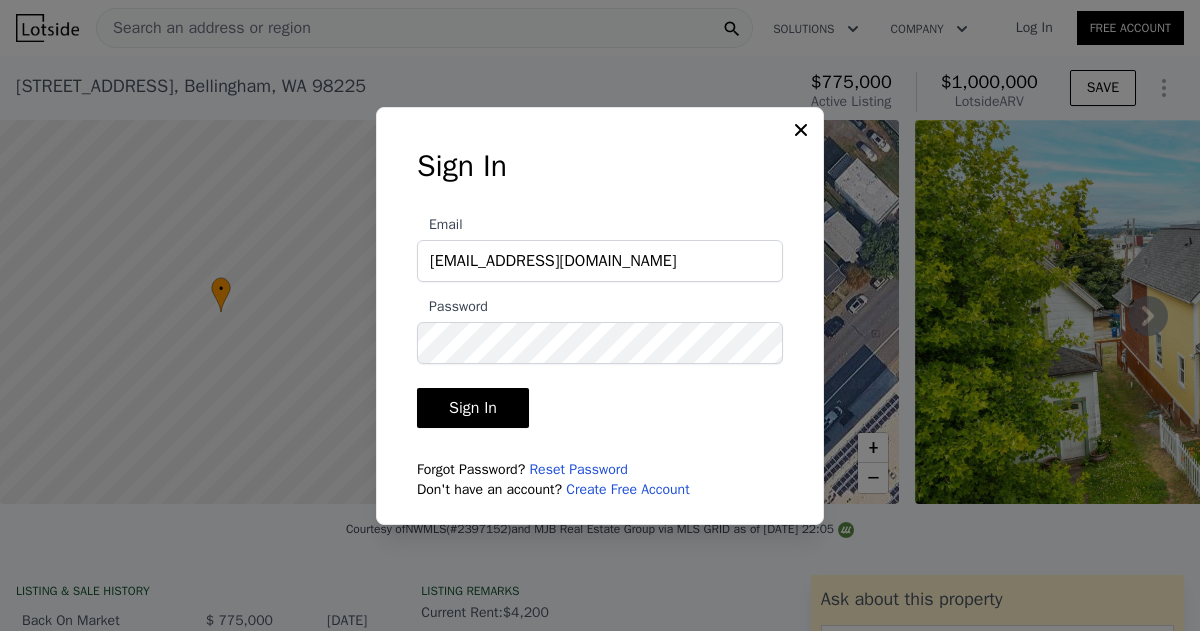 click on "Sign In" at bounding box center [473, 408] 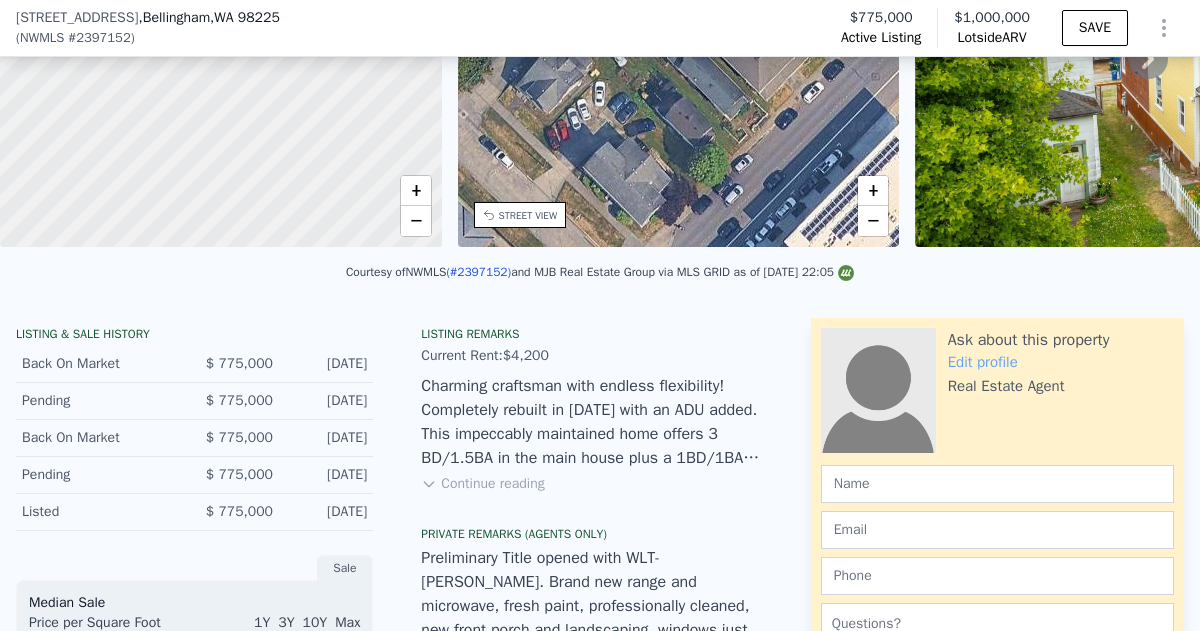 scroll, scrollTop: 251, scrollLeft: 0, axis: vertical 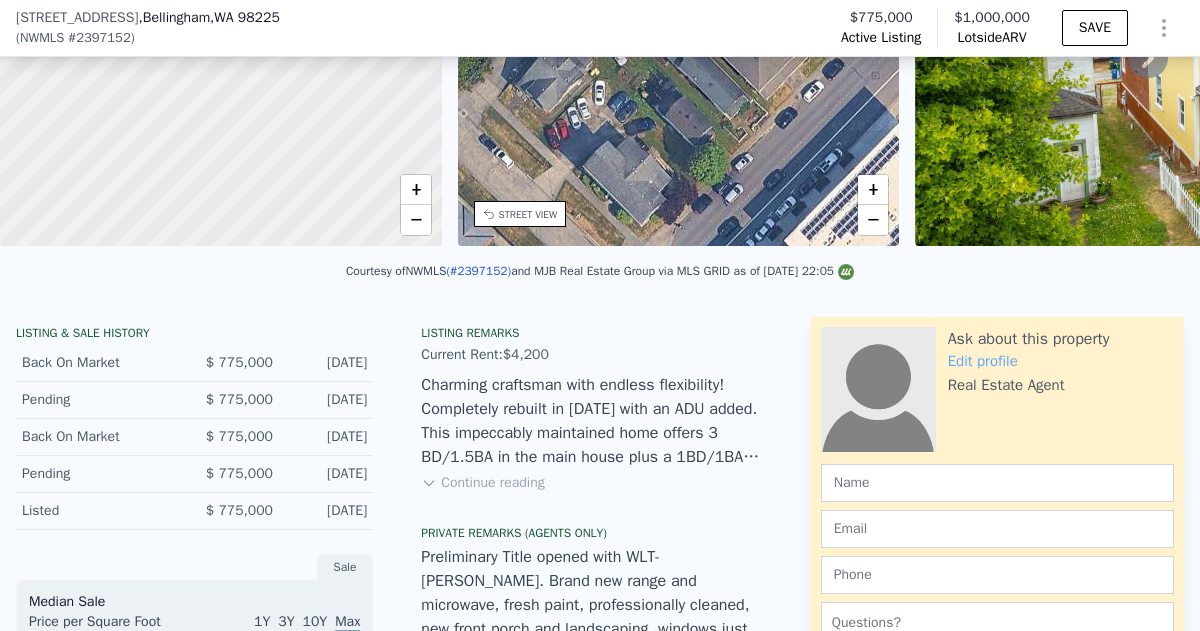 click on "Continue reading" at bounding box center (482, 483) 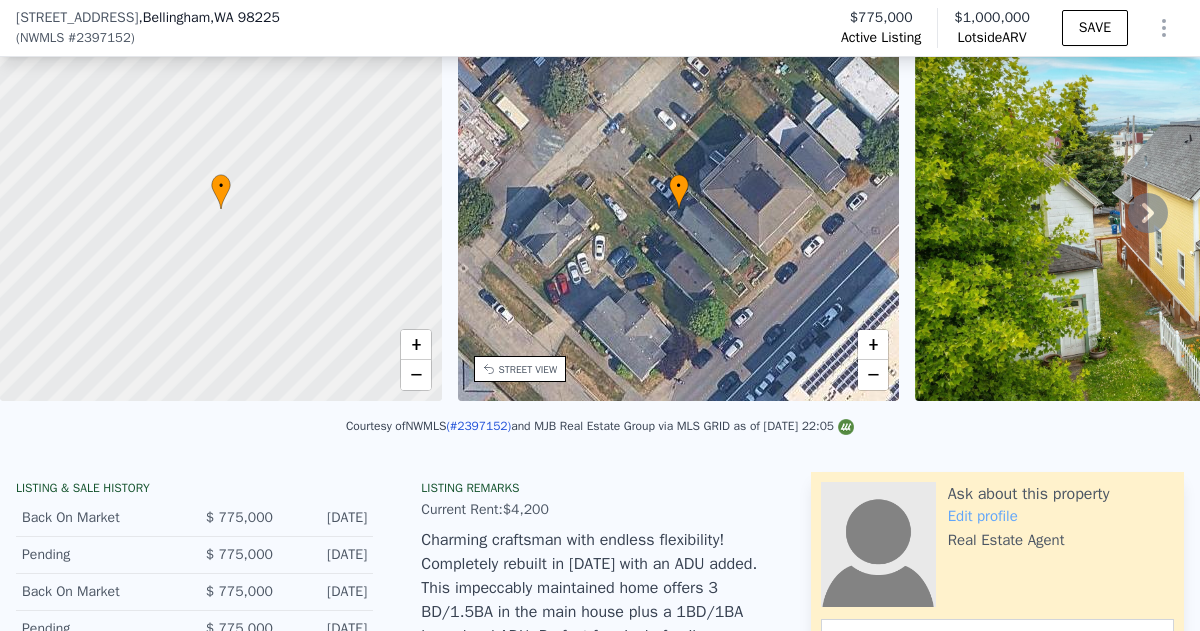 scroll, scrollTop: 92, scrollLeft: 0, axis: vertical 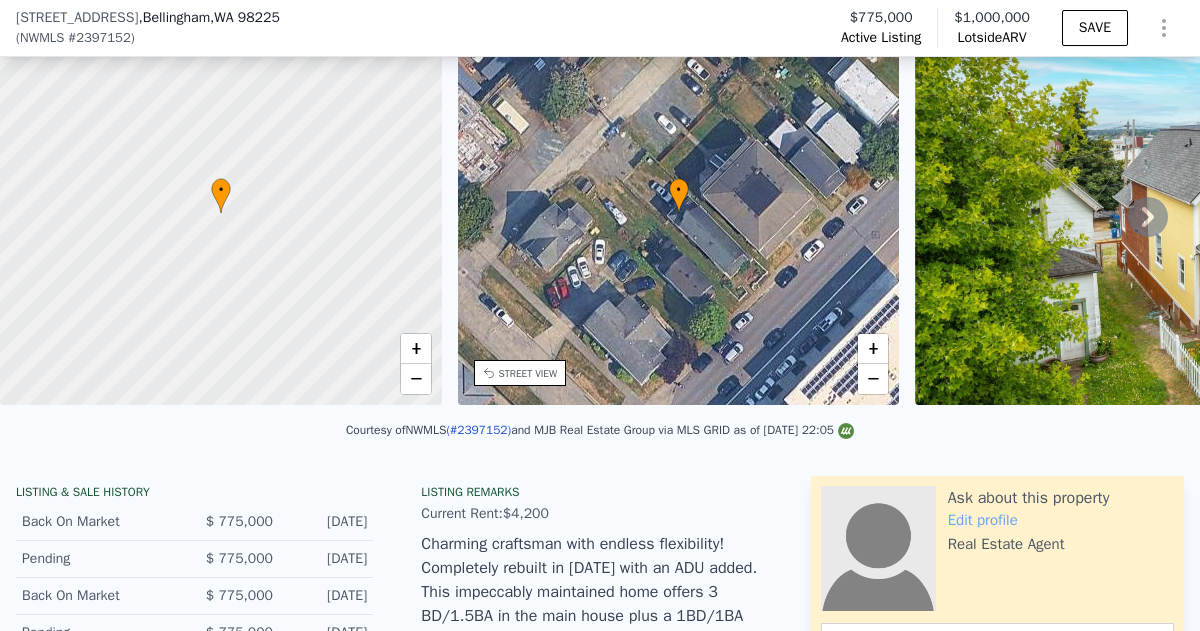click 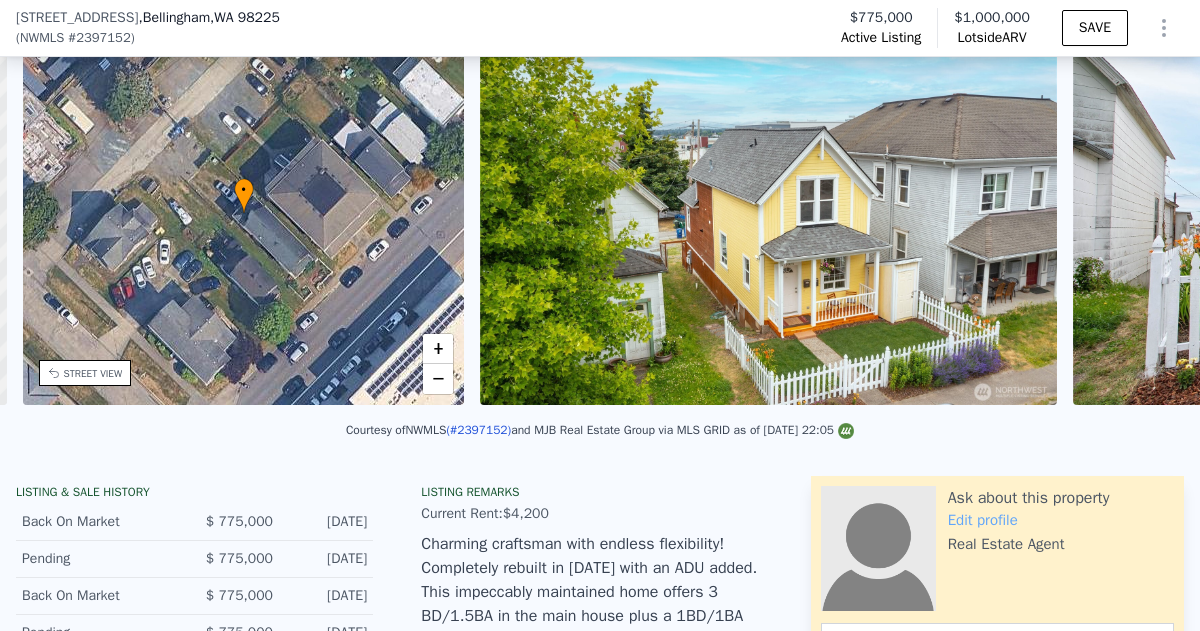 scroll, scrollTop: 0, scrollLeft: 465, axis: horizontal 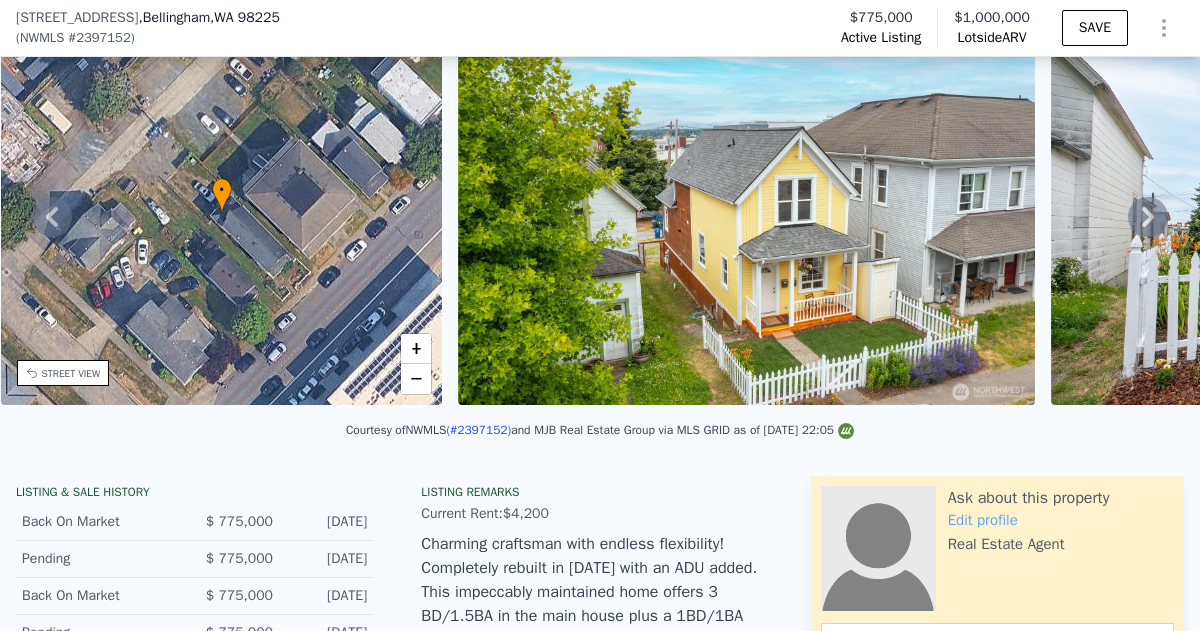 click 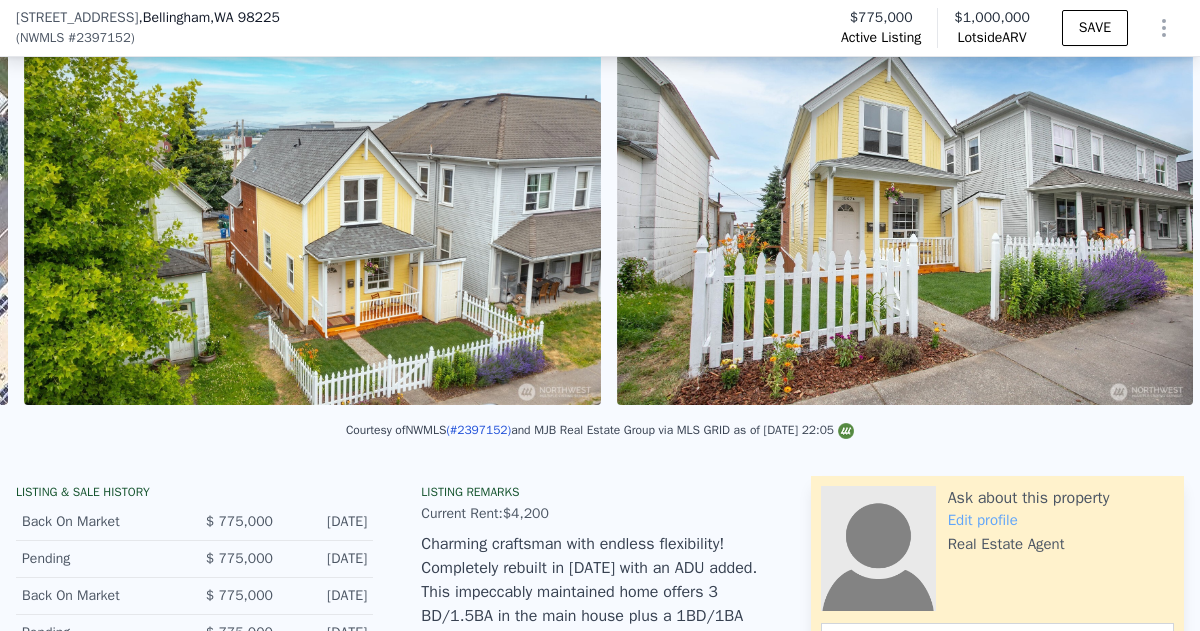 scroll, scrollTop: 0, scrollLeft: 915, axis: horizontal 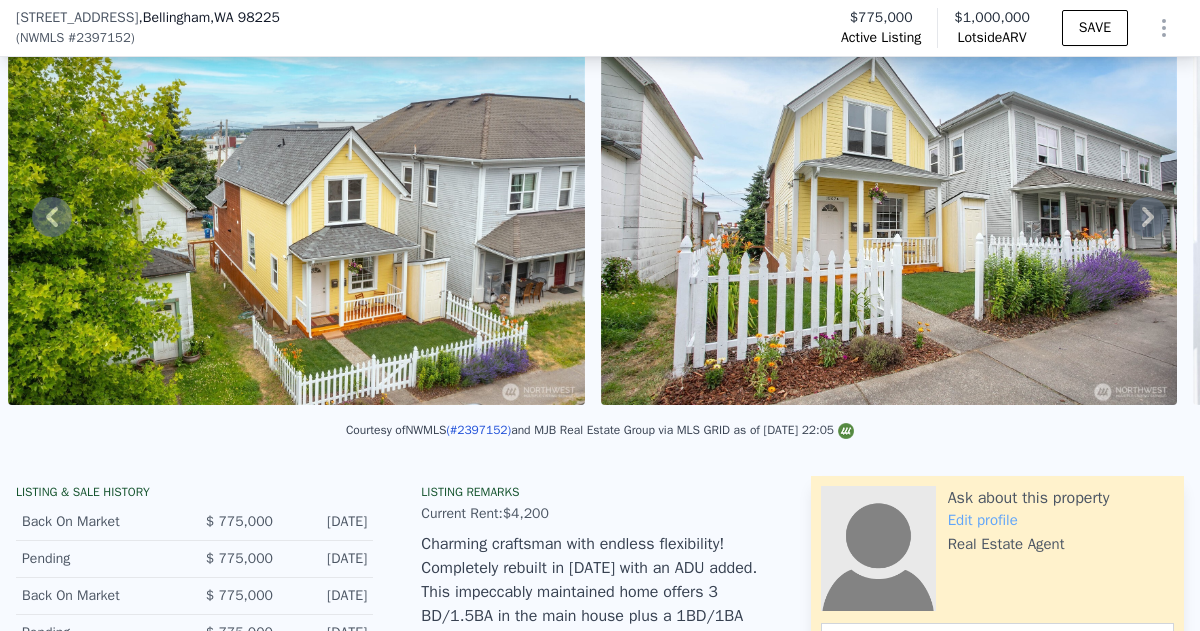 click 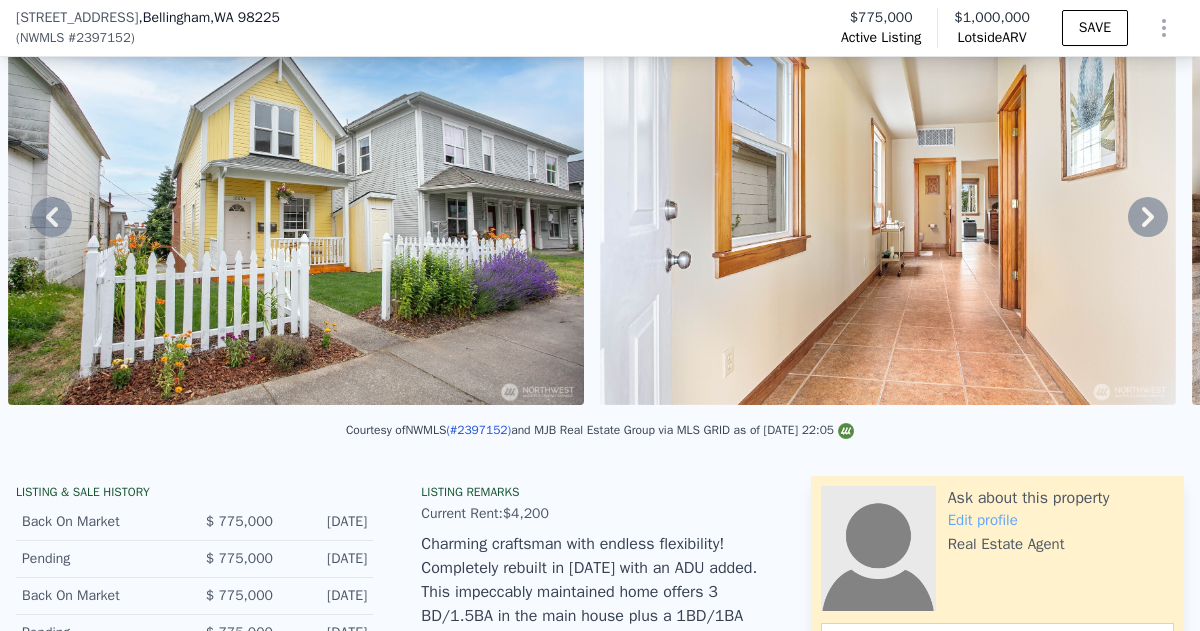 scroll, scrollTop: 0, scrollLeft: 1507, axis: horizontal 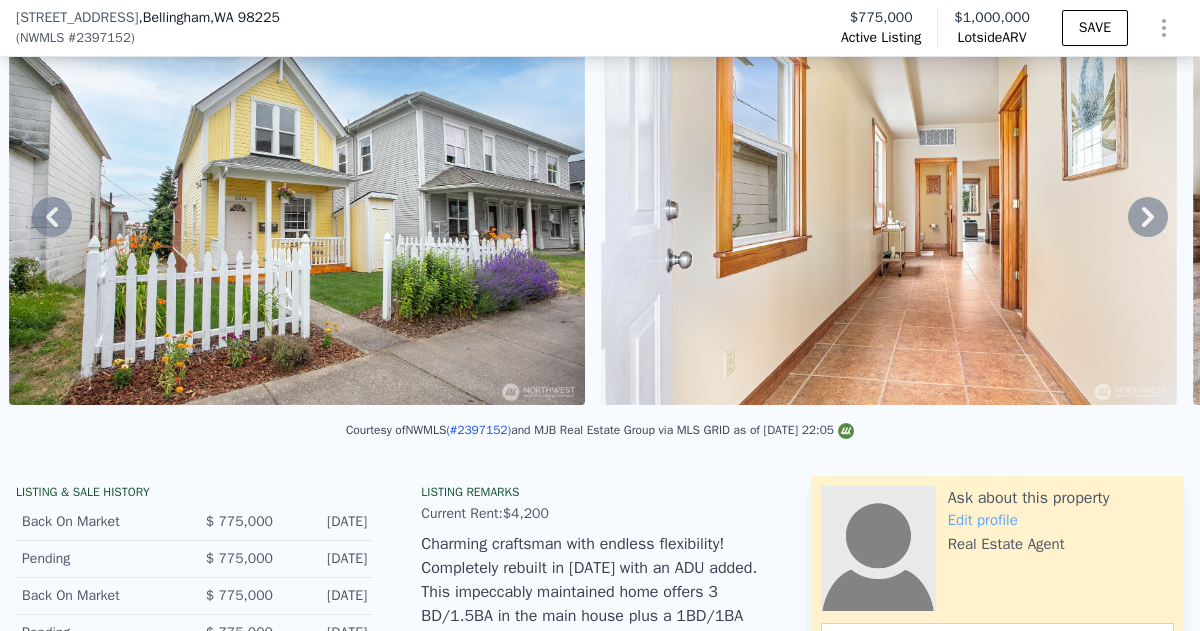 click 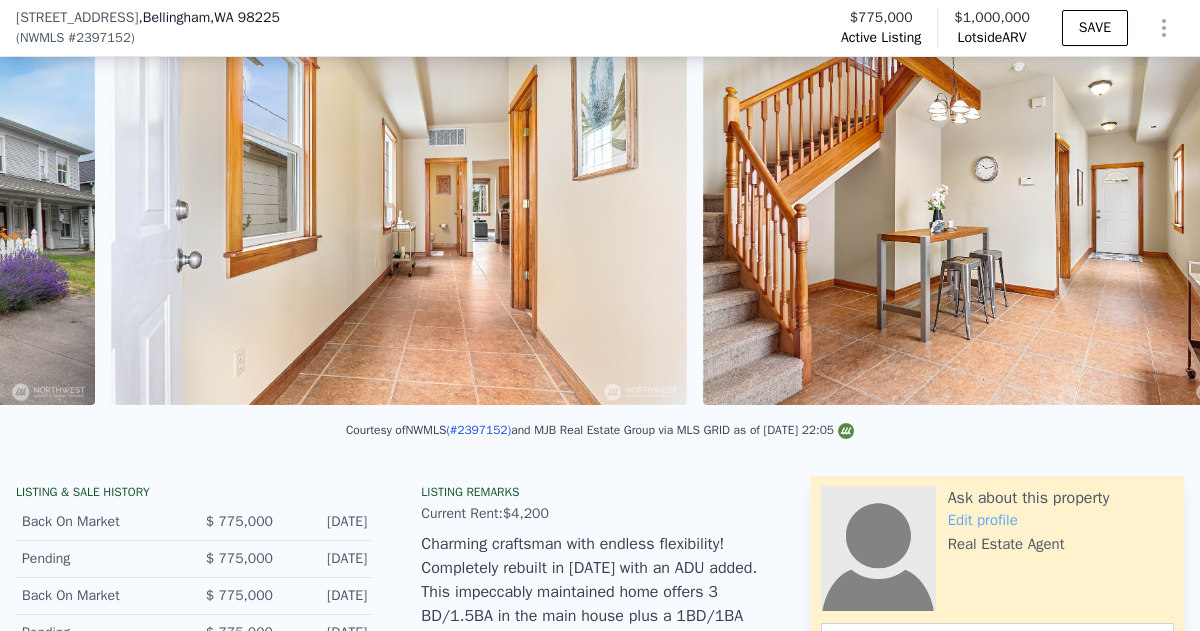 scroll, scrollTop: 0, scrollLeft: 2100, axis: horizontal 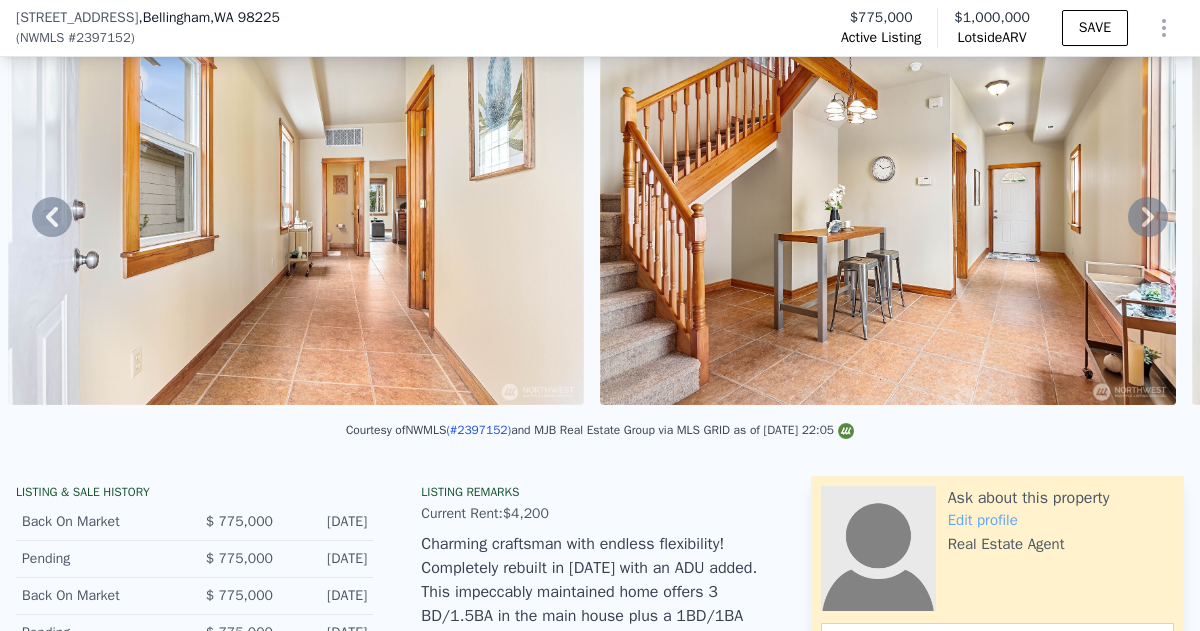 click 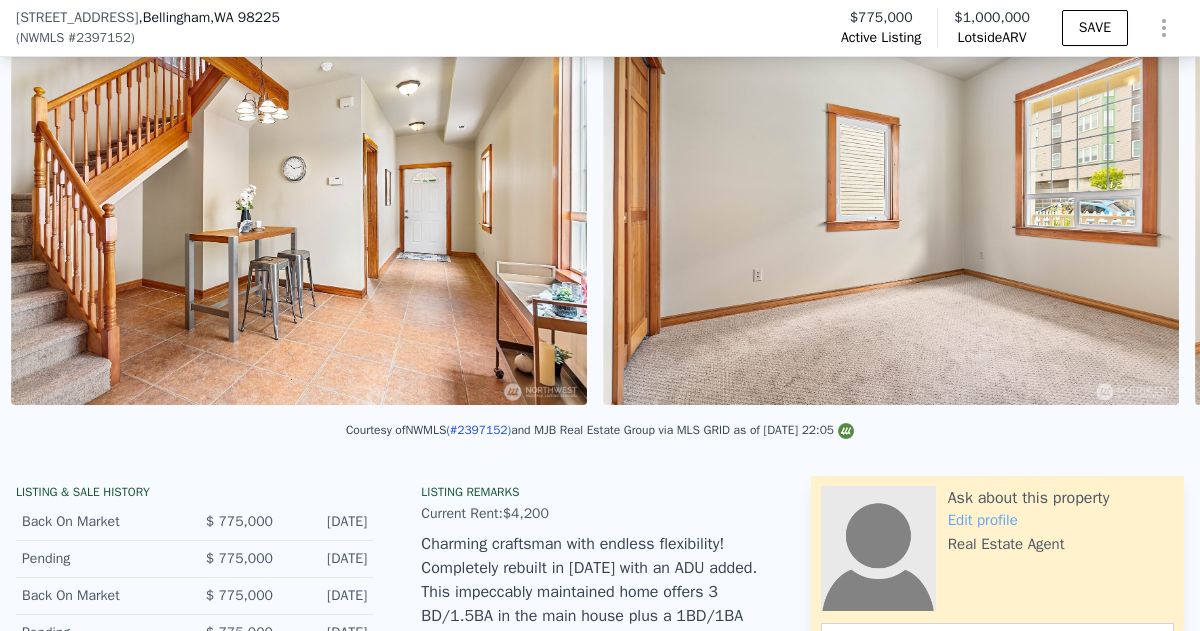 scroll, scrollTop: 0, scrollLeft: 2692, axis: horizontal 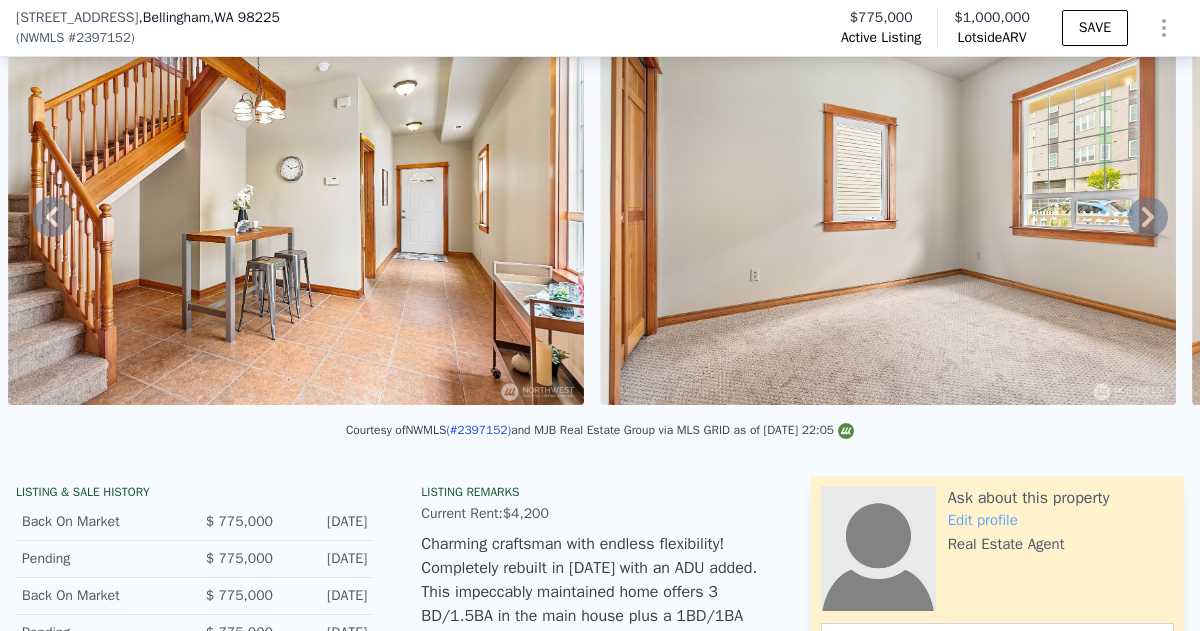 click 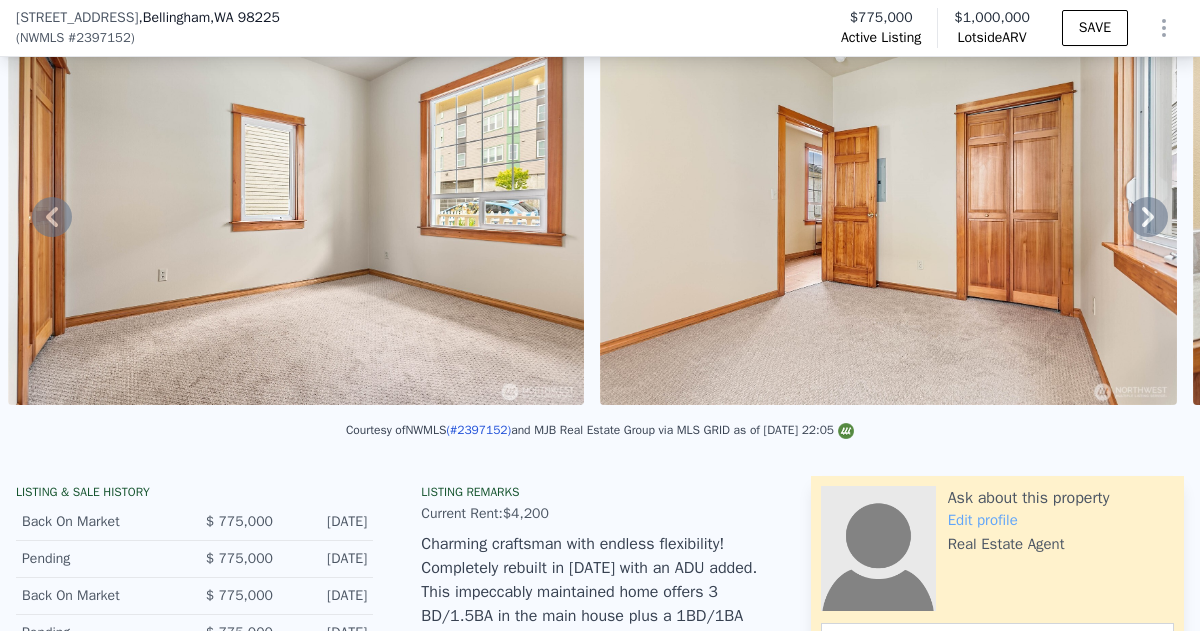 scroll, scrollTop: 0, scrollLeft: 3284, axis: horizontal 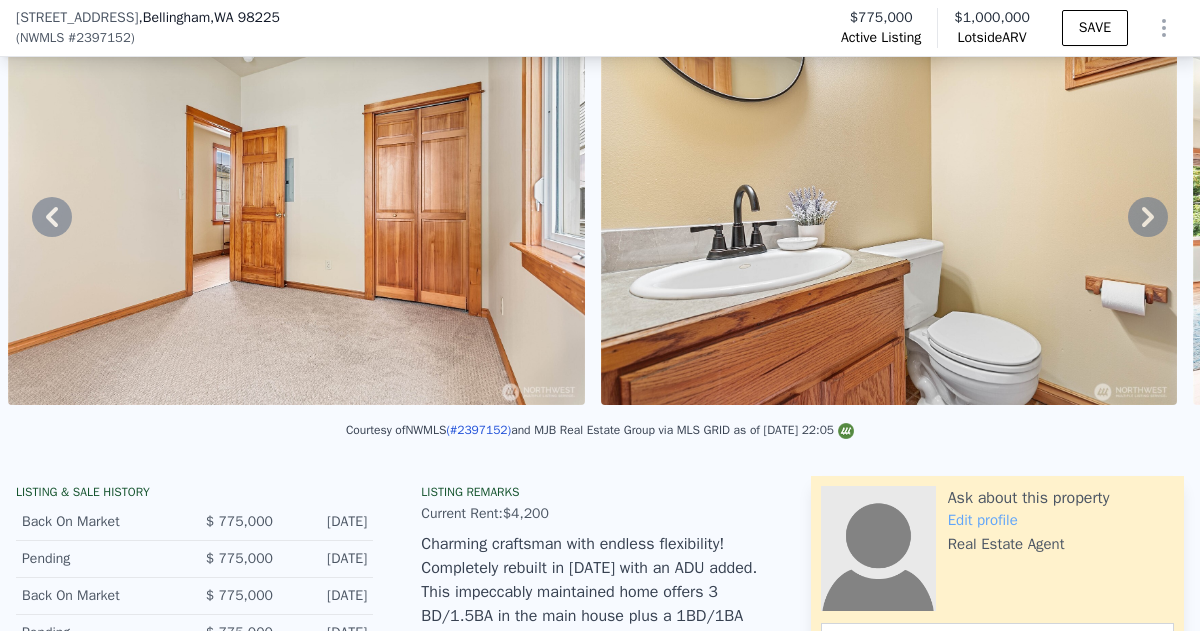 click 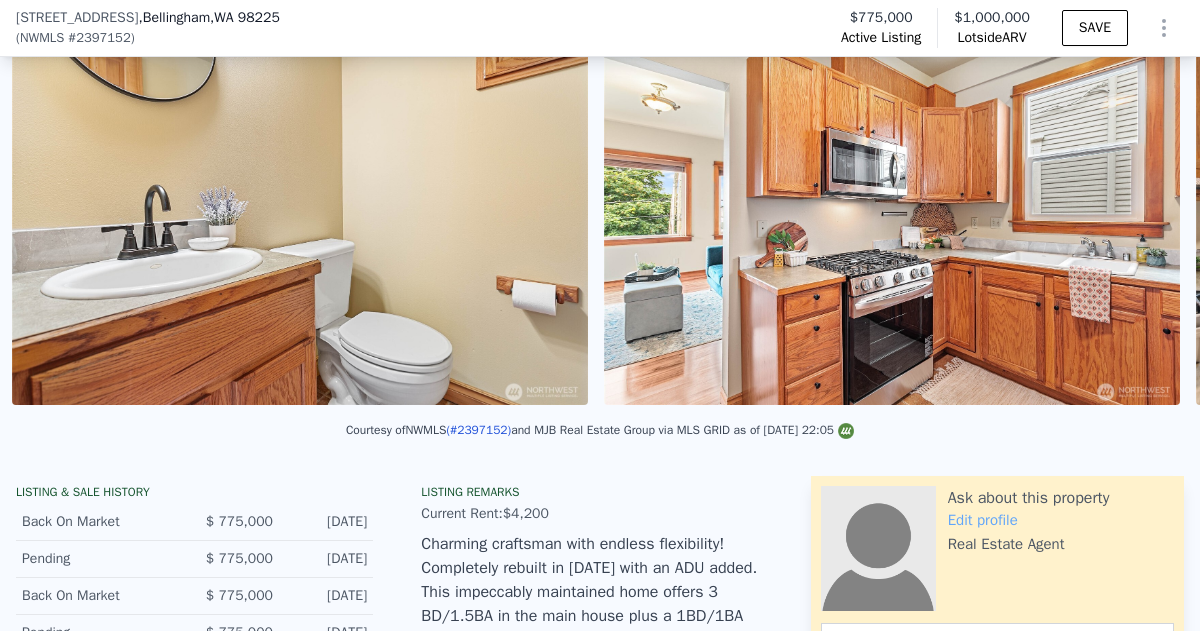 scroll, scrollTop: 0, scrollLeft: 4468, axis: horizontal 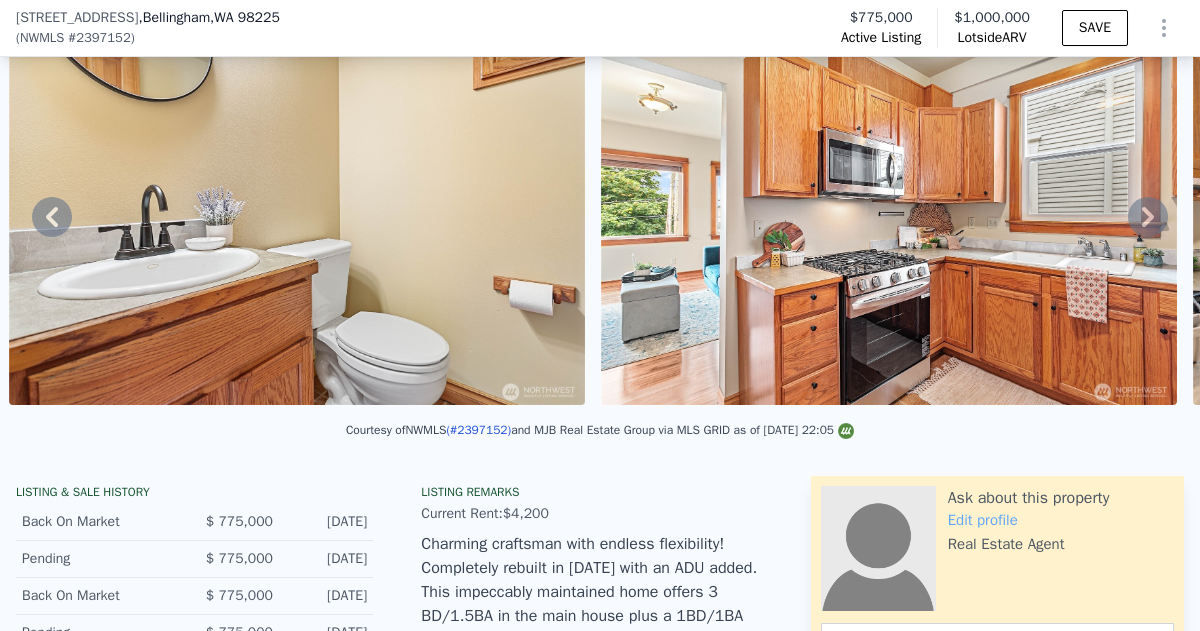 click 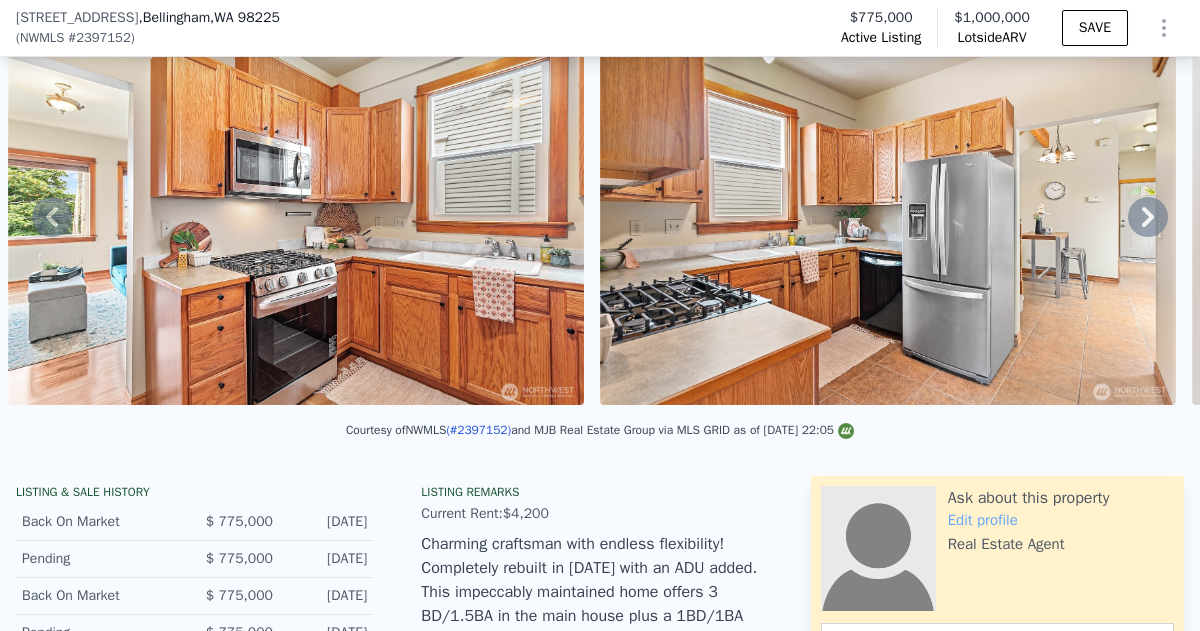 scroll, scrollTop: 0, scrollLeft: 5060, axis: horizontal 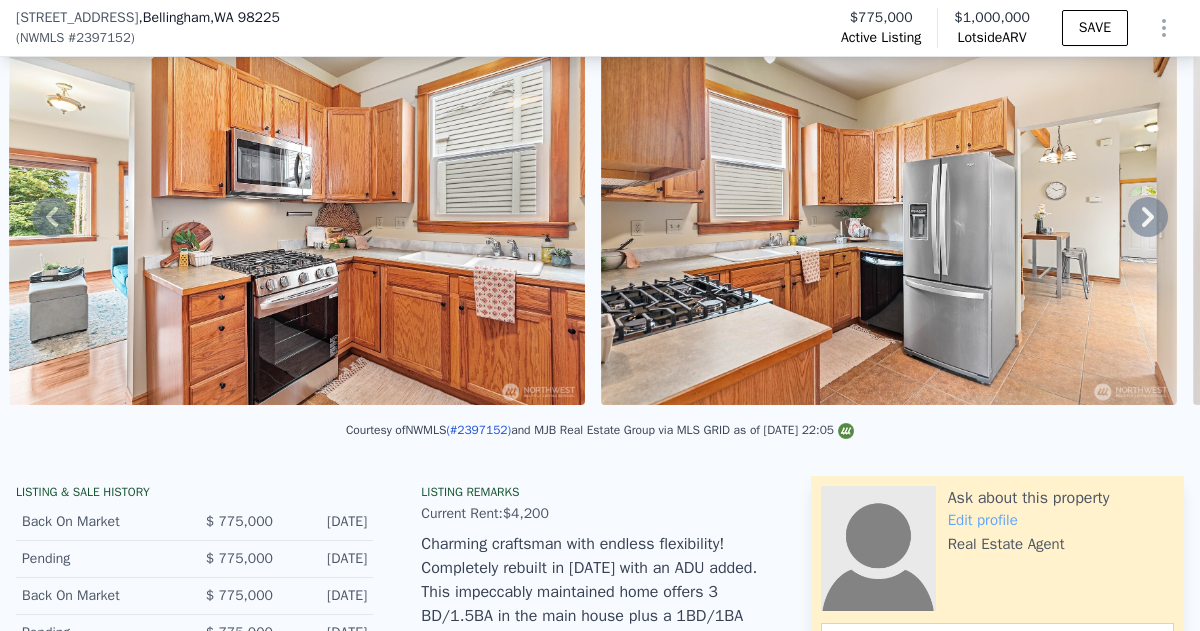 click 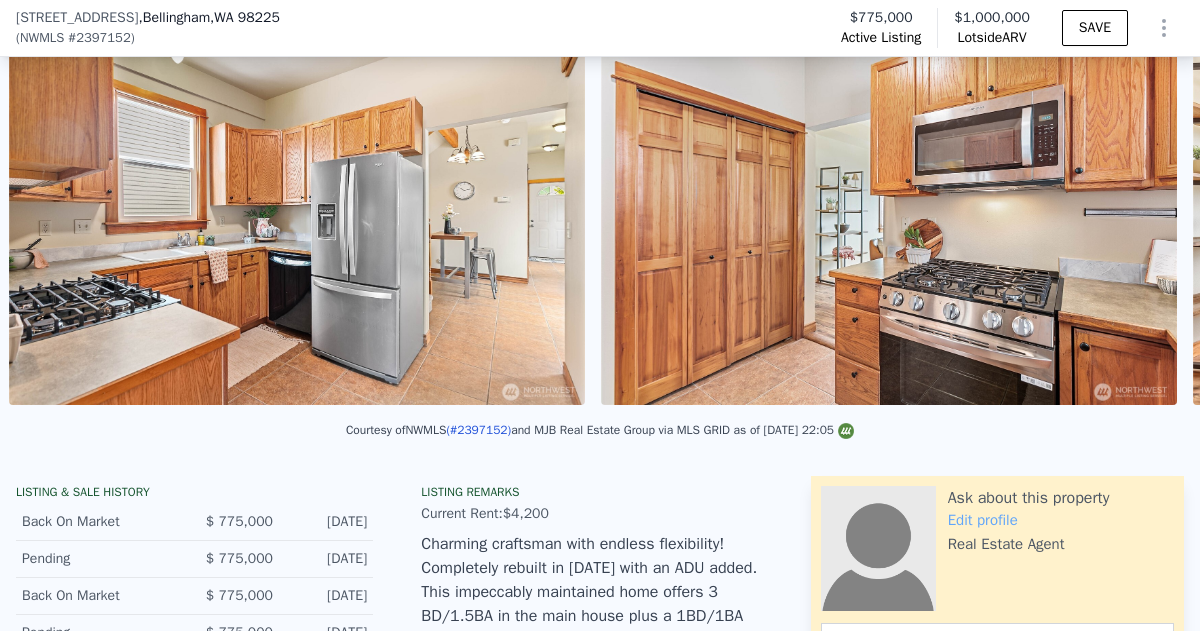 scroll, scrollTop: 0, scrollLeft: 5653, axis: horizontal 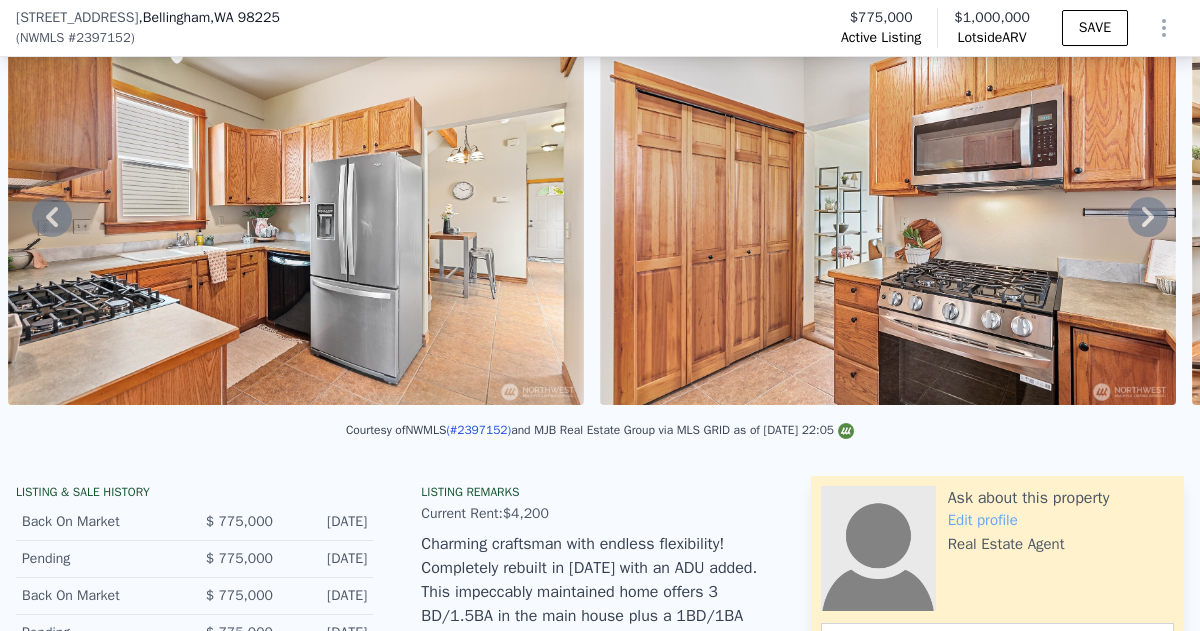 click 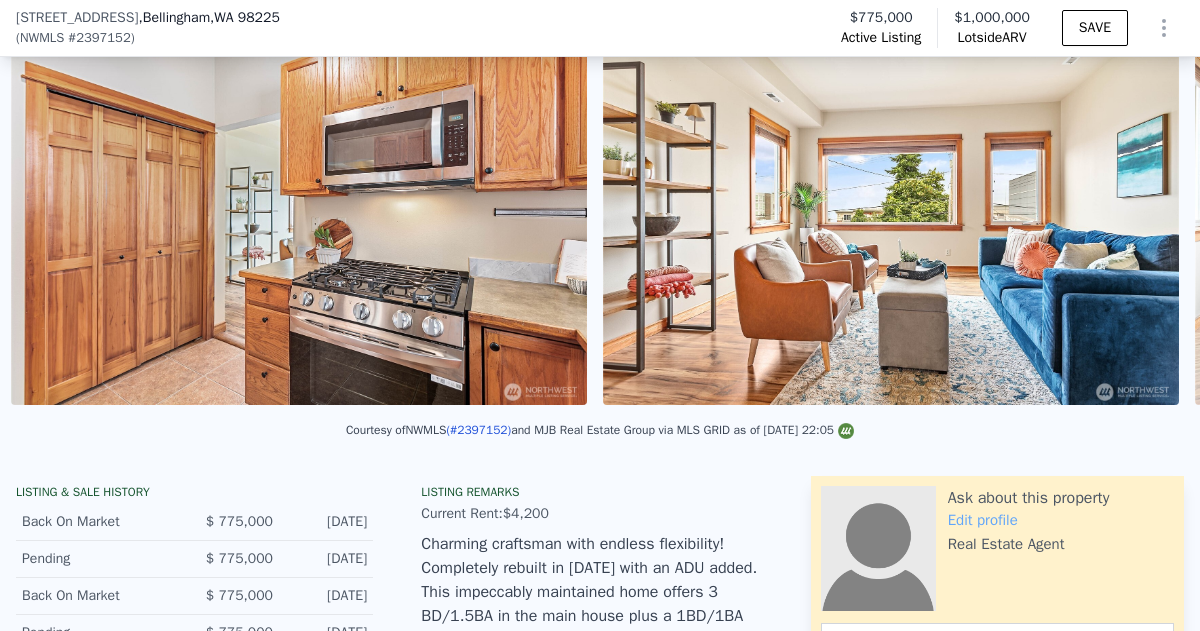 scroll, scrollTop: 0, scrollLeft: 6245, axis: horizontal 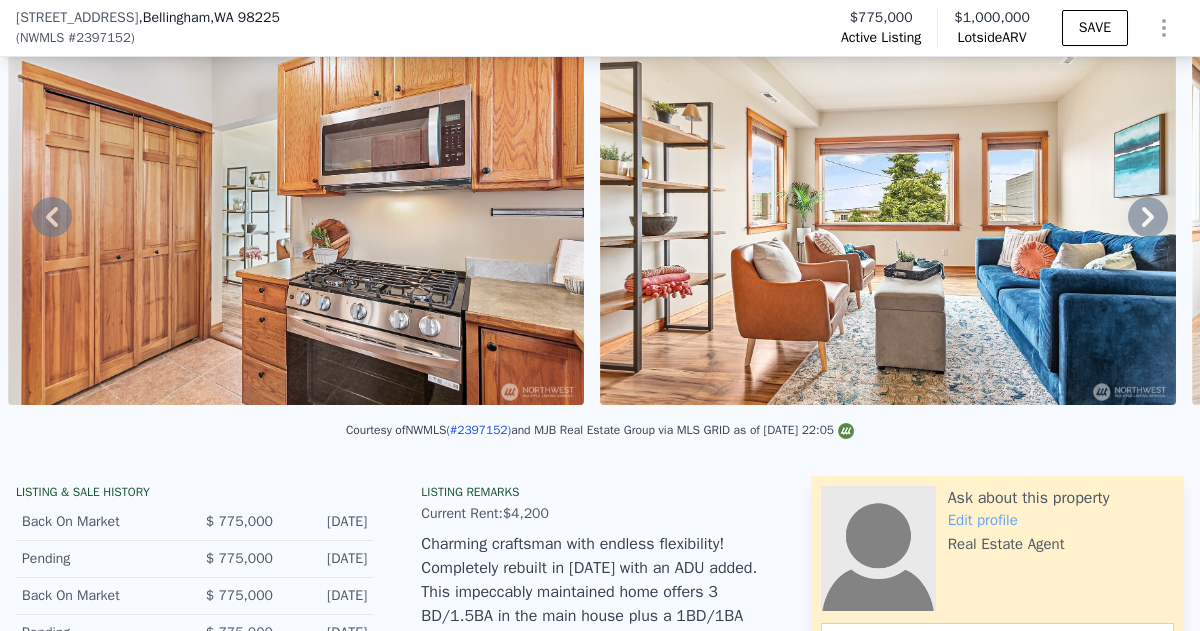 click 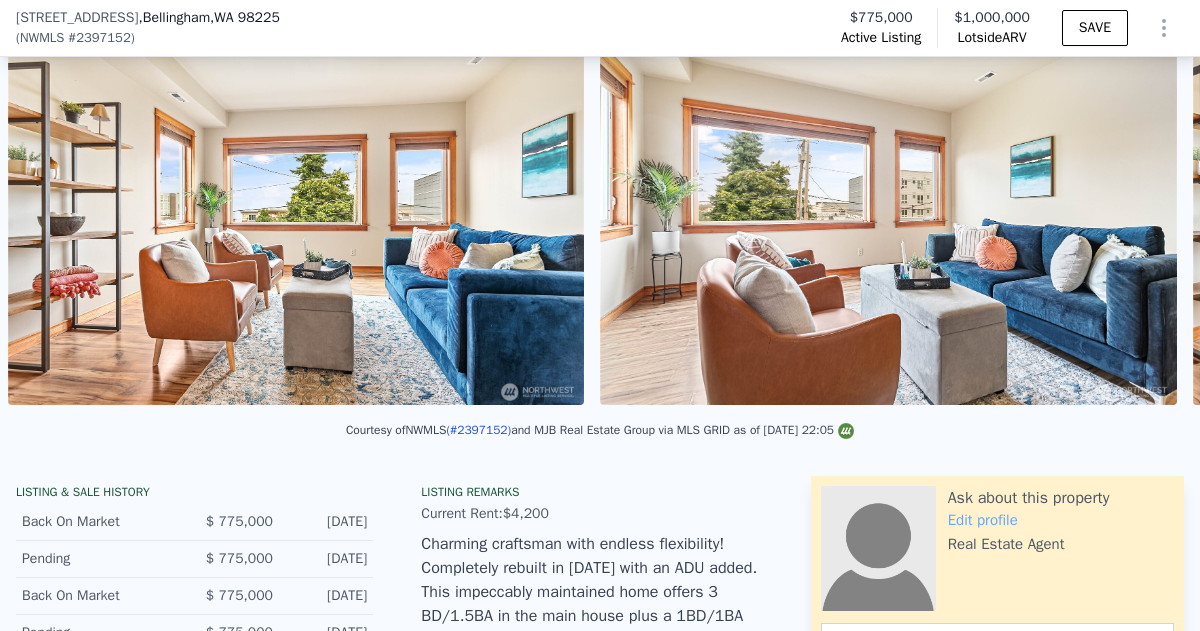 scroll, scrollTop: 0, scrollLeft: 6837, axis: horizontal 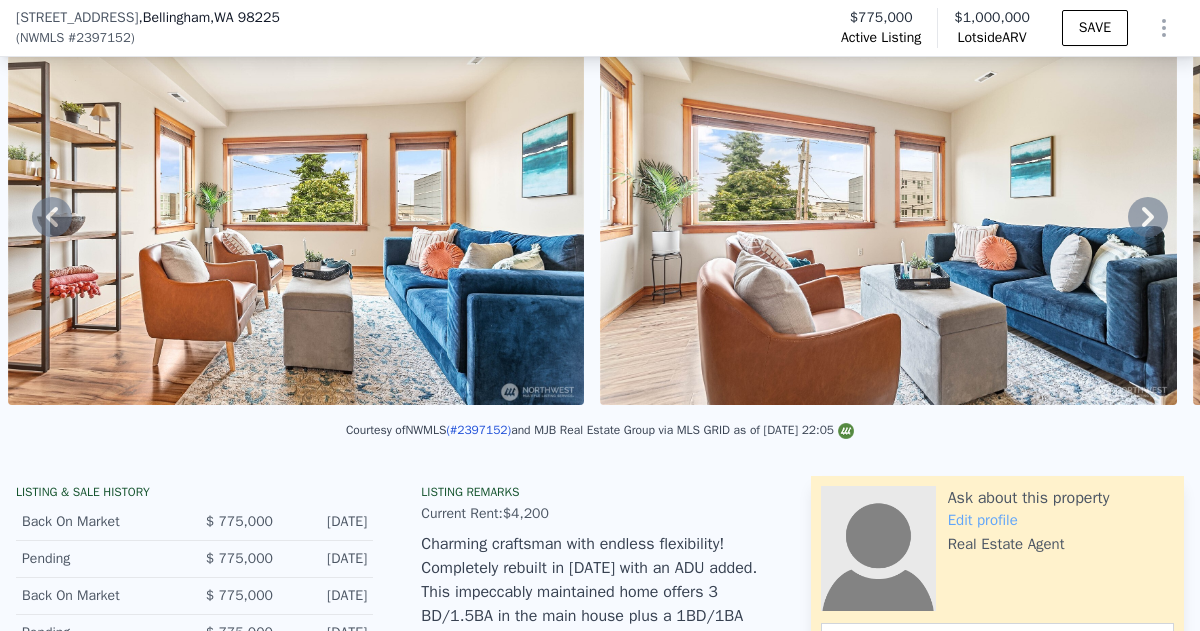 click 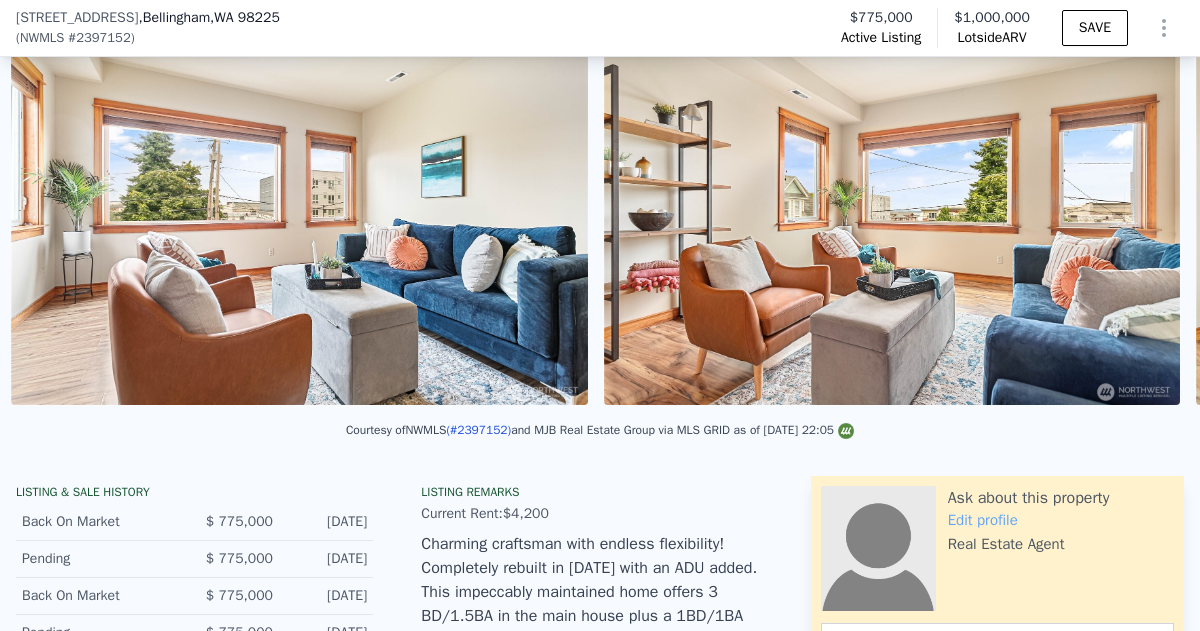scroll, scrollTop: 0, scrollLeft: 7429, axis: horizontal 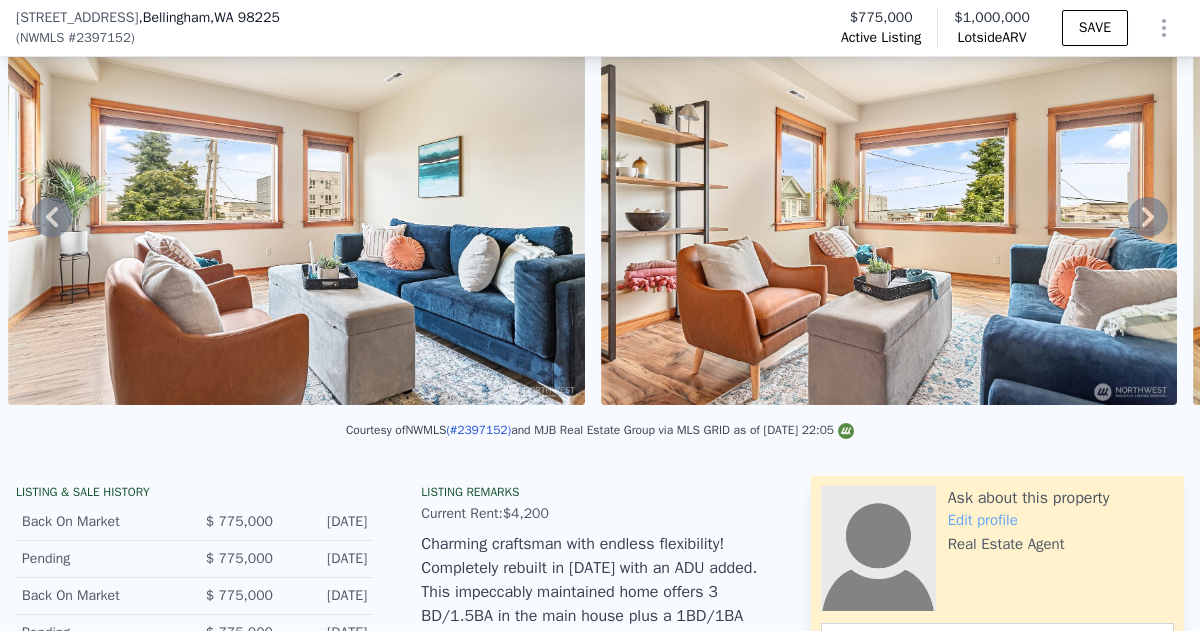click 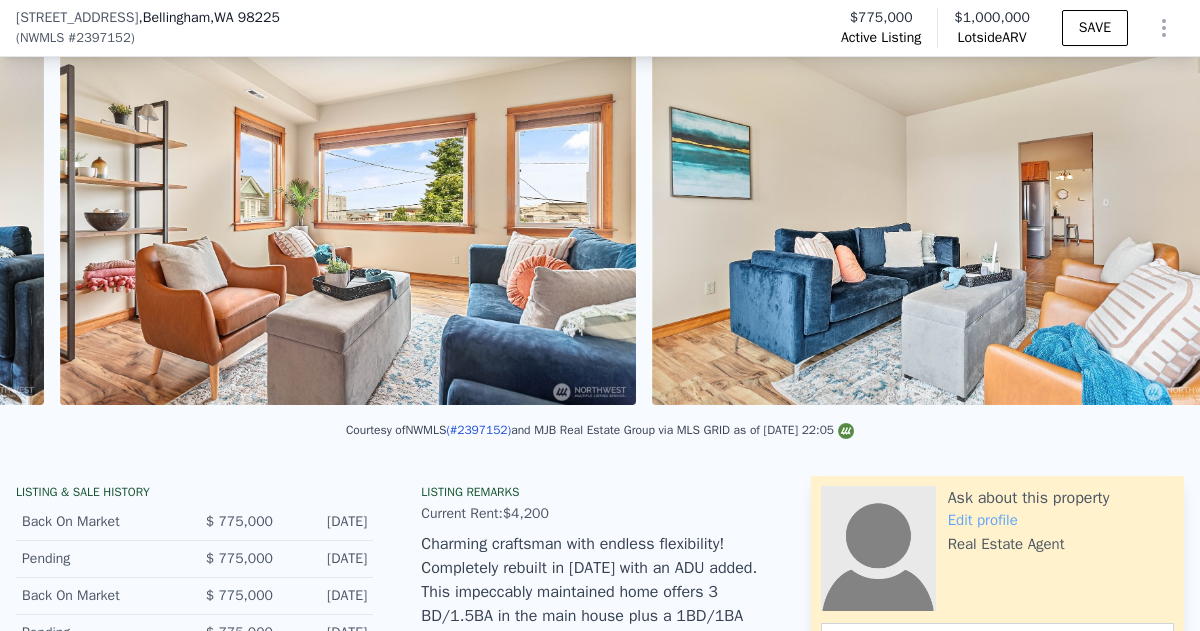 scroll, scrollTop: 0, scrollLeft: 8021, axis: horizontal 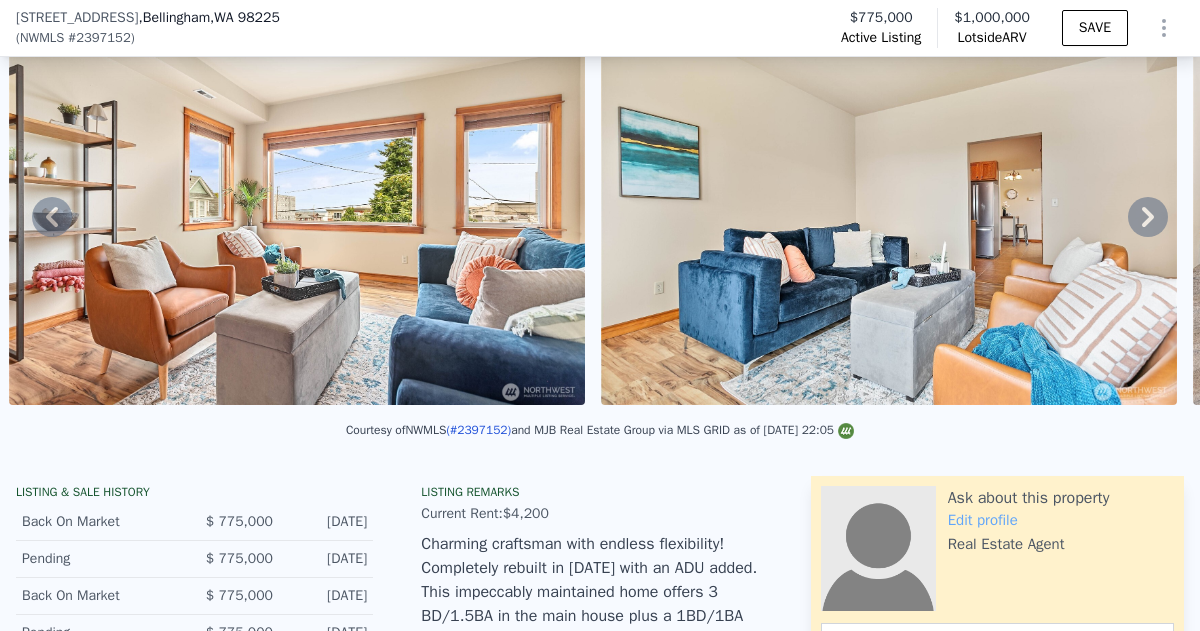 click 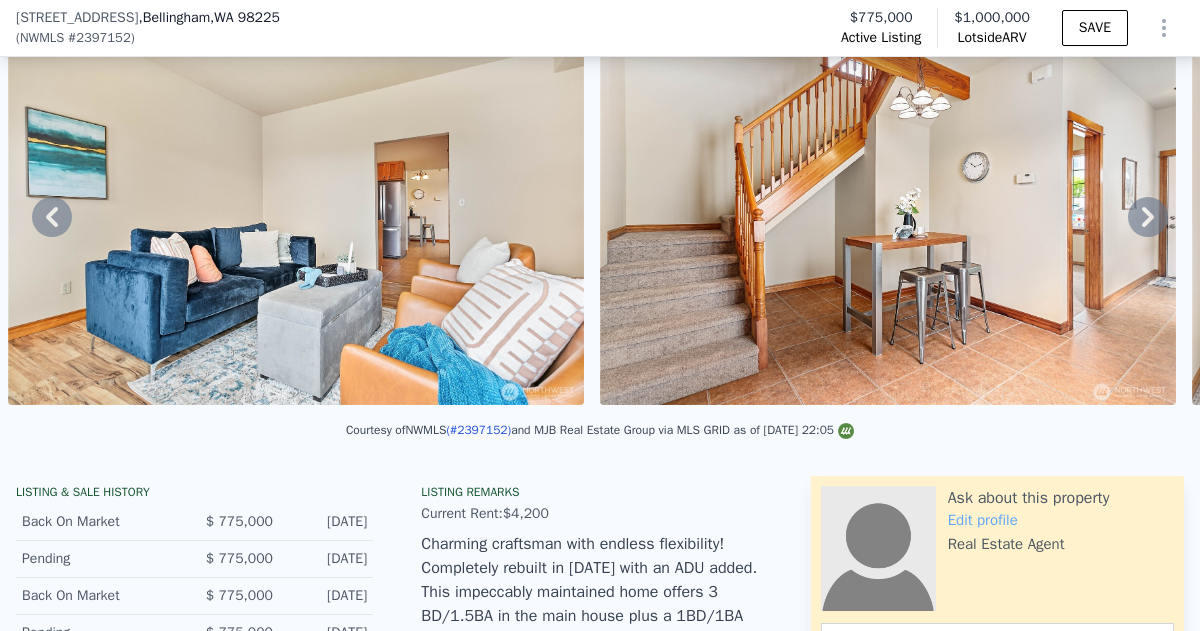 scroll, scrollTop: 0, scrollLeft: 8613, axis: horizontal 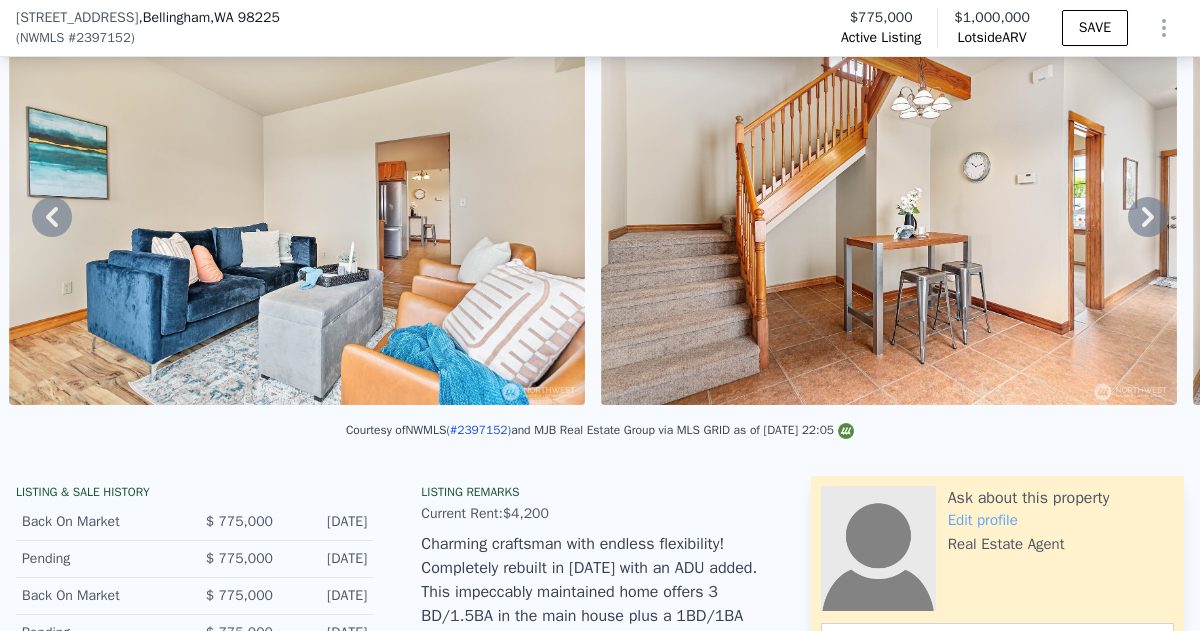 click 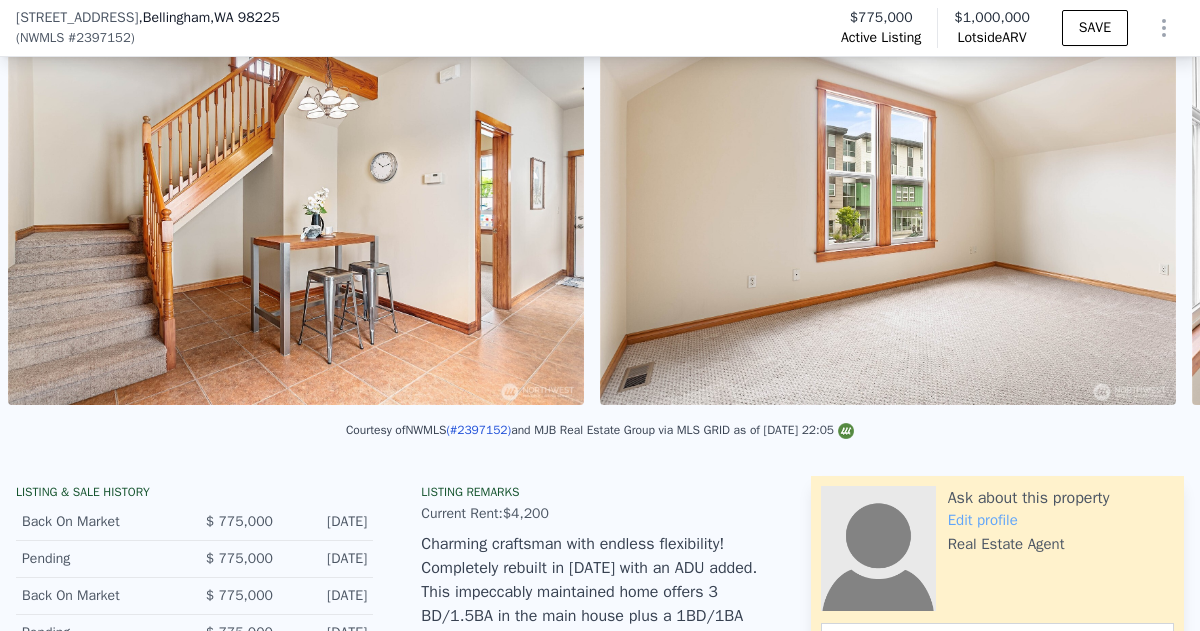 scroll, scrollTop: 0, scrollLeft: 9205, axis: horizontal 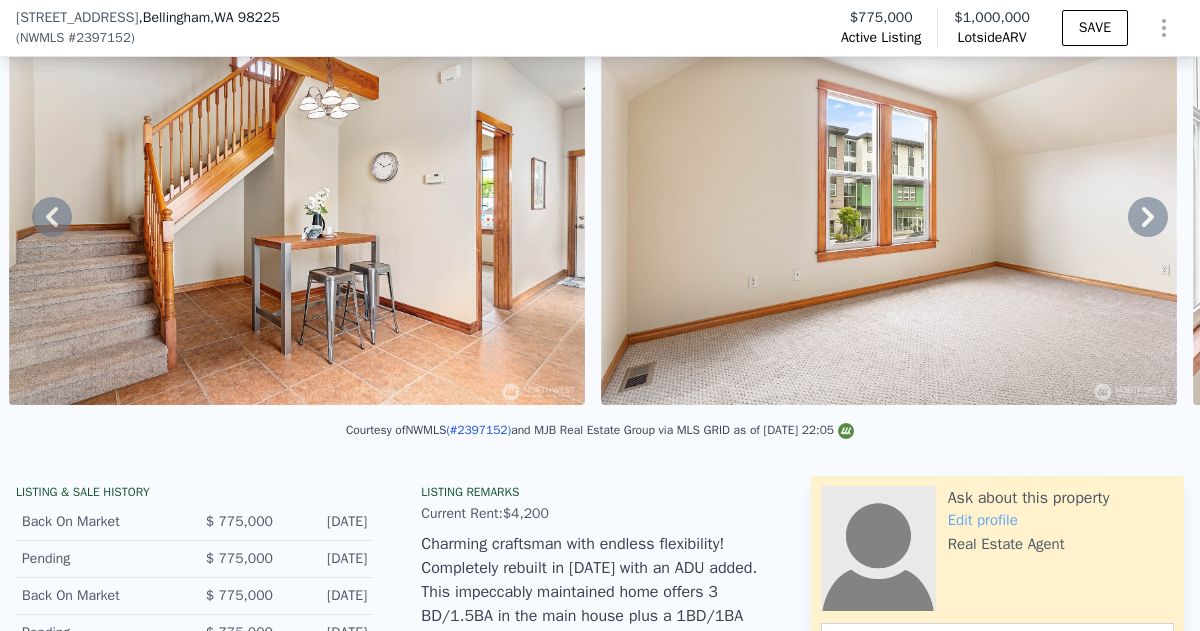 click 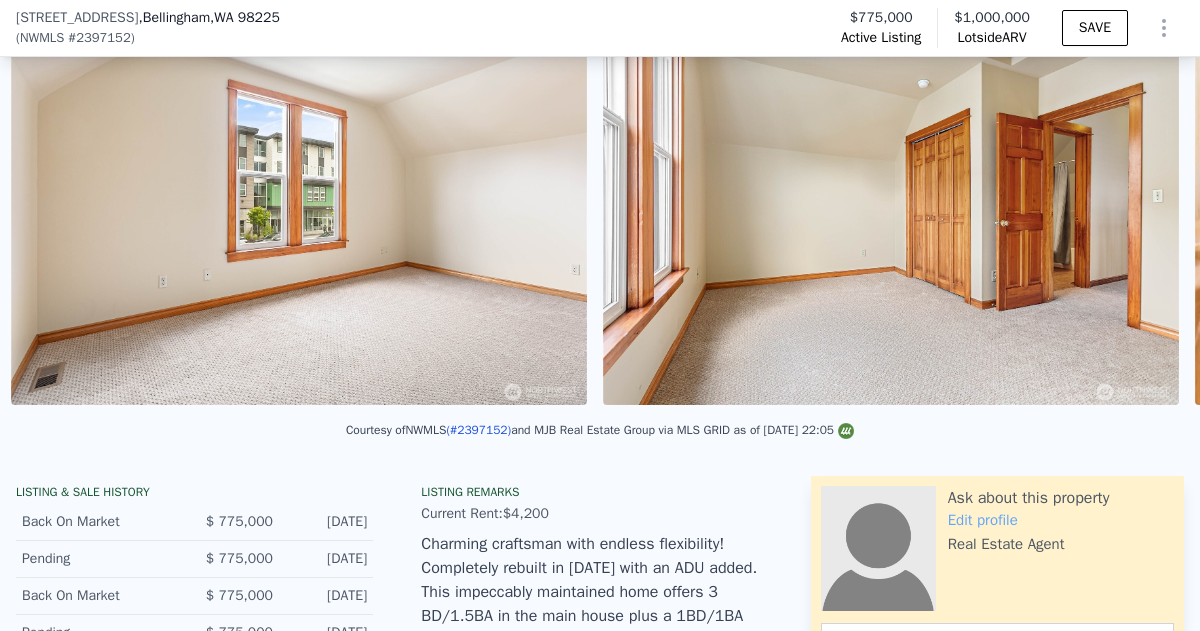 scroll, scrollTop: 0, scrollLeft: 9798, axis: horizontal 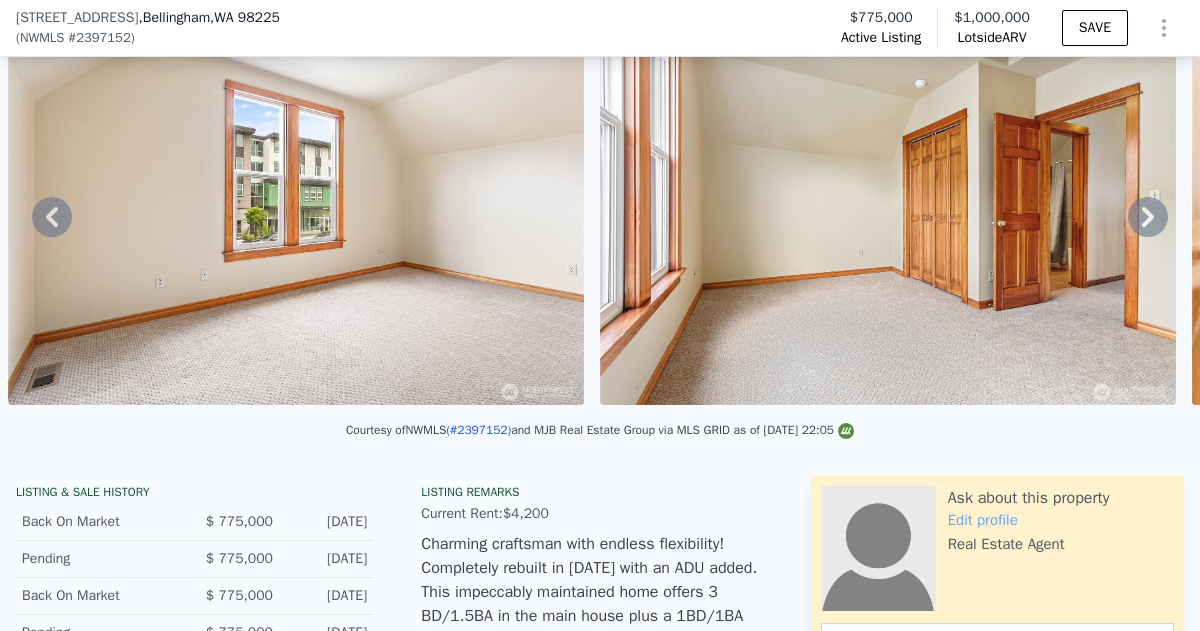click 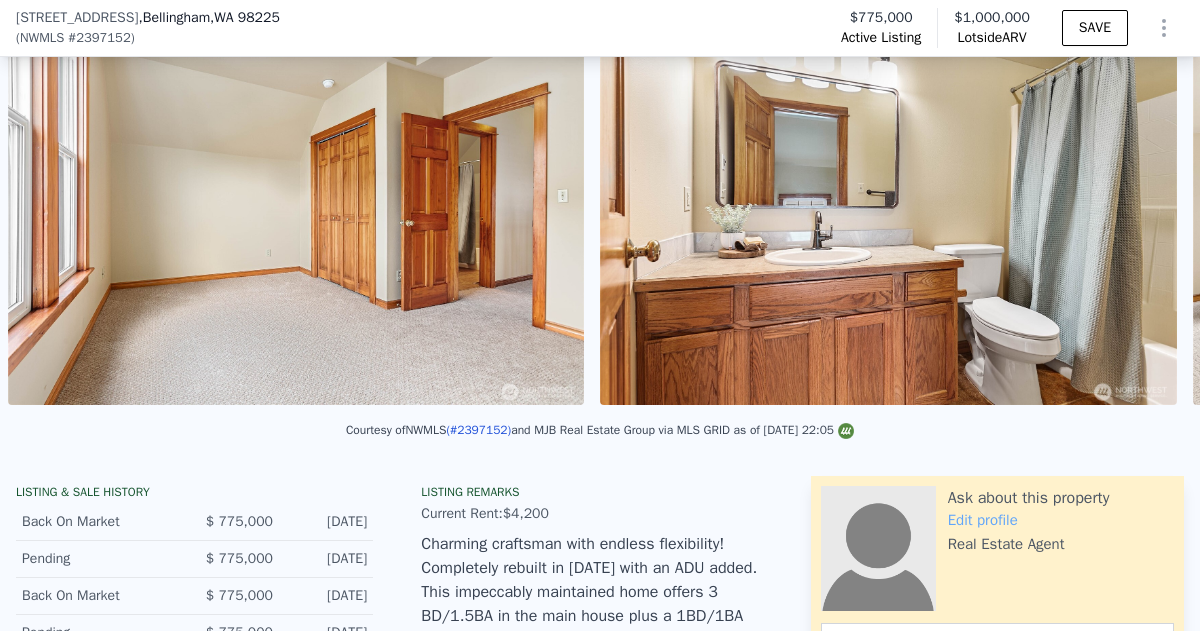 scroll, scrollTop: 0, scrollLeft: 10390, axis: horizontal 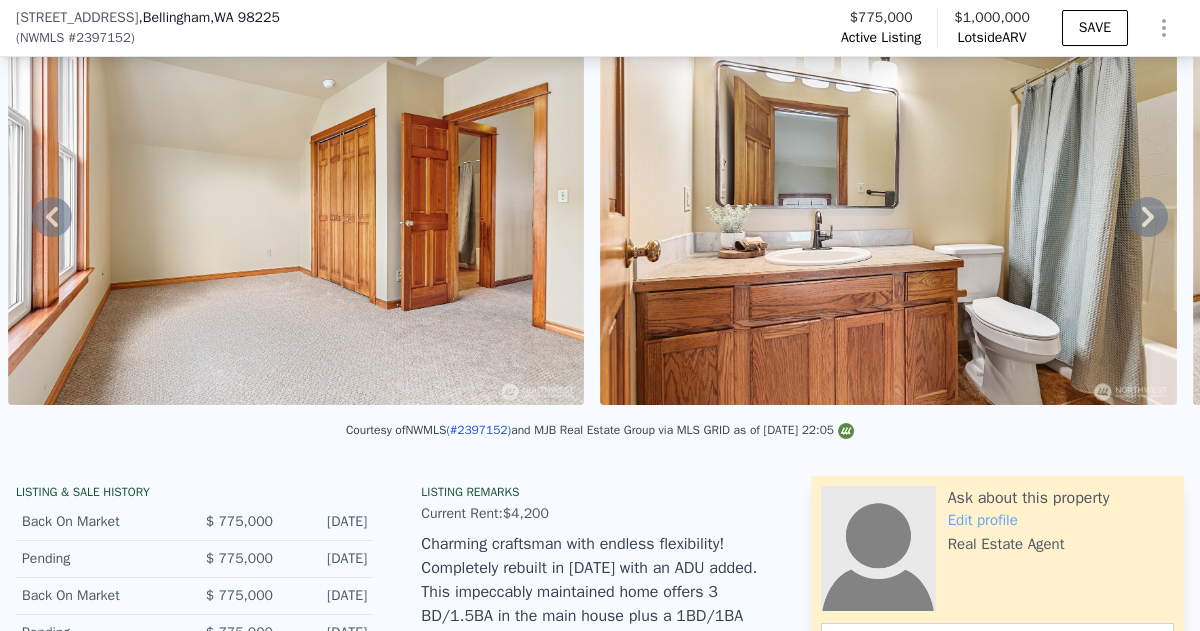 click 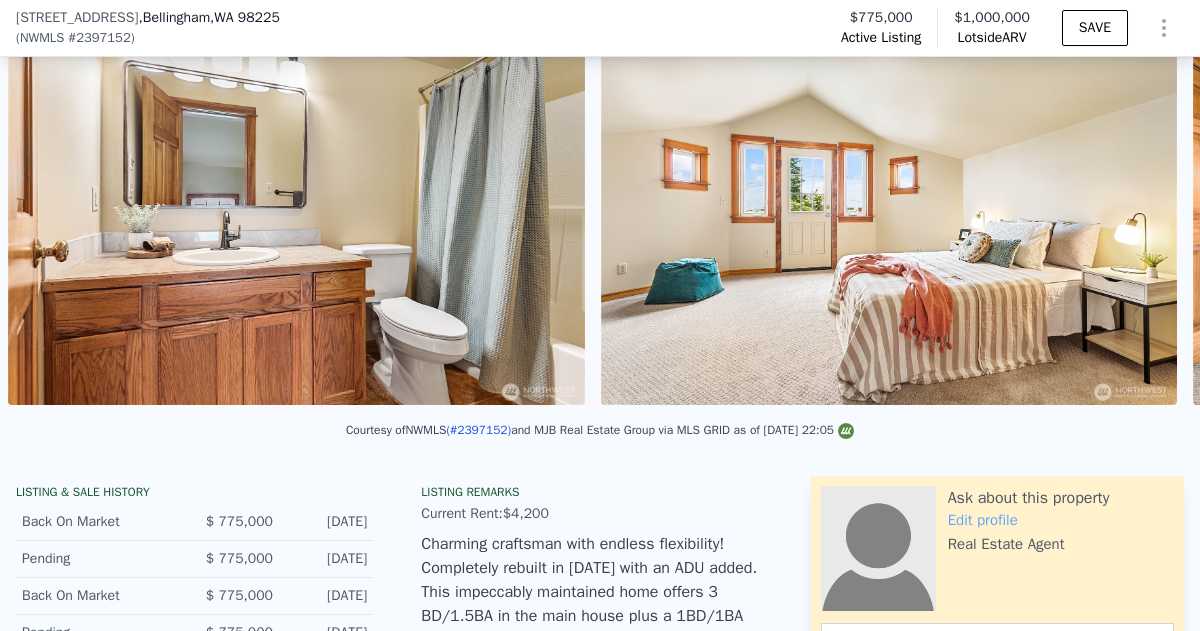 scroll, scrollTop: 0, scrollLeft: 10982, axis: horizontal 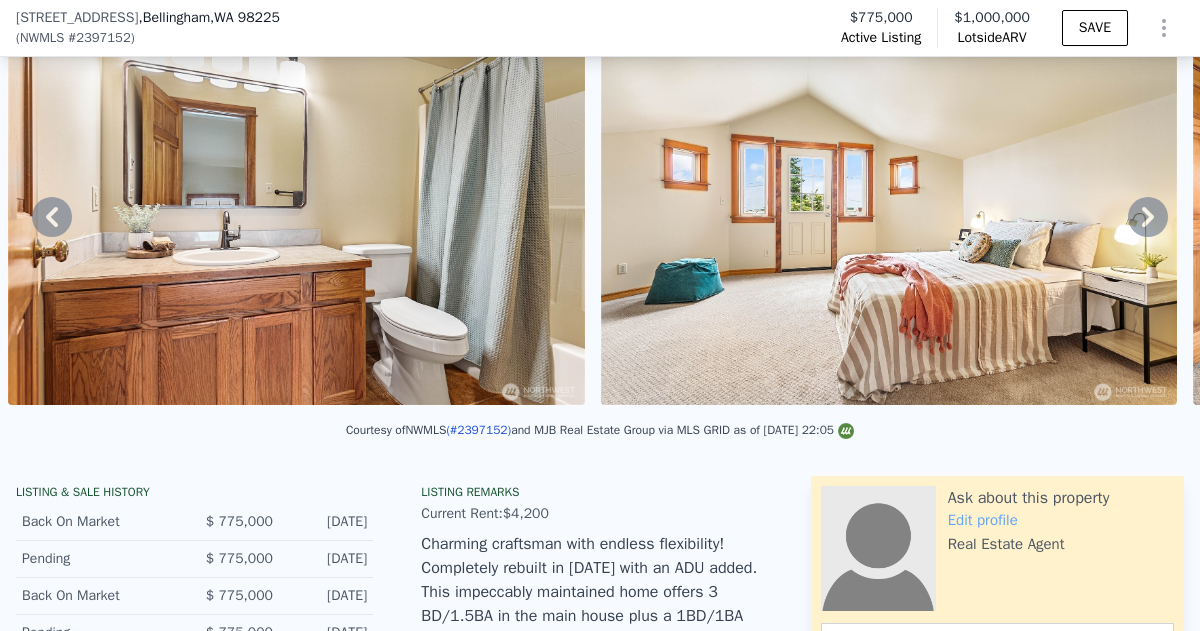 click 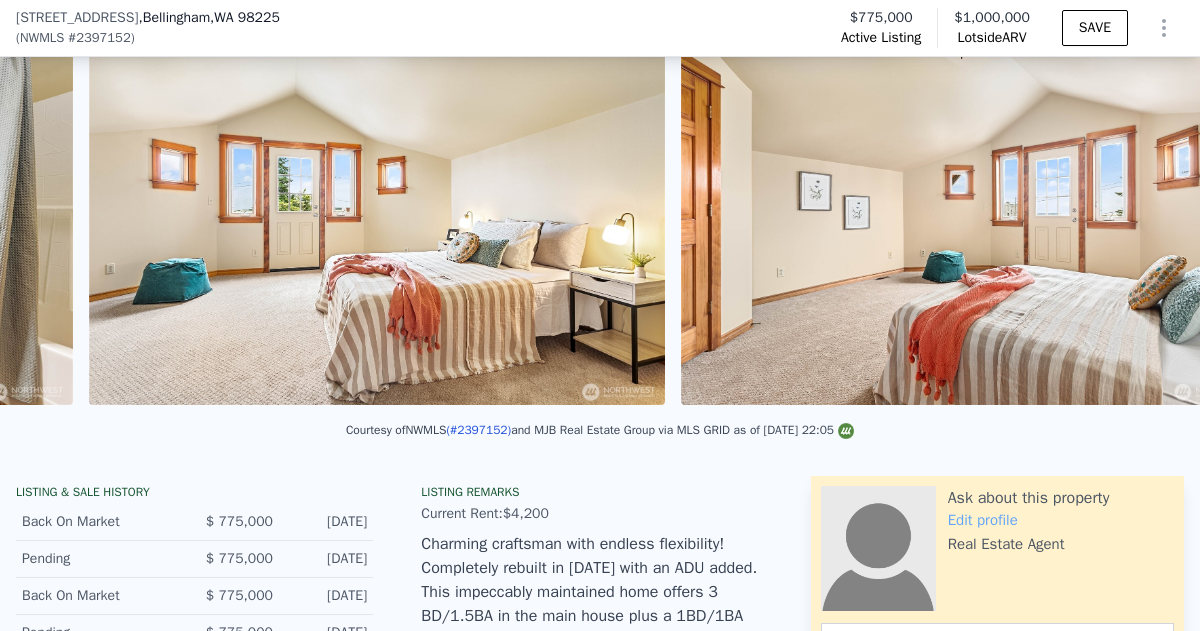 scroll, scrollTop: 0, scrollLeft: 11574, axis: horizontal 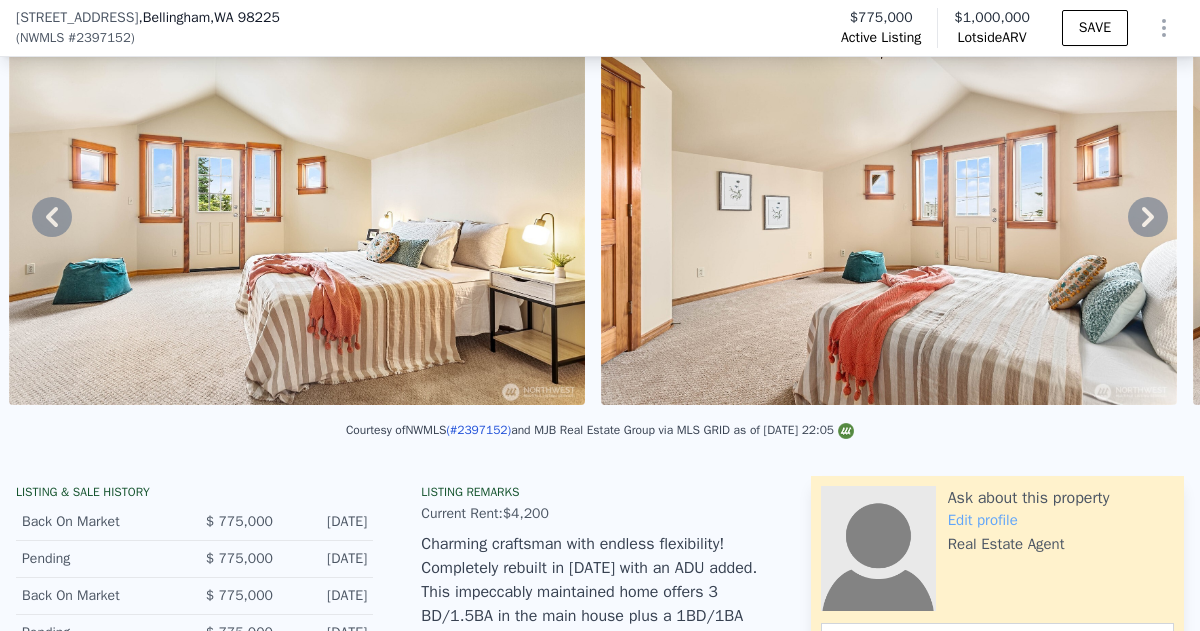 click 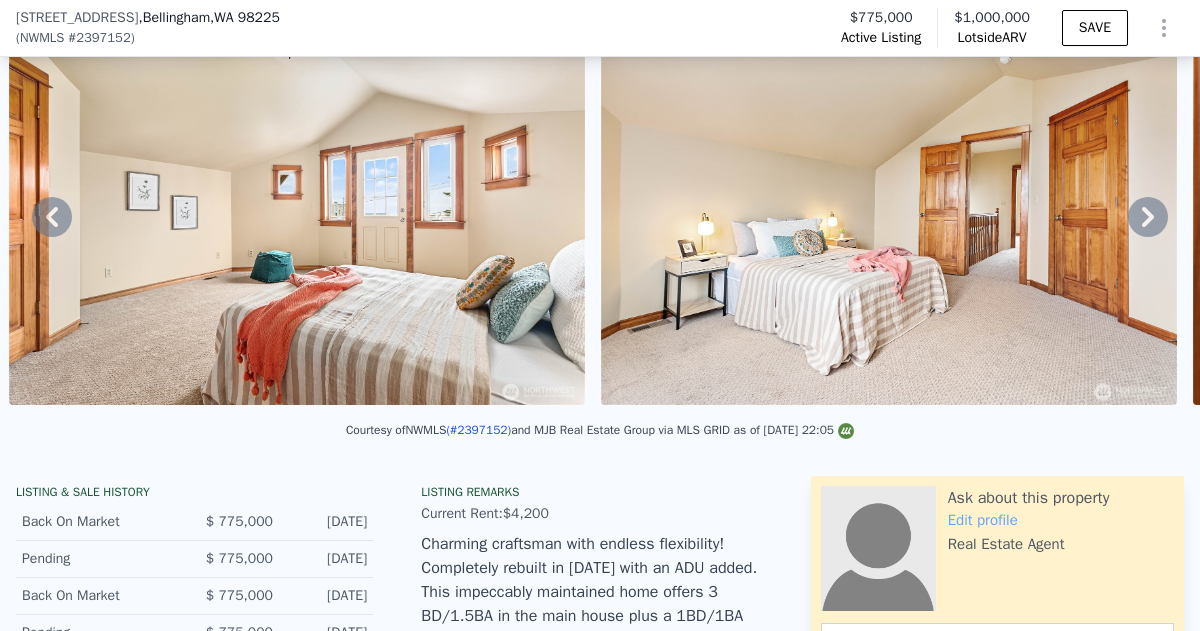click 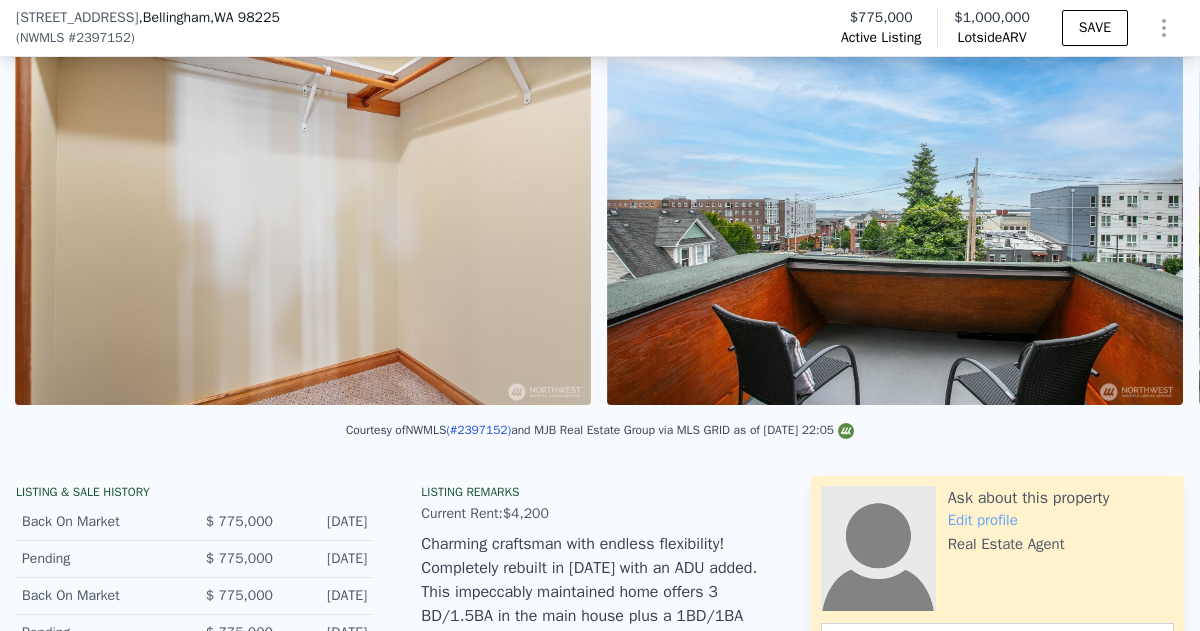 scroll, scrollTop: 0, scrollLeft: 13351, axis: horizontal 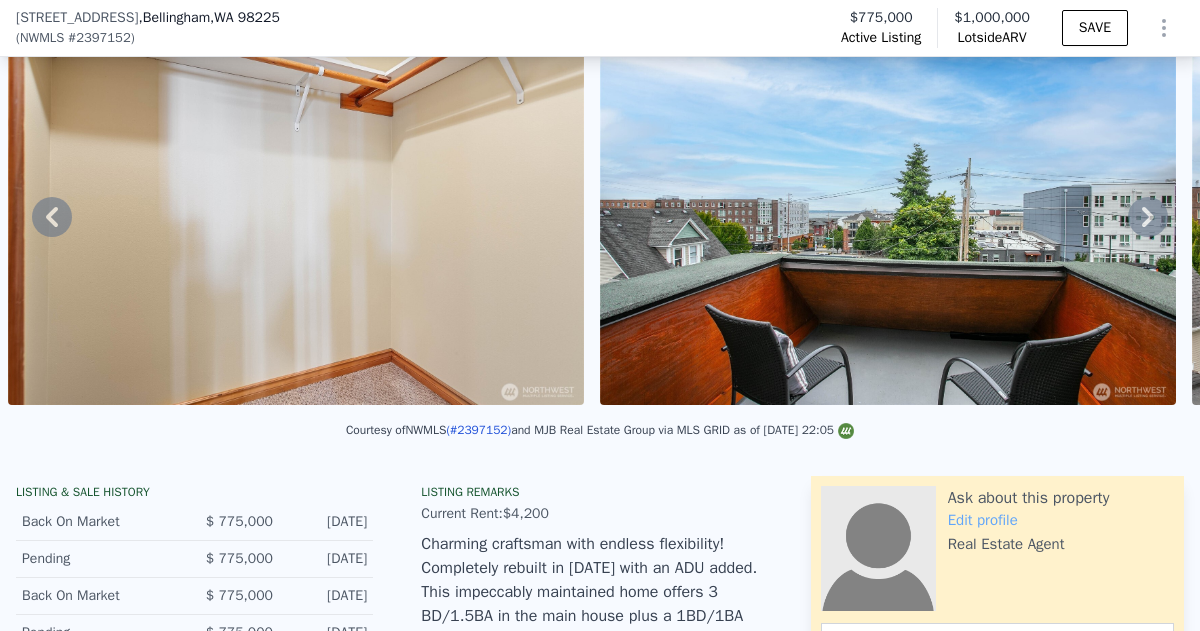 click 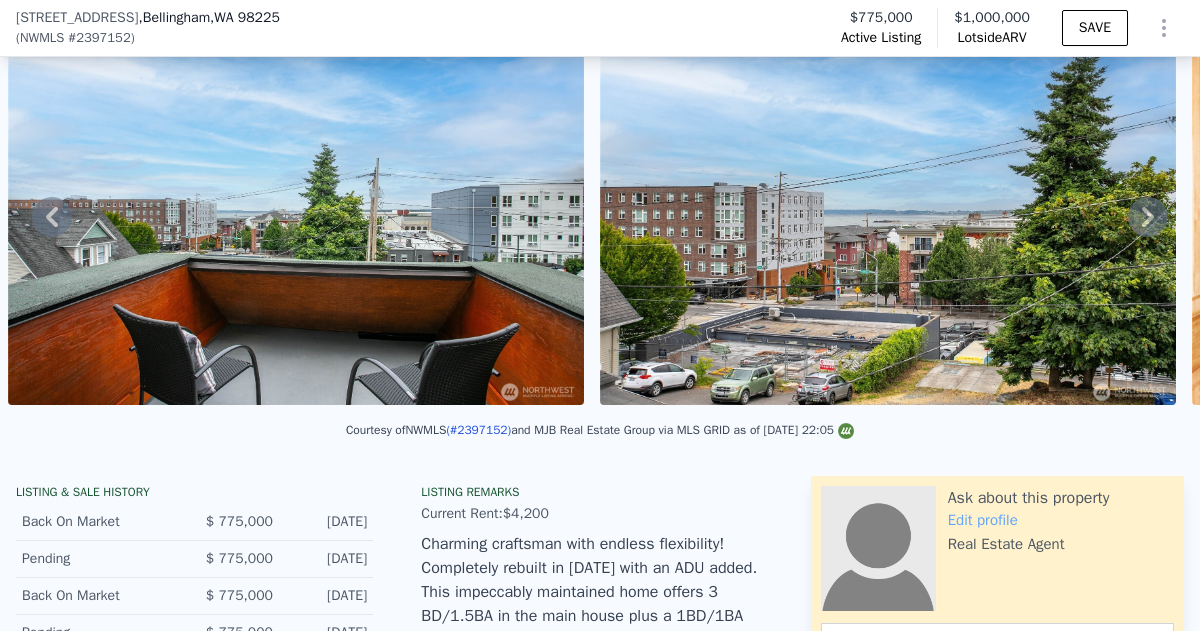 scroll, scrollTop: 0, scrollLeft: 13943, axis: horizontal 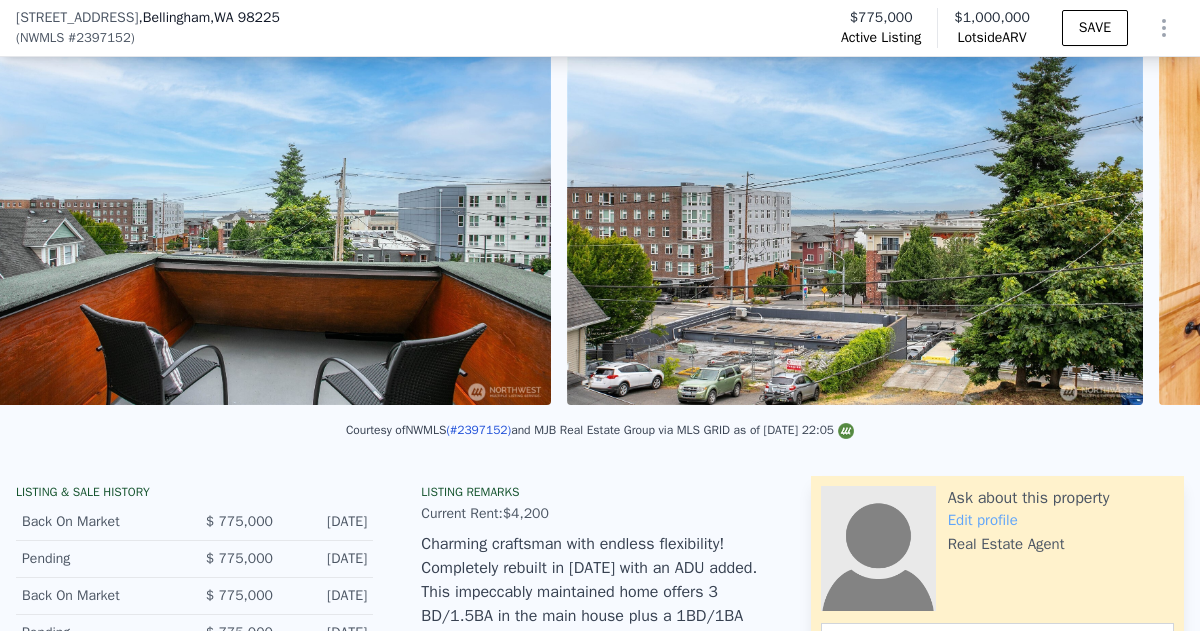 click at bounding box center [1447, 213] 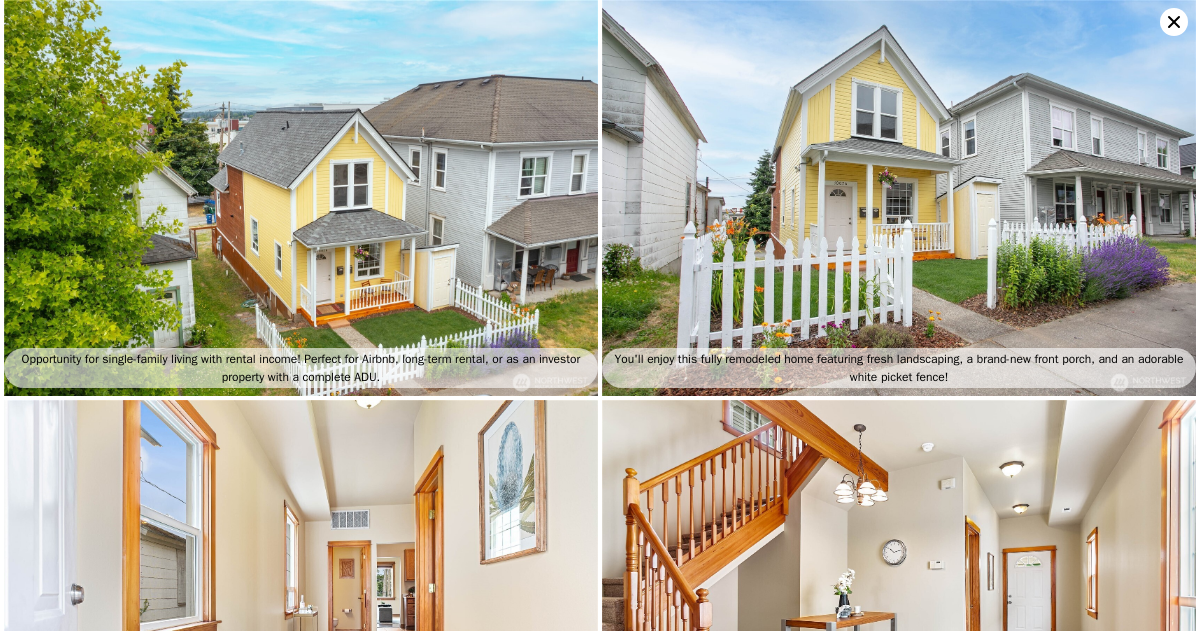 scroll, scrollTop: 0, scrollLeft: 14528, axis: horizontal 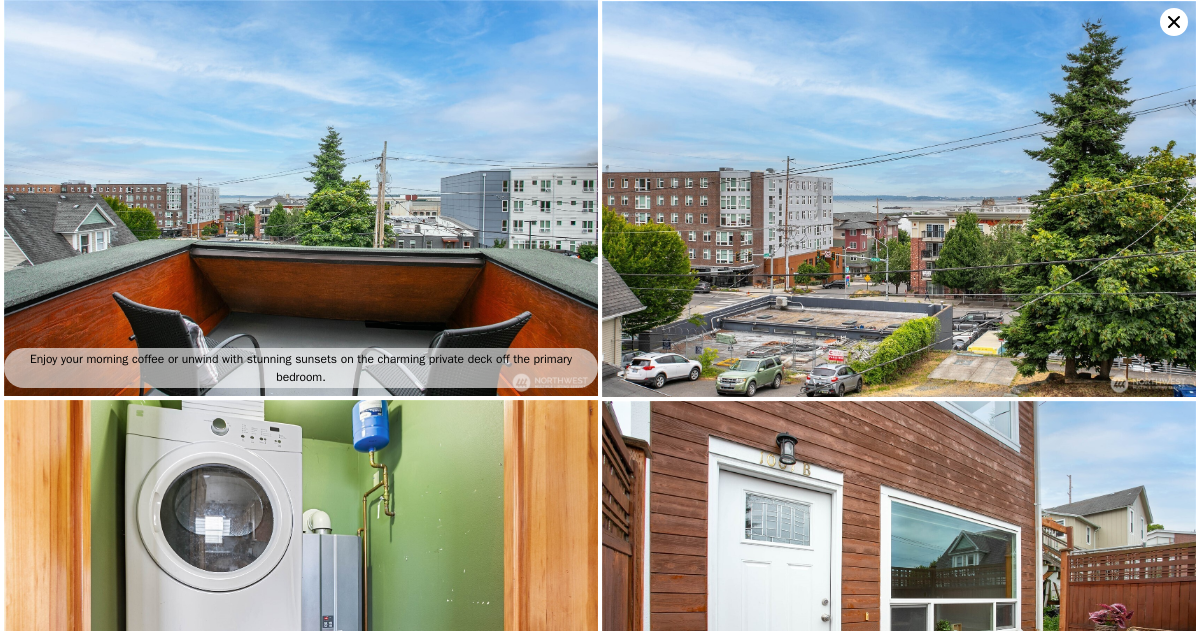 click at bounding box center [899, 199] 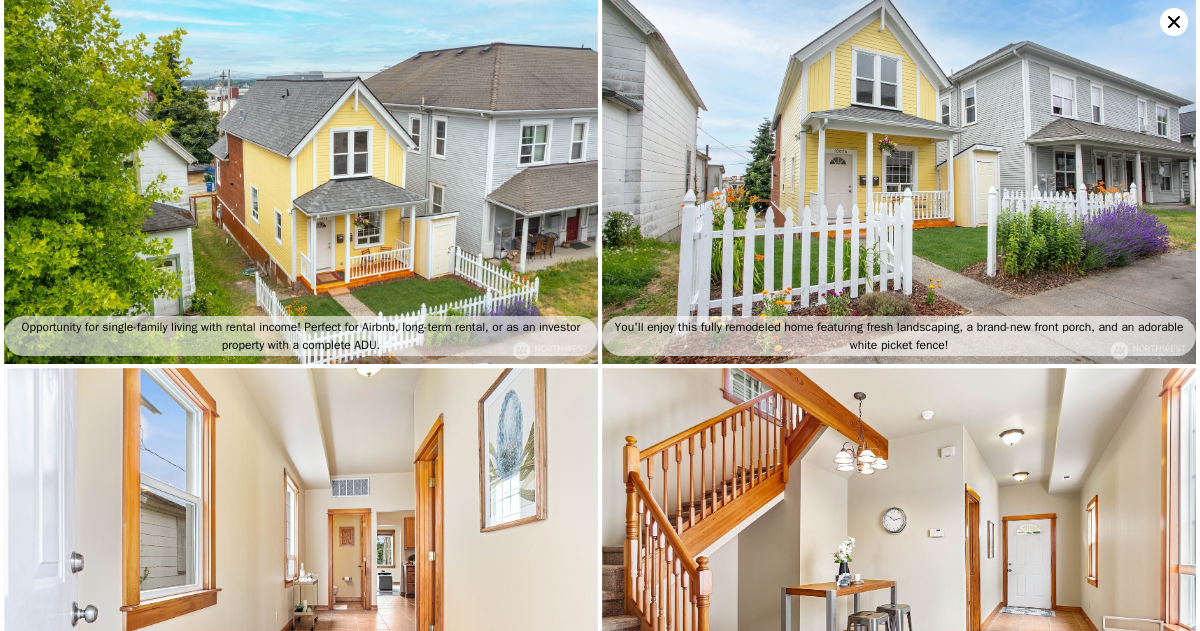 scroll, scrollTop: 0, scrollLeft: 0, axis: both 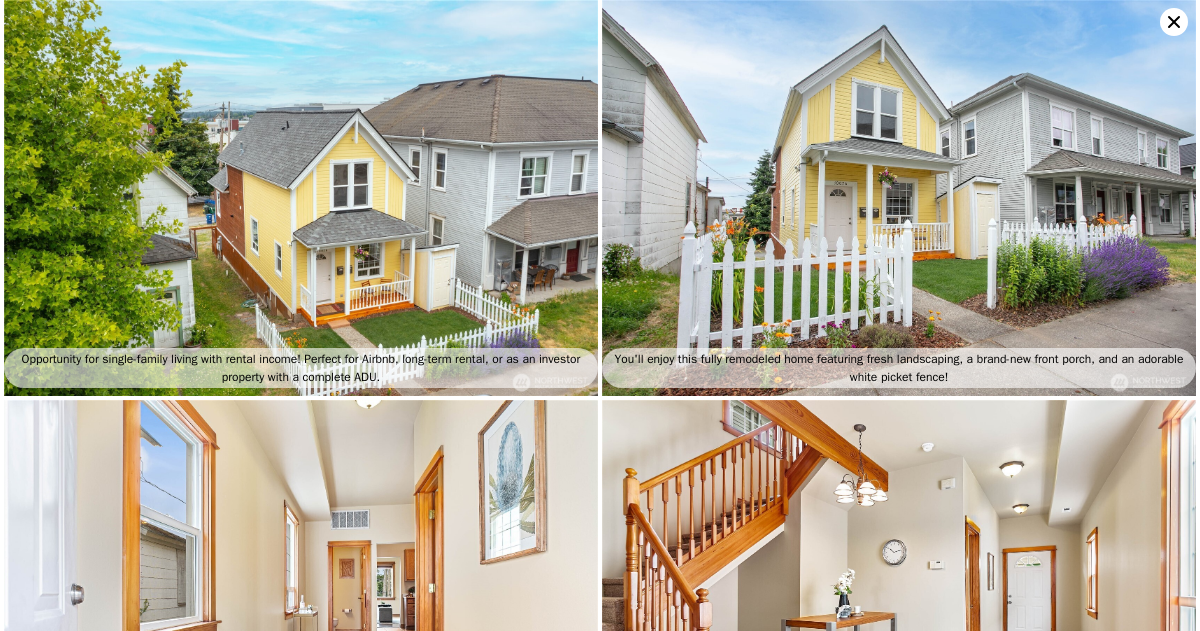 click 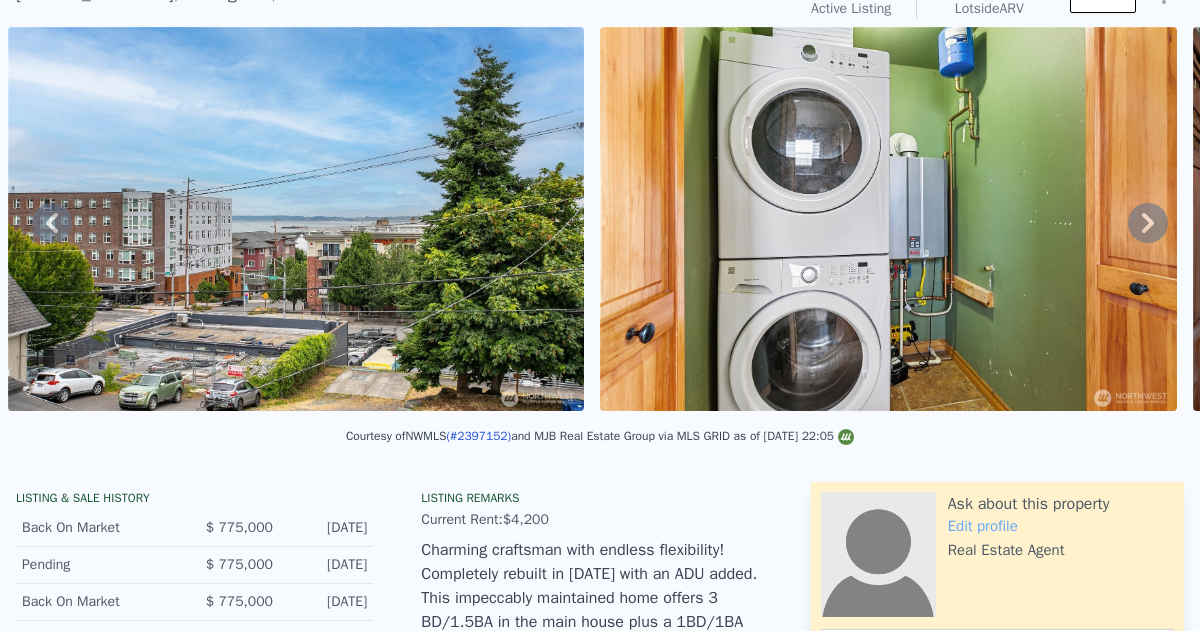 scroll, scrollTop: 0, scrollLeft: 0, axis: both 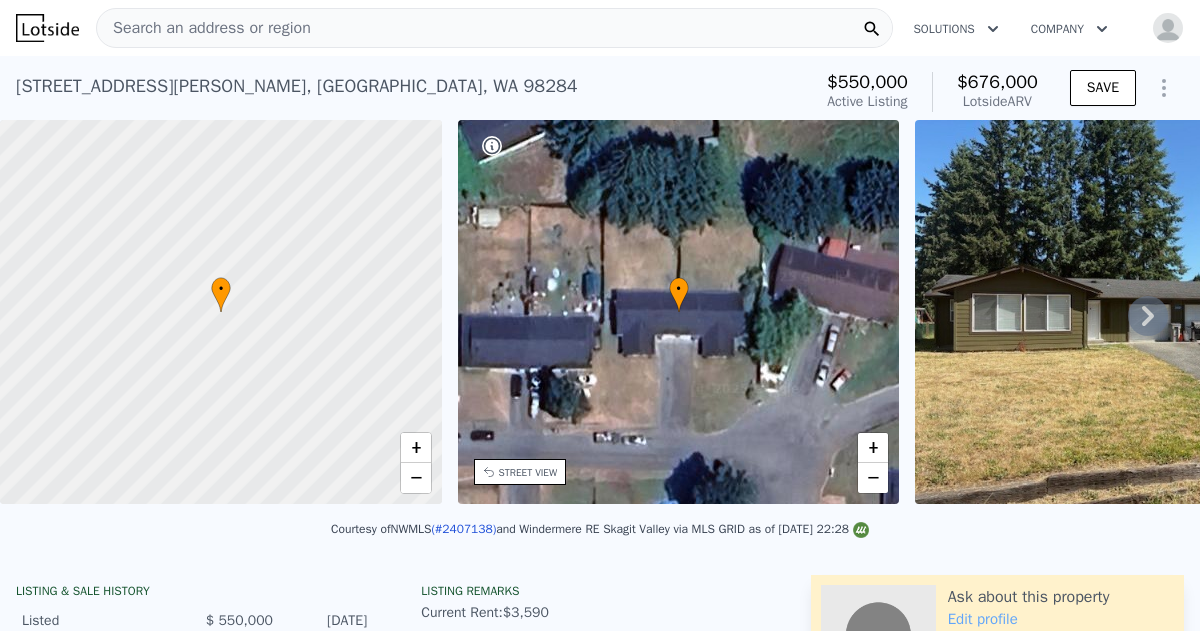 click 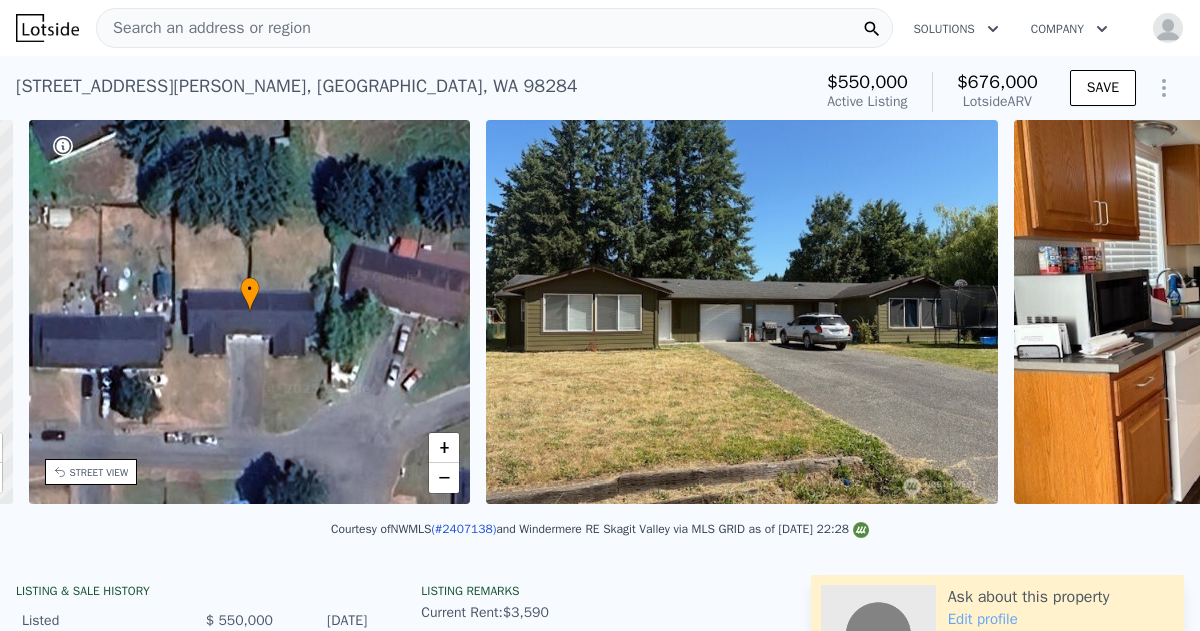 scroll, scrollTop: 0, scrollLeft: 465, axis: horizontal 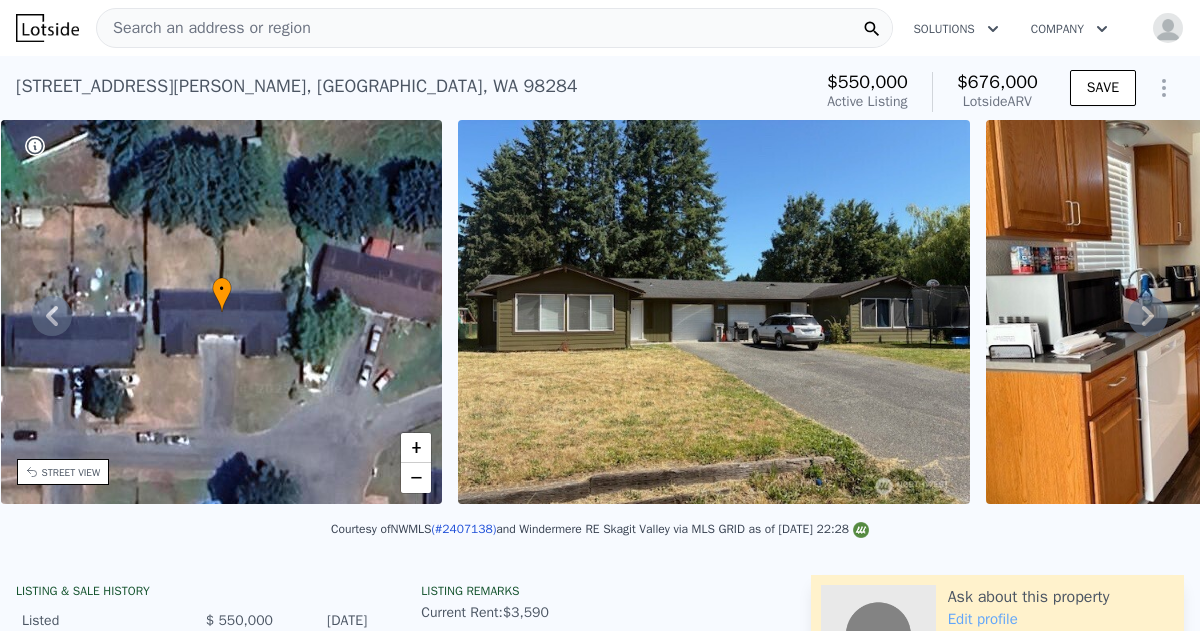 click 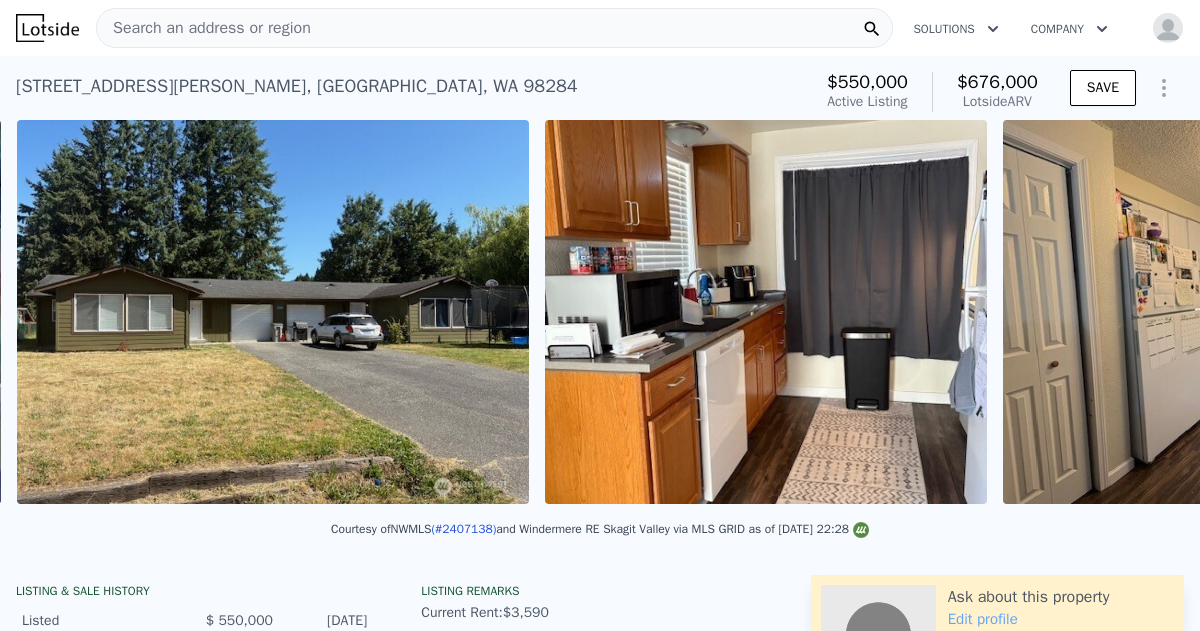 scroll, scrollTop: 0, scrollLeft: 915, axis: horizontal 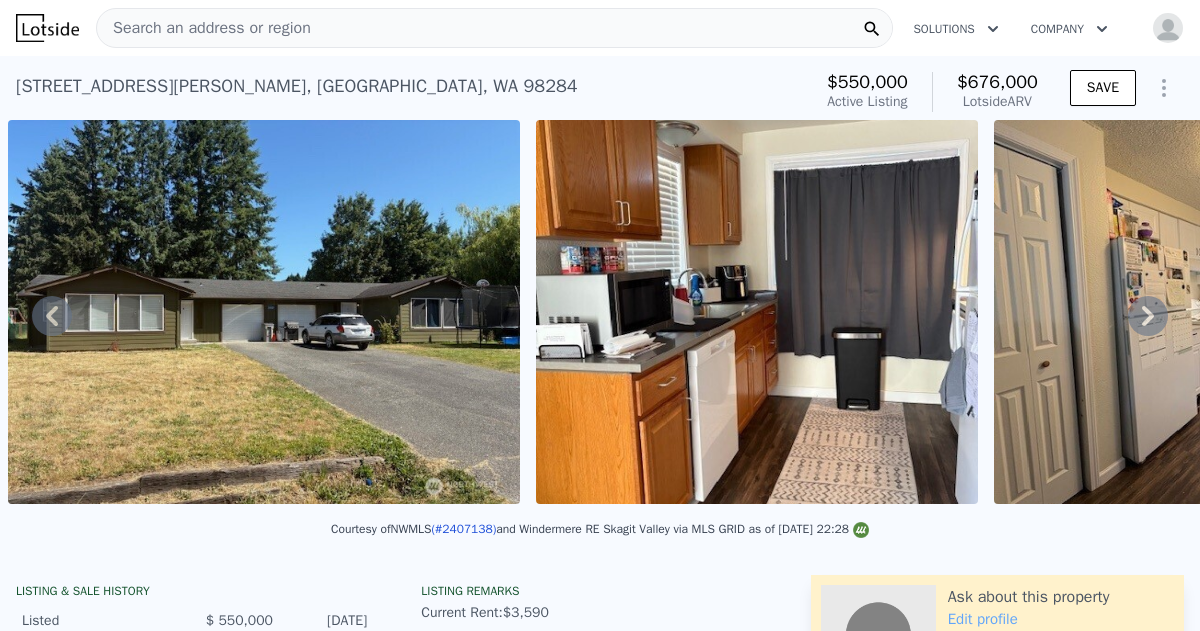 click 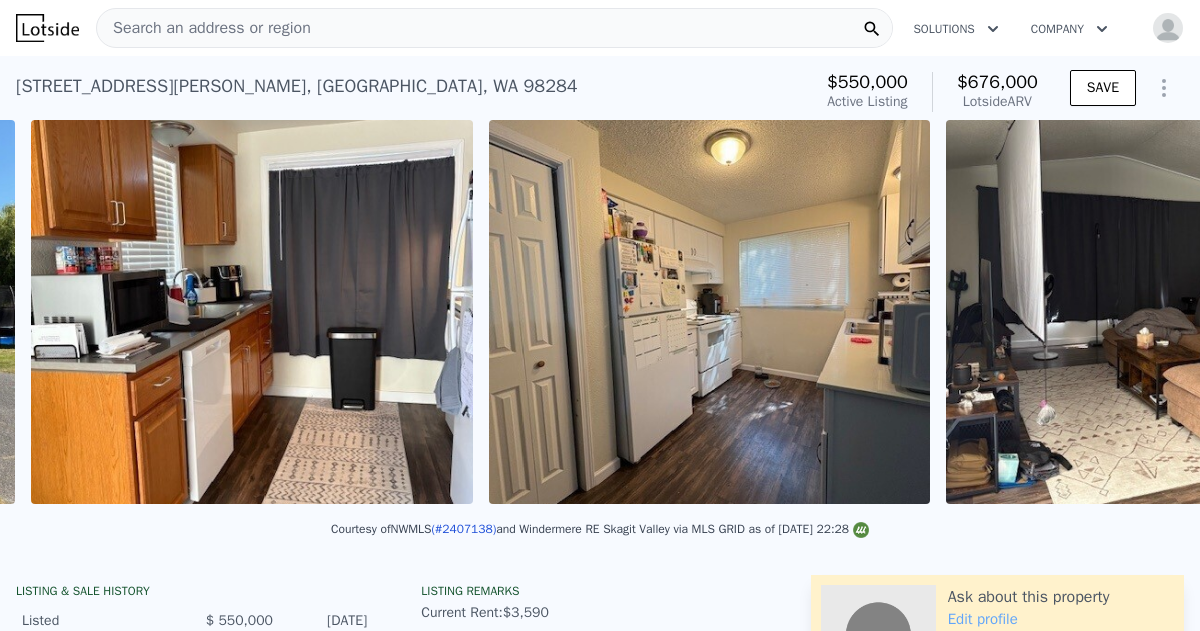 scroll, scrollTop: 0, scrollLeft: 1443, axis: horizontal 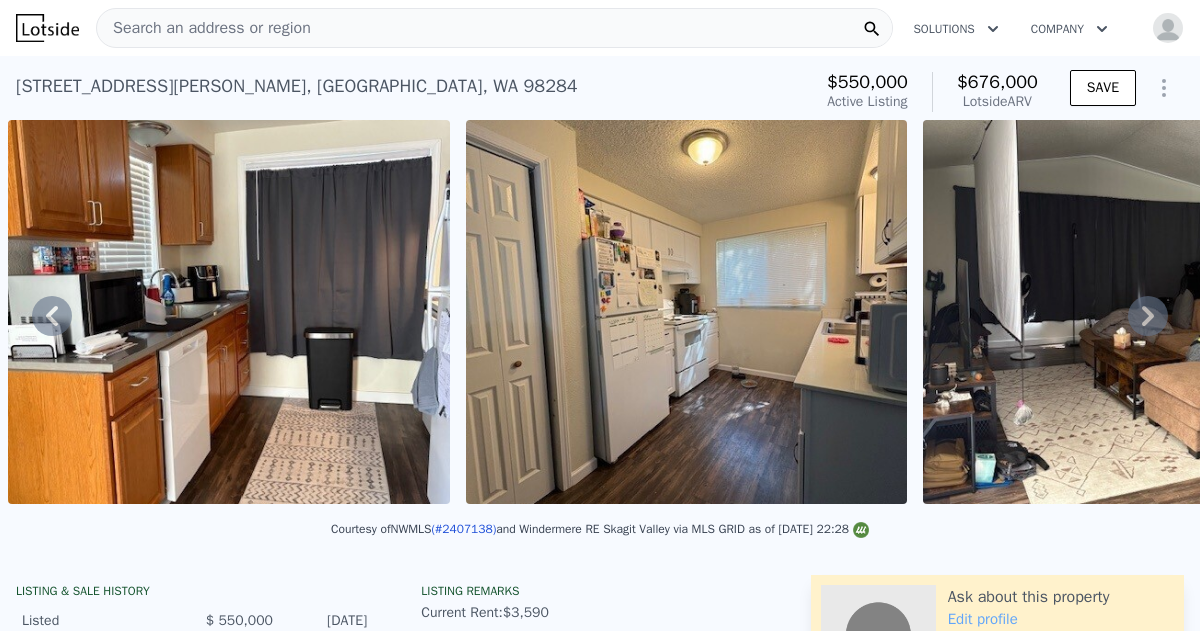 click 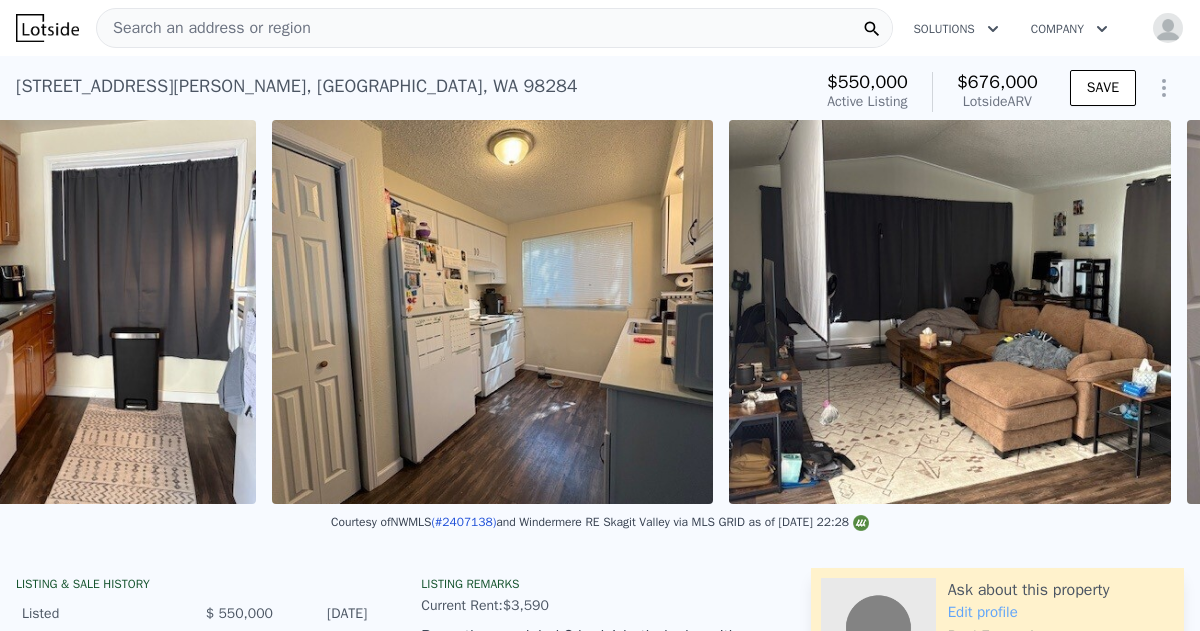 scroll, scrollTop: 0, scrollLeft: 1900, axis: horizontal 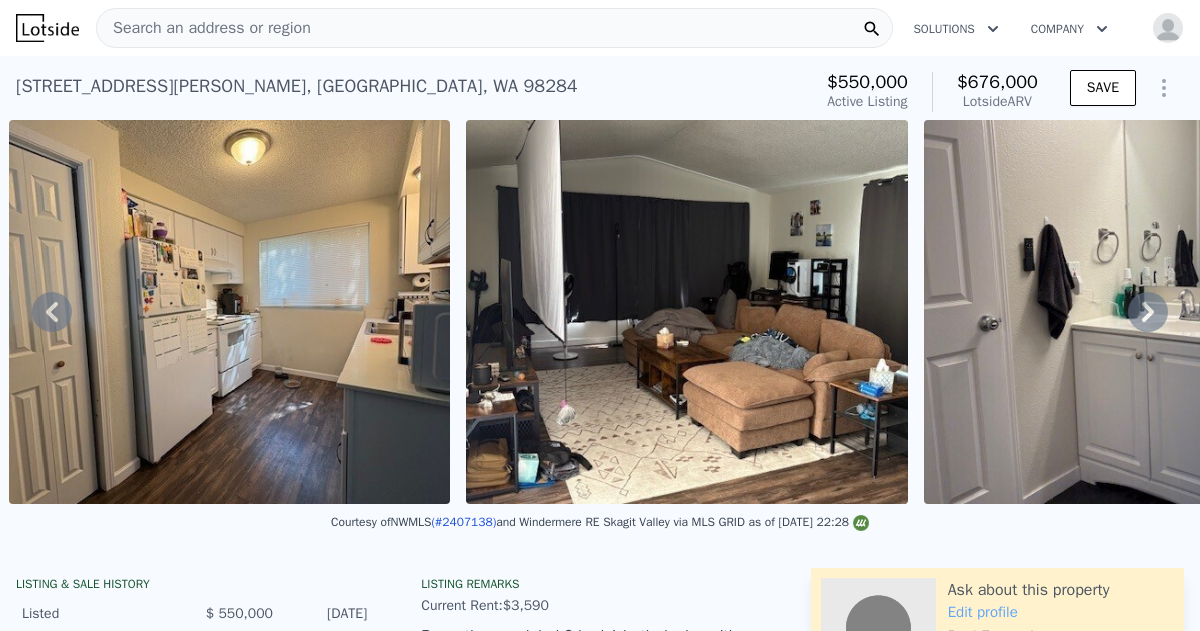 click 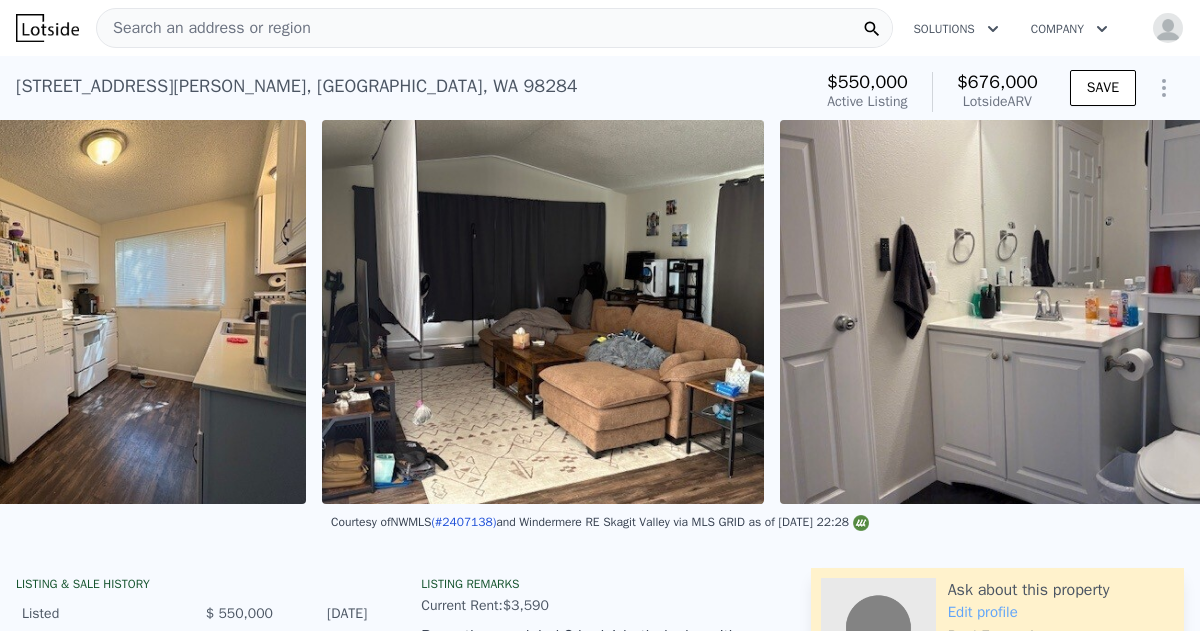 scroll, scrollTop: 0, scrollLeft: 2073, axis: horizontal 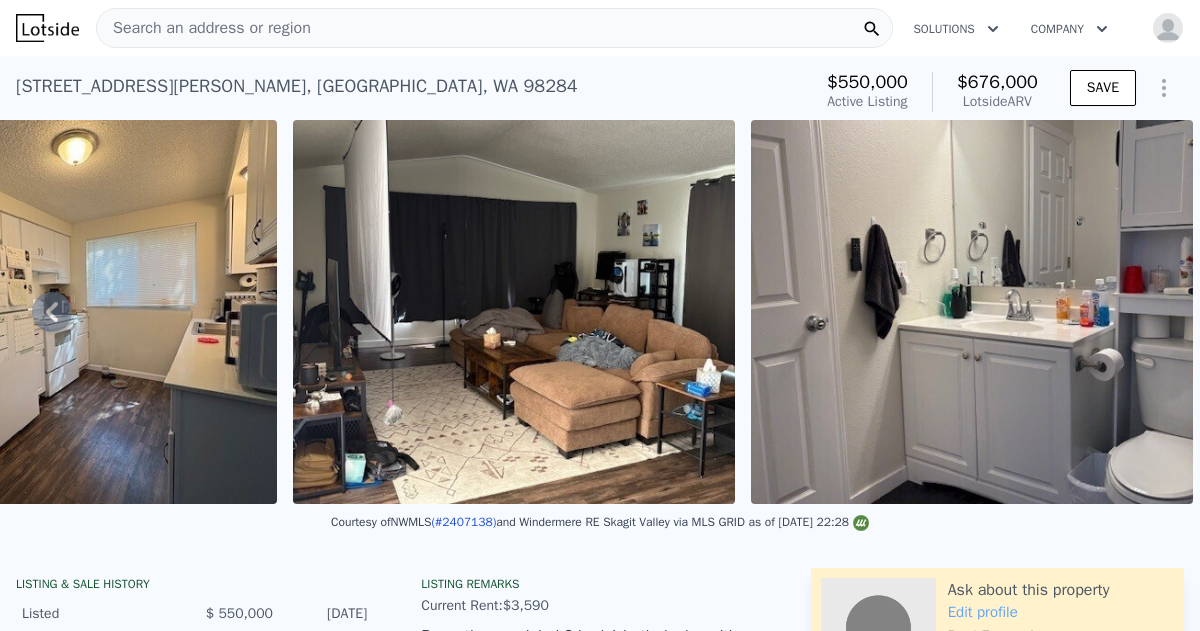 click at bounding box center [972, 312] 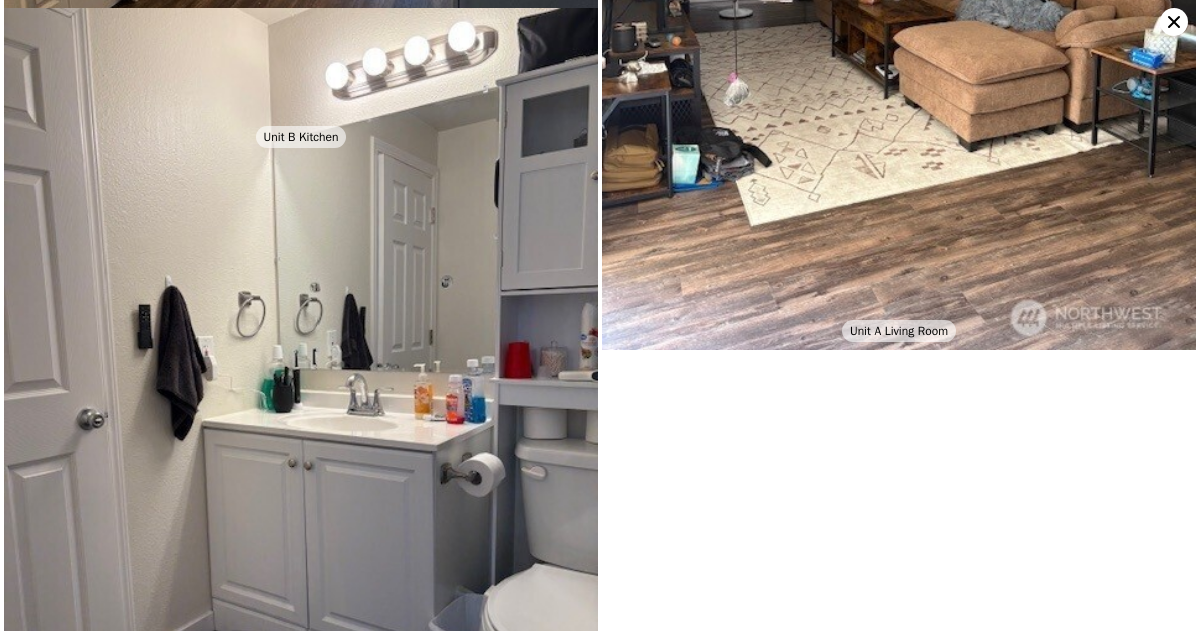 scroll, scrollTop: 1093, scrollLeft: 0, axis: vertical 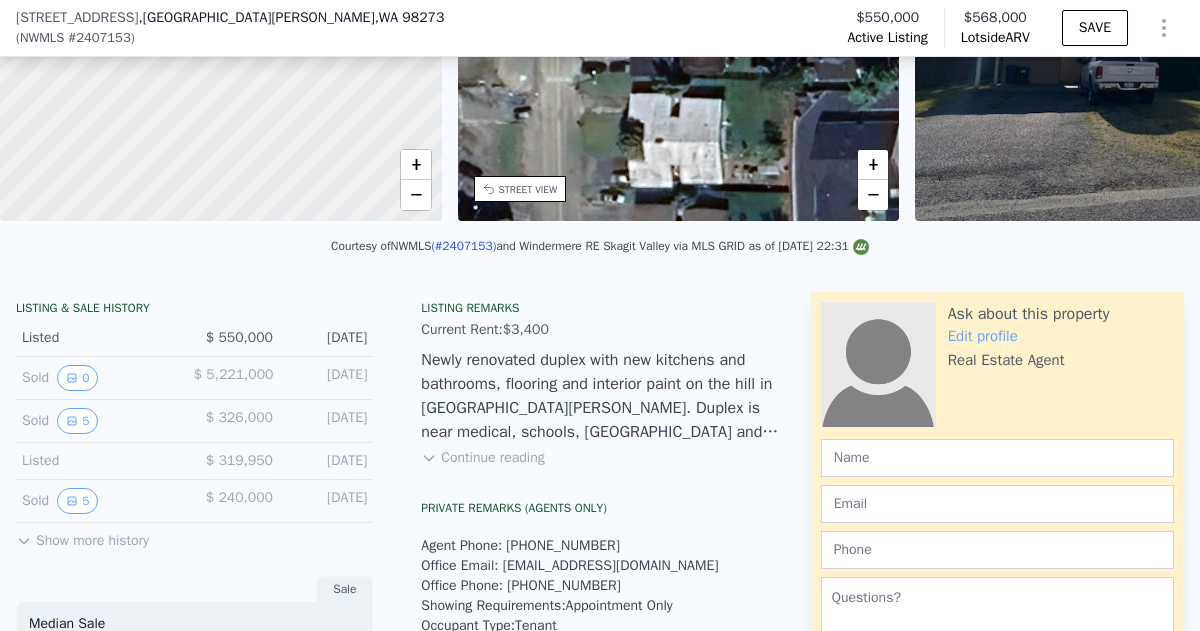 click on "Continue reading" at bounding box center [482, 458] 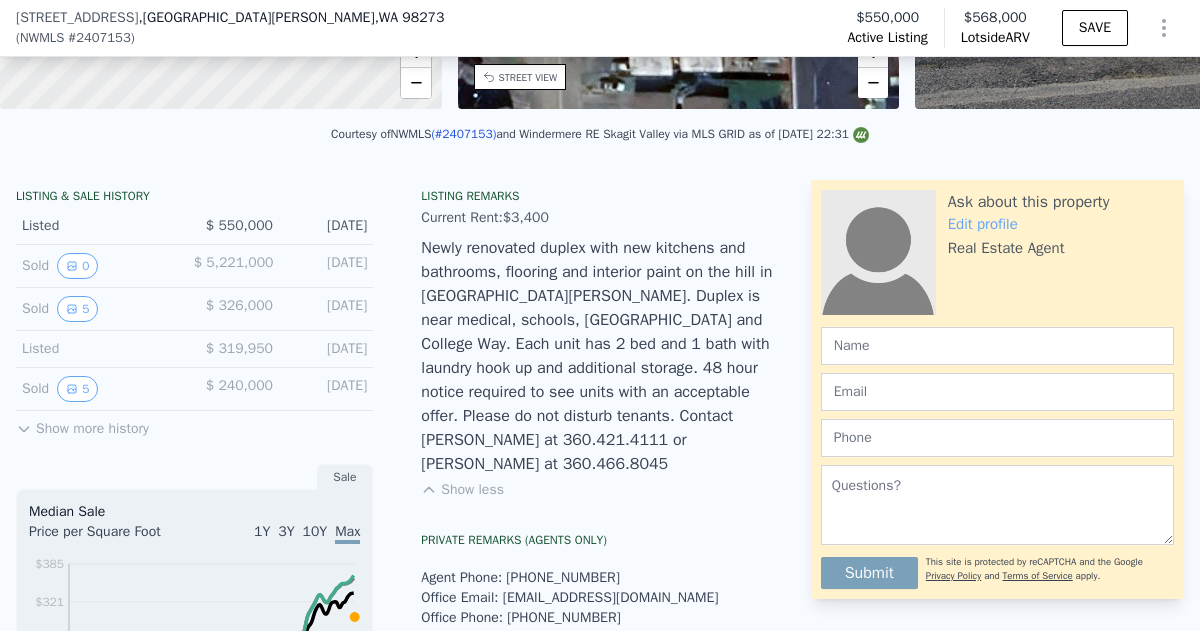 scroll, scrollTop: 378, scrollLeft: 0, axis: vertical 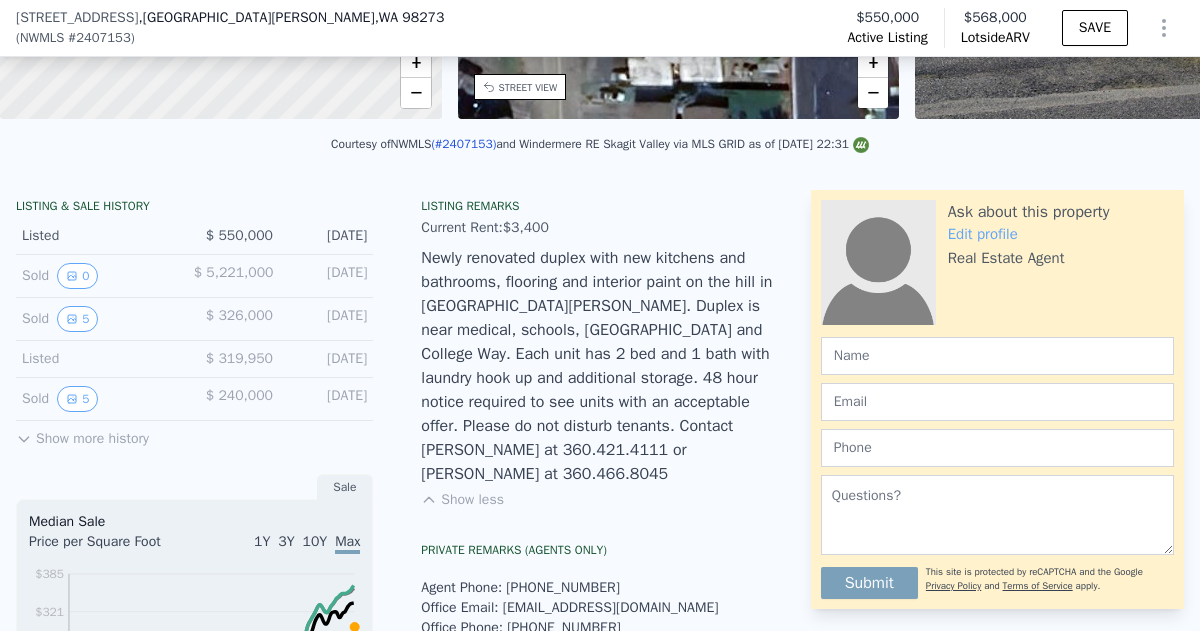 click on "Show more history" at bounding box center (82, 435) 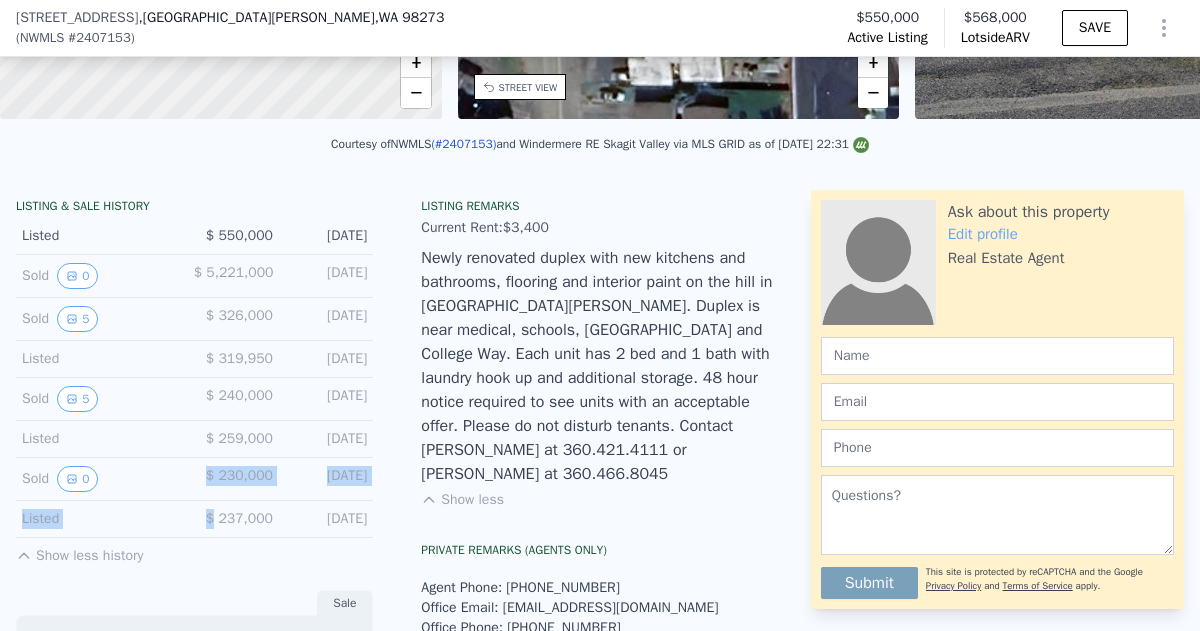 drag, startPoint x: 210, startPoint y: 525, endPoint x: 201, endPoint y: 471, distance: 54.74486 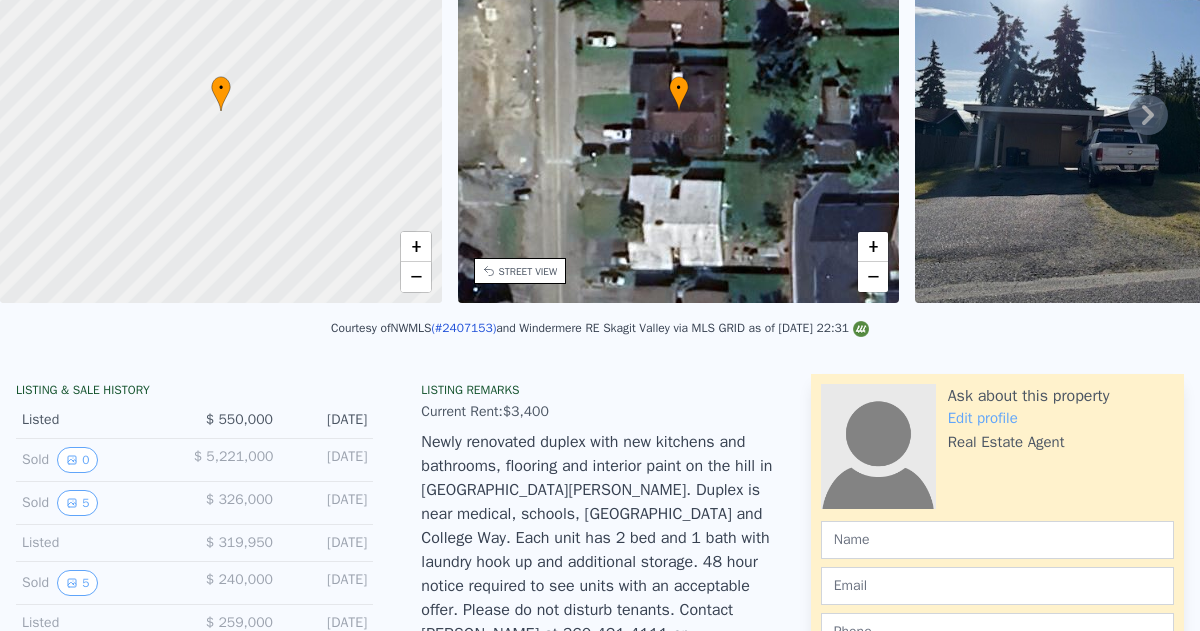 scroll, scrollTop: 7, scrollLeft: 0, axis: vertical 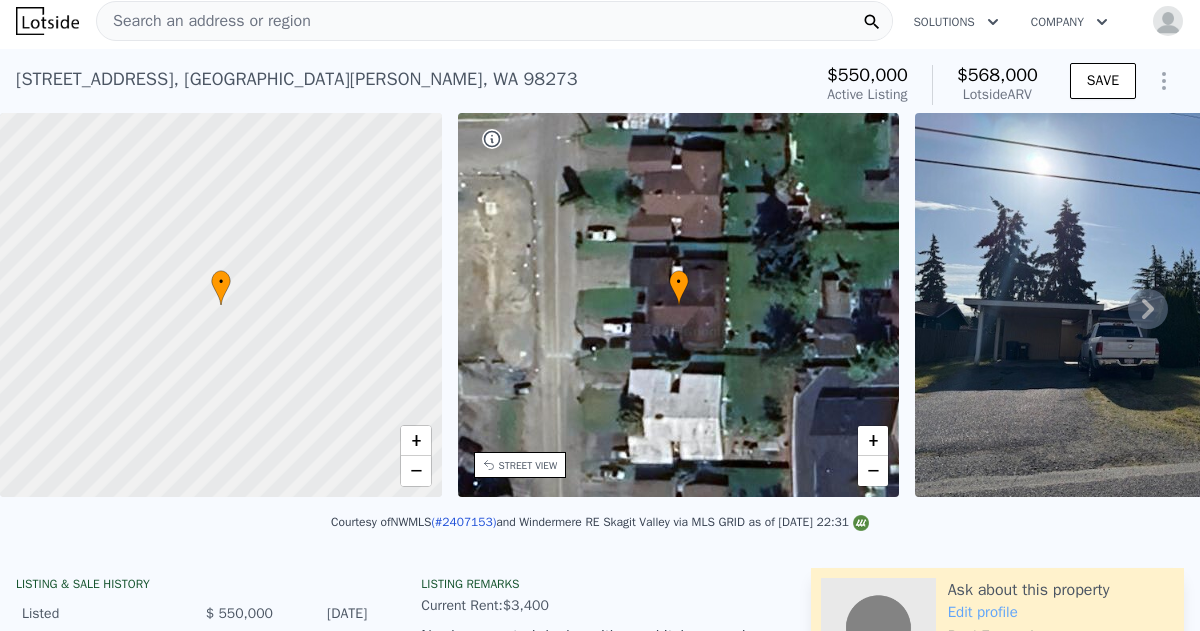 click 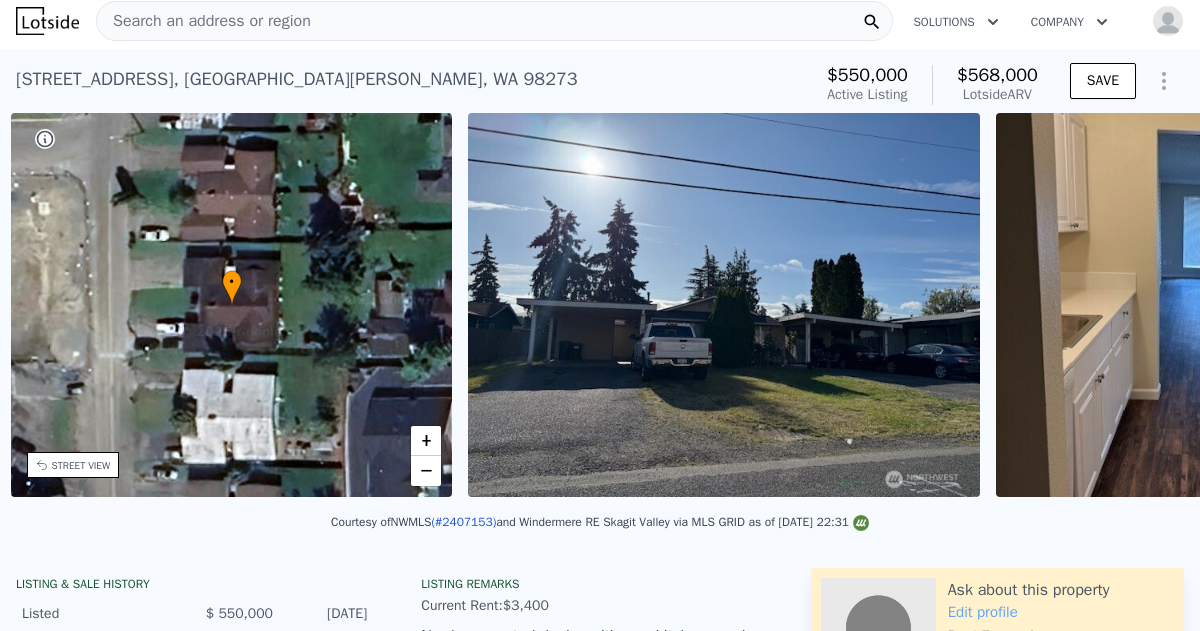 scroll, scrollTop: 0, scrollLeft: 465, axis: horizontal 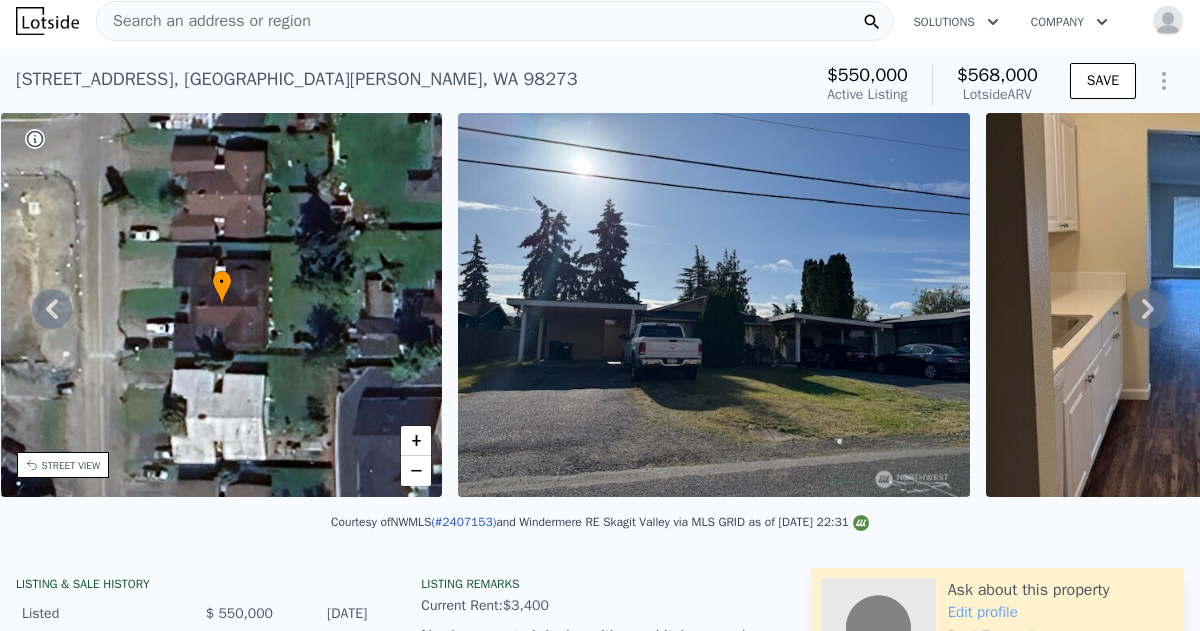 click 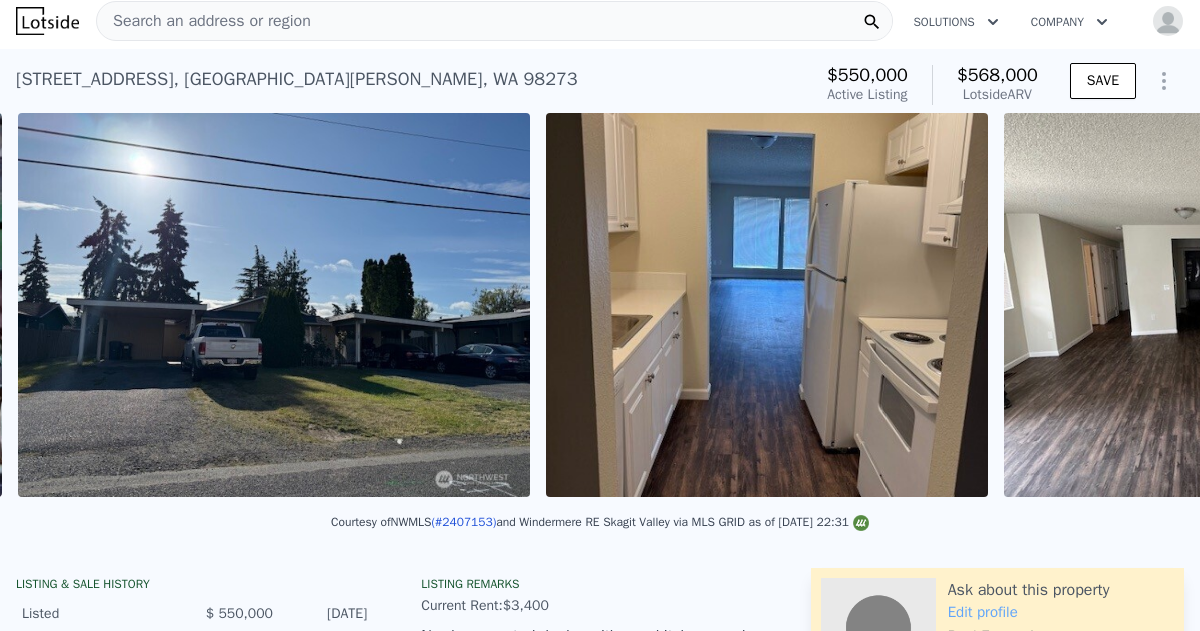 scroll, scrollTop: 0, scrollLeft: 915, axis: horizontal 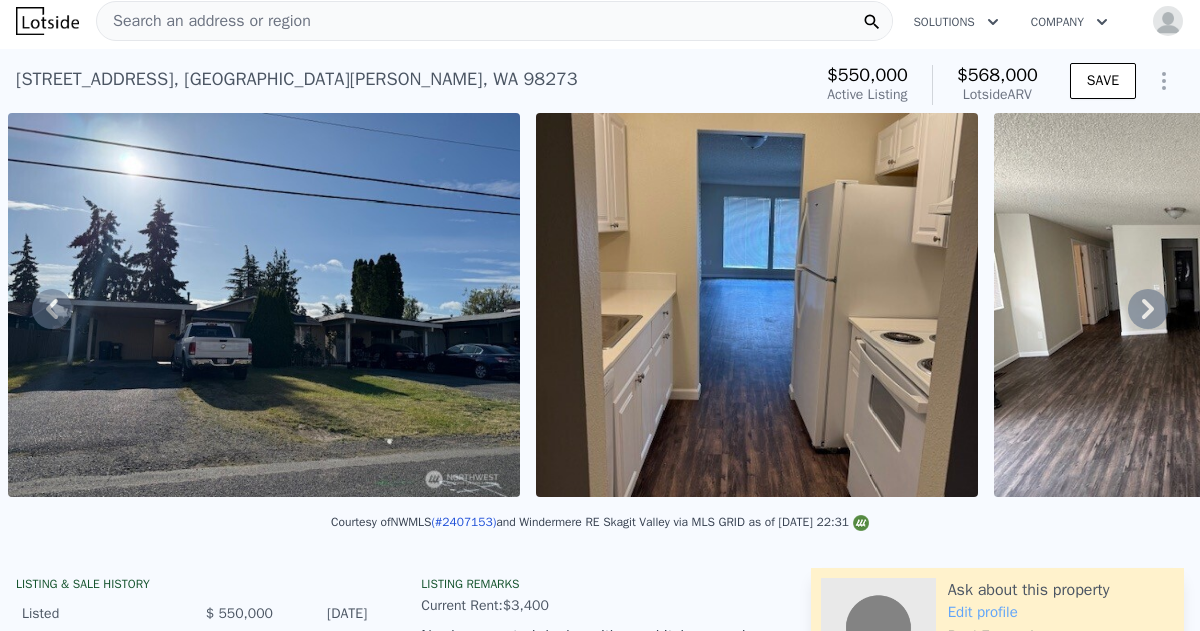 click 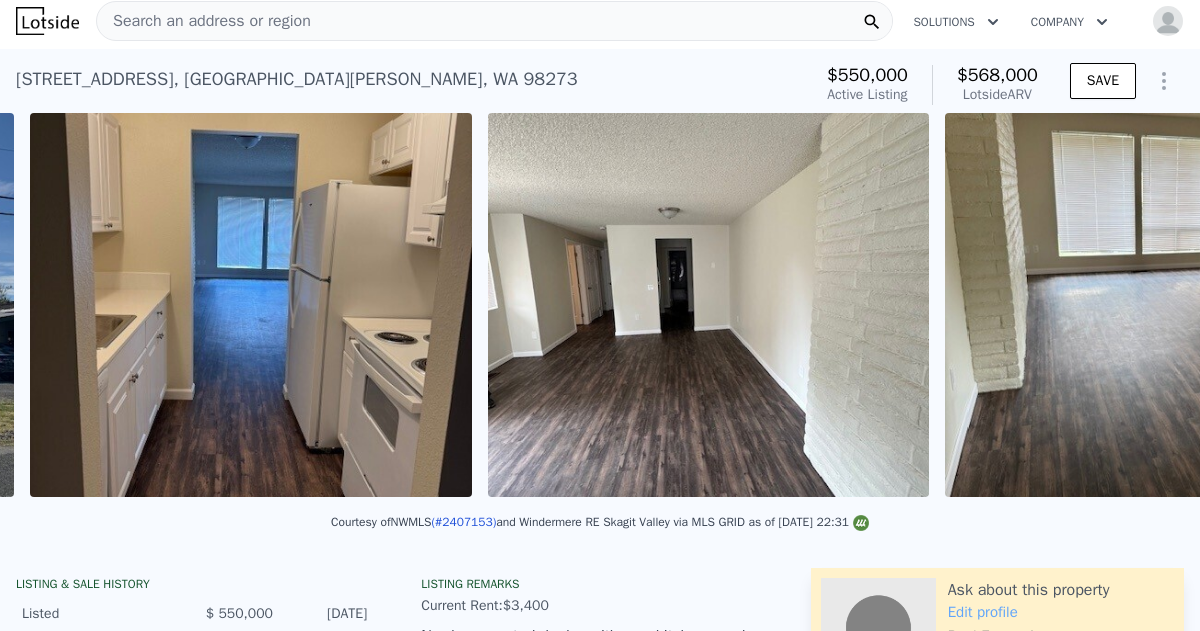 scroll, scrollTop: 0, scrollLeft: 1443, axis: horizontal 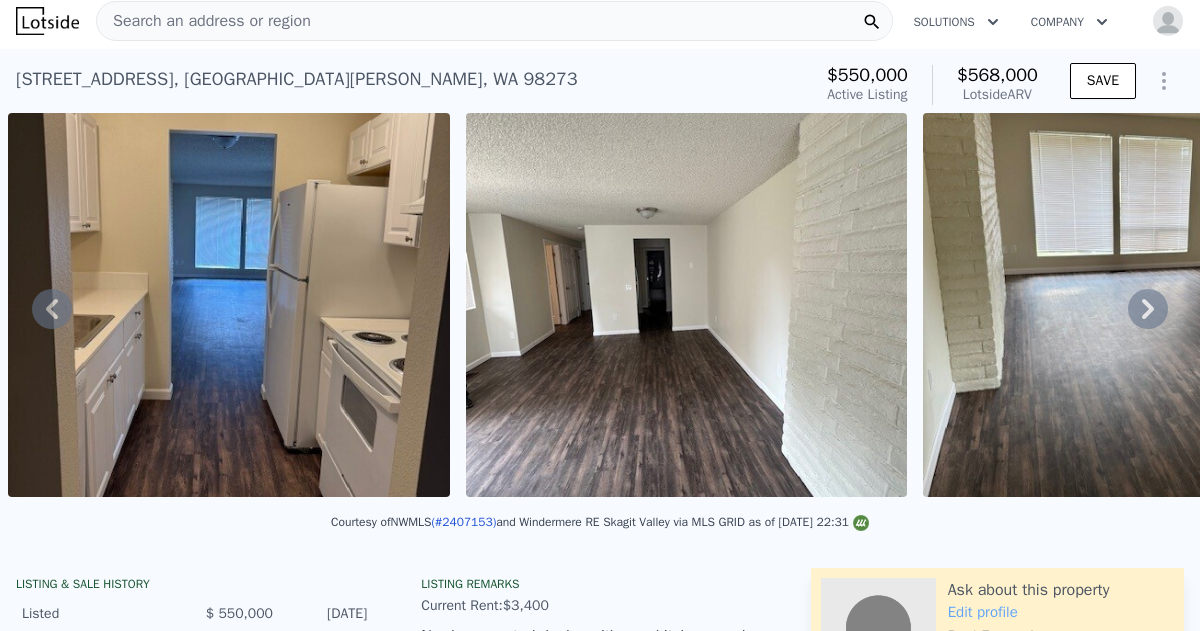 click 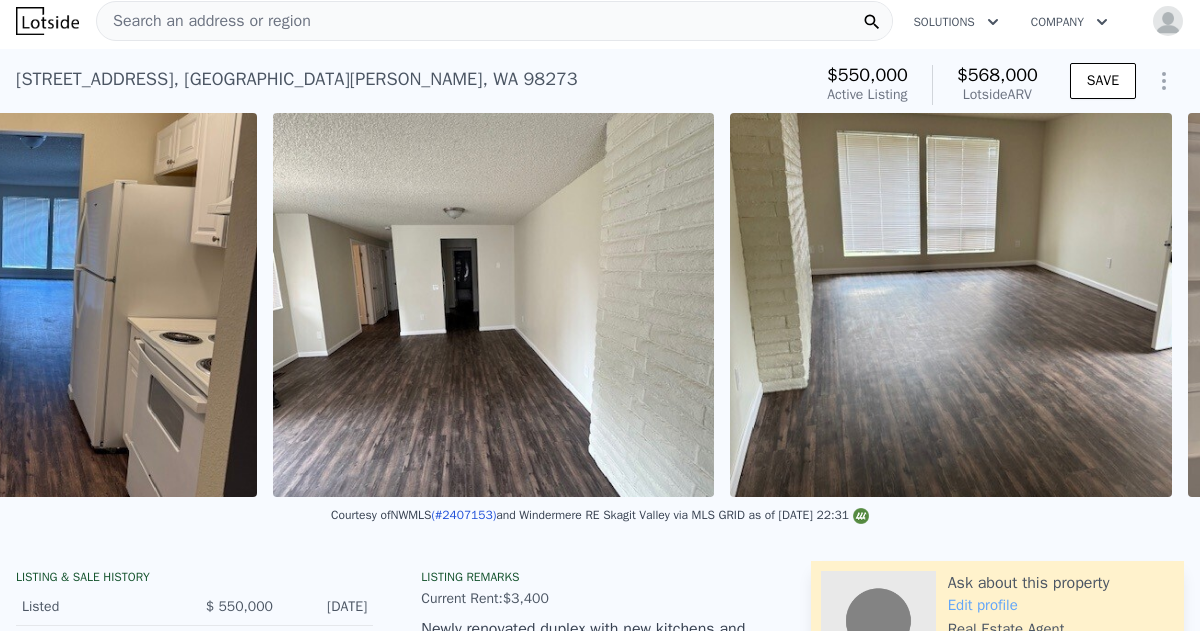 scroll, scrollTop: 0, scrollLeft: 1900, axis: horizontal 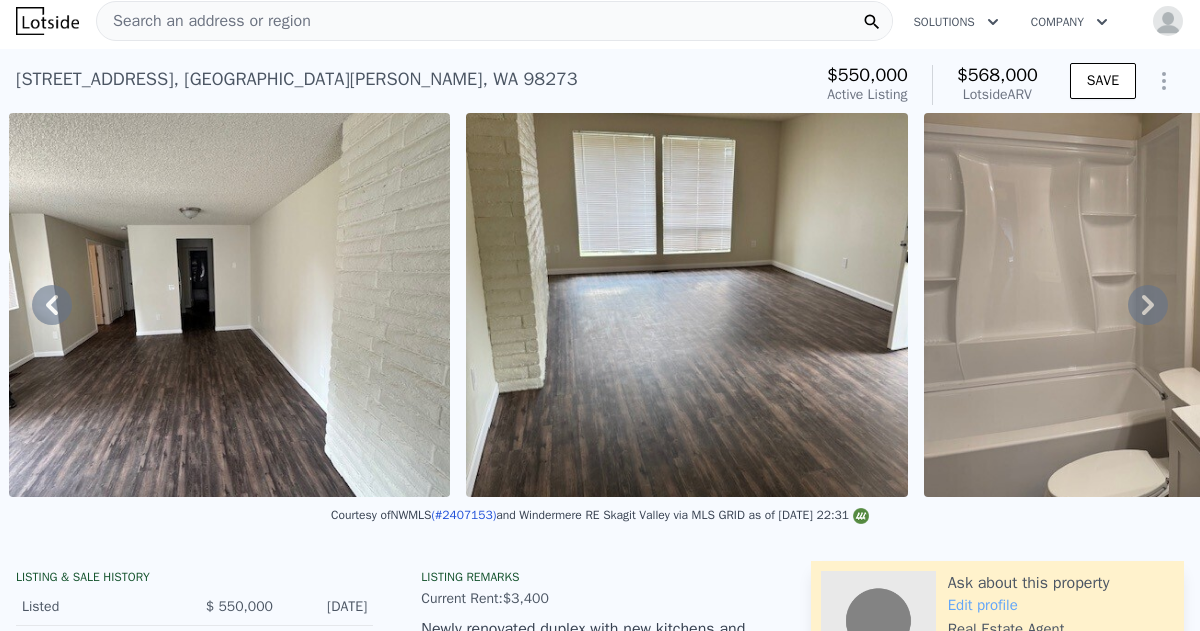 click 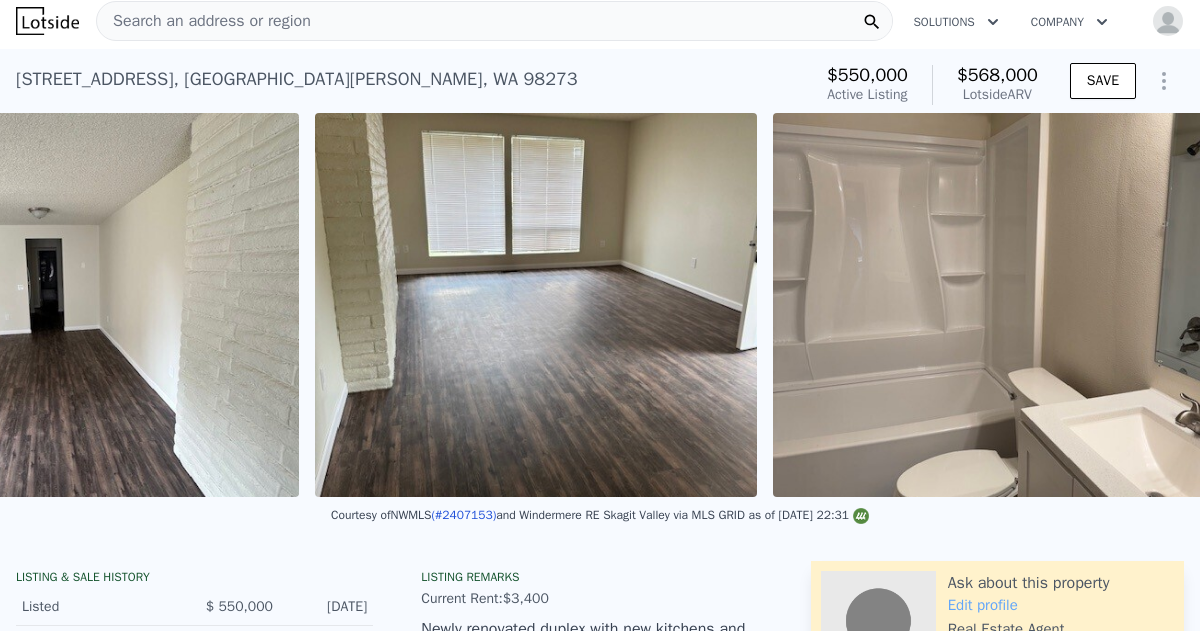 scroll, scrollTop: 0, scrollLeft: 2073, axis: horizontal 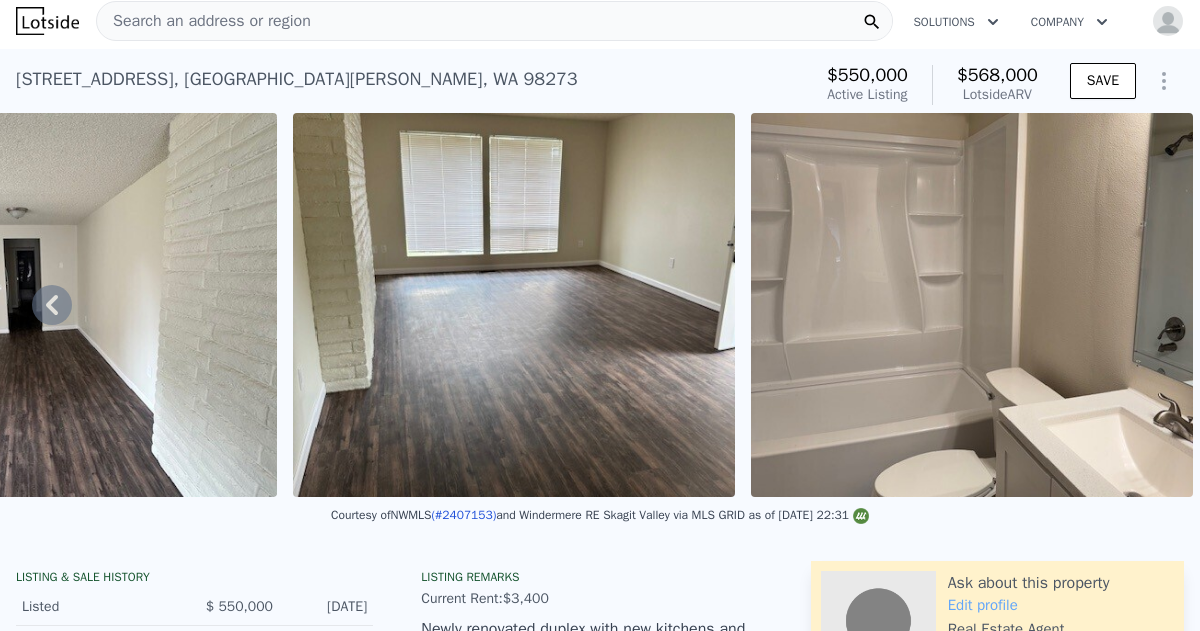 click at bounding box center [972, 305] 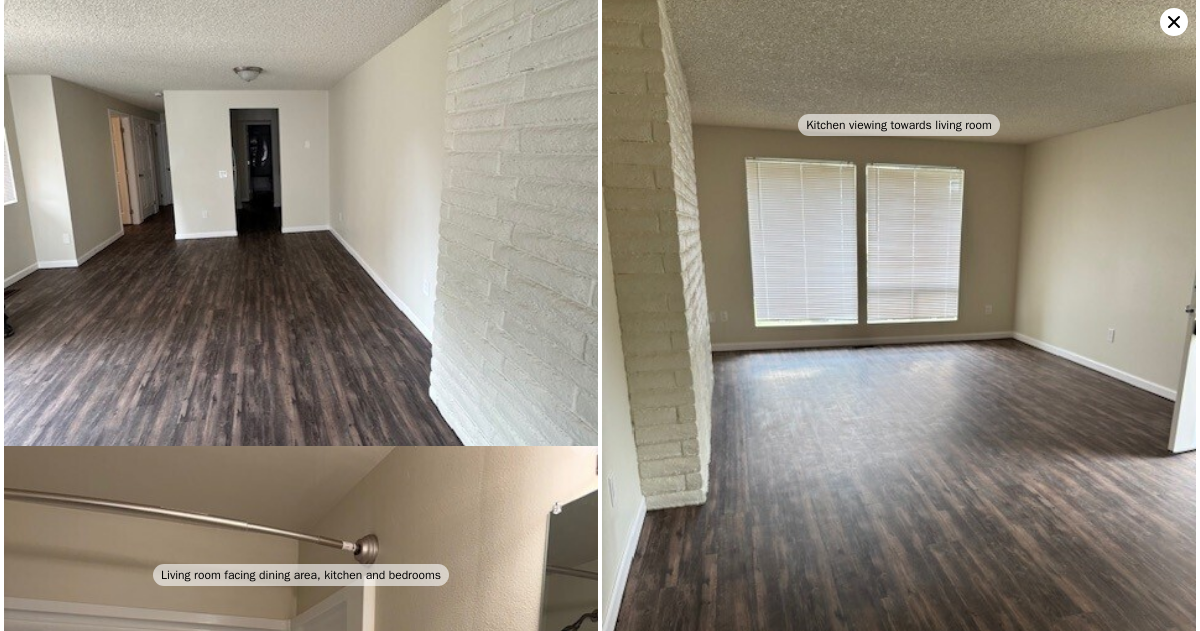 click at bounding box center [899, 392] 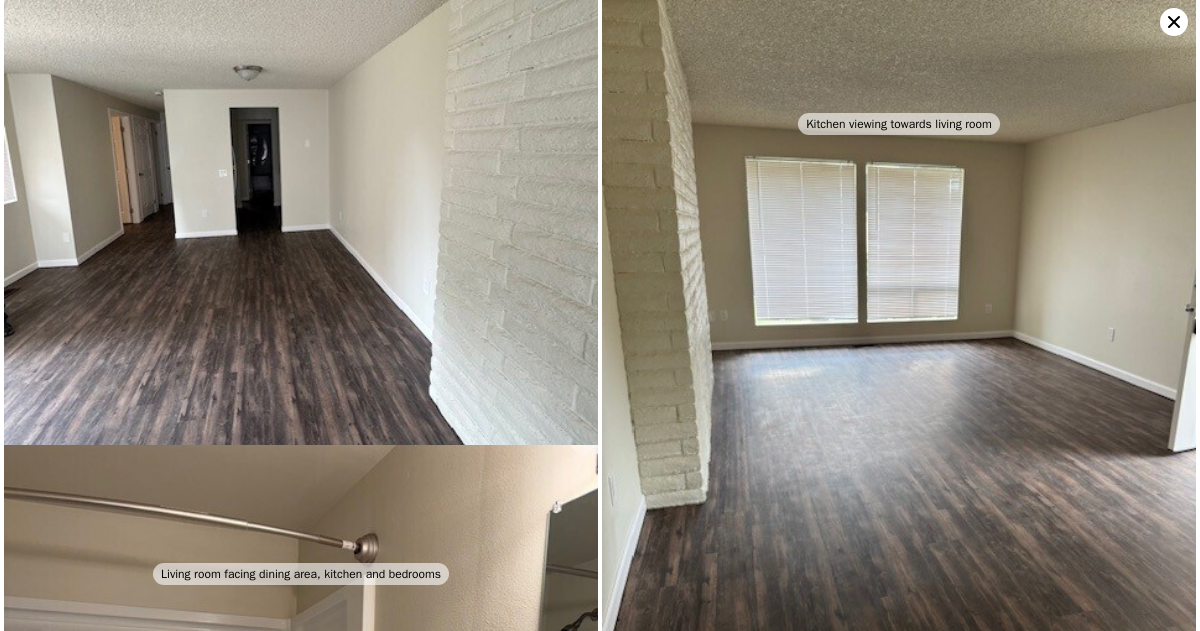 scroll, scrollTop: 644, scrollLeft: 0, axis: vertical 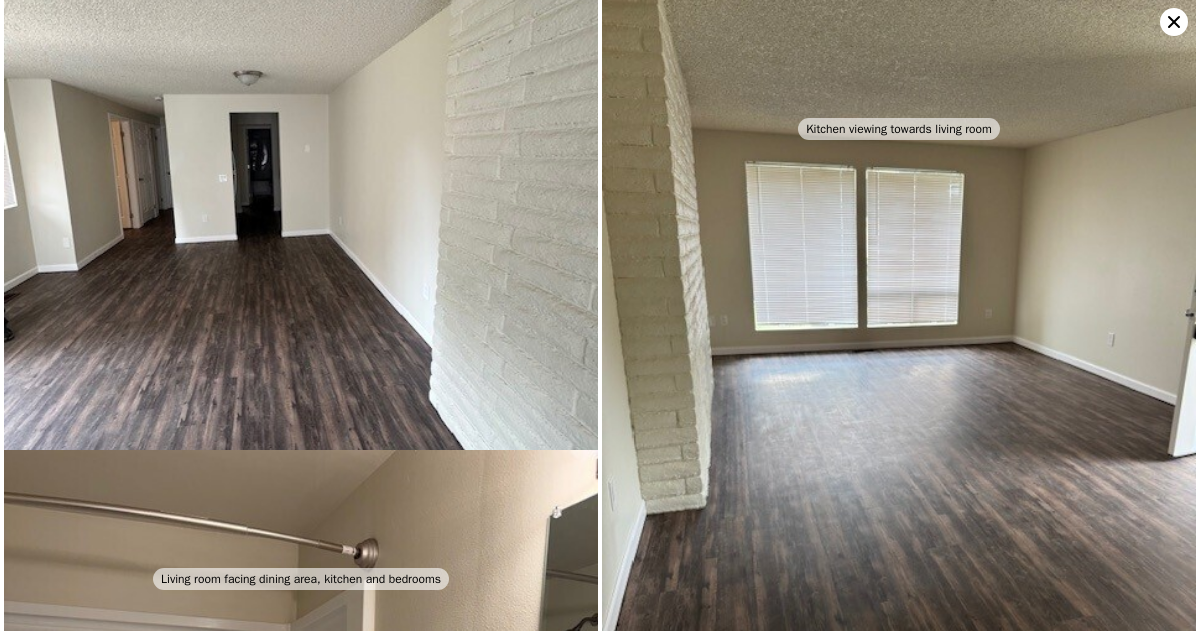click 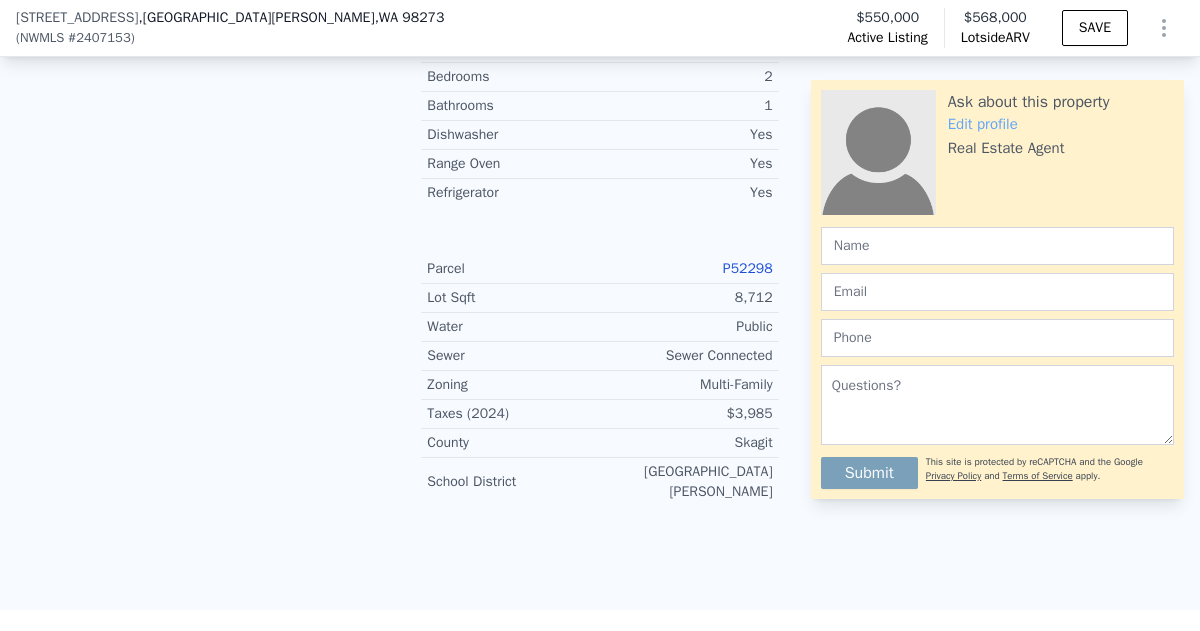 scroll, scrollTop: 1735, scrollLeft: 0, axis: vertical 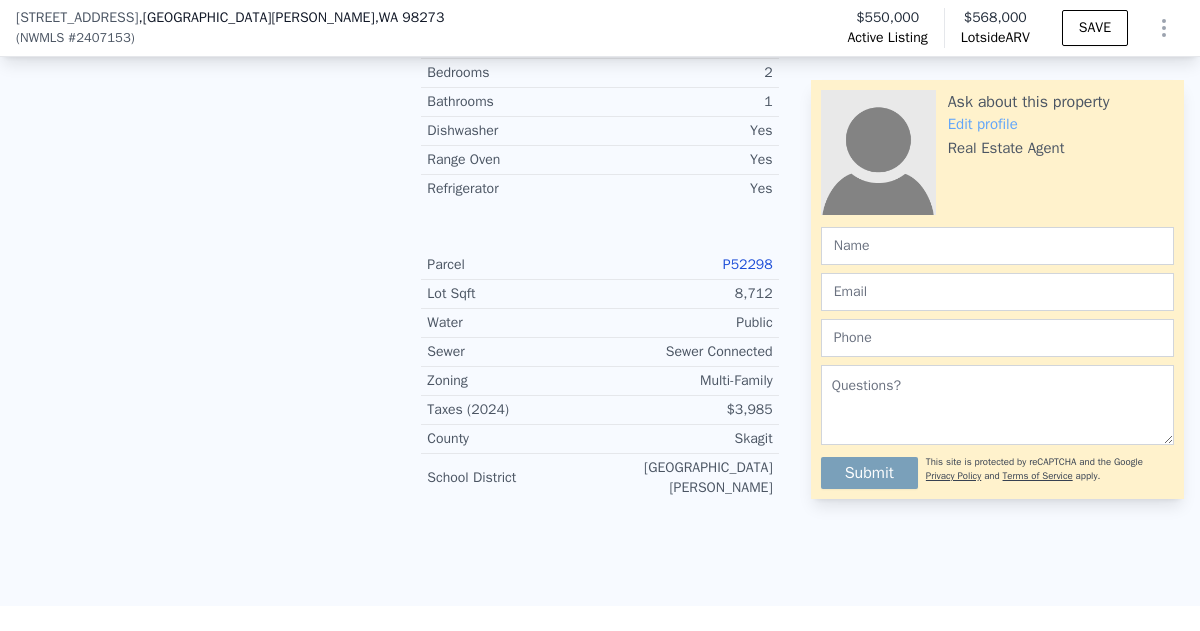 click on "Skagit" at bounding box center [686, 439] 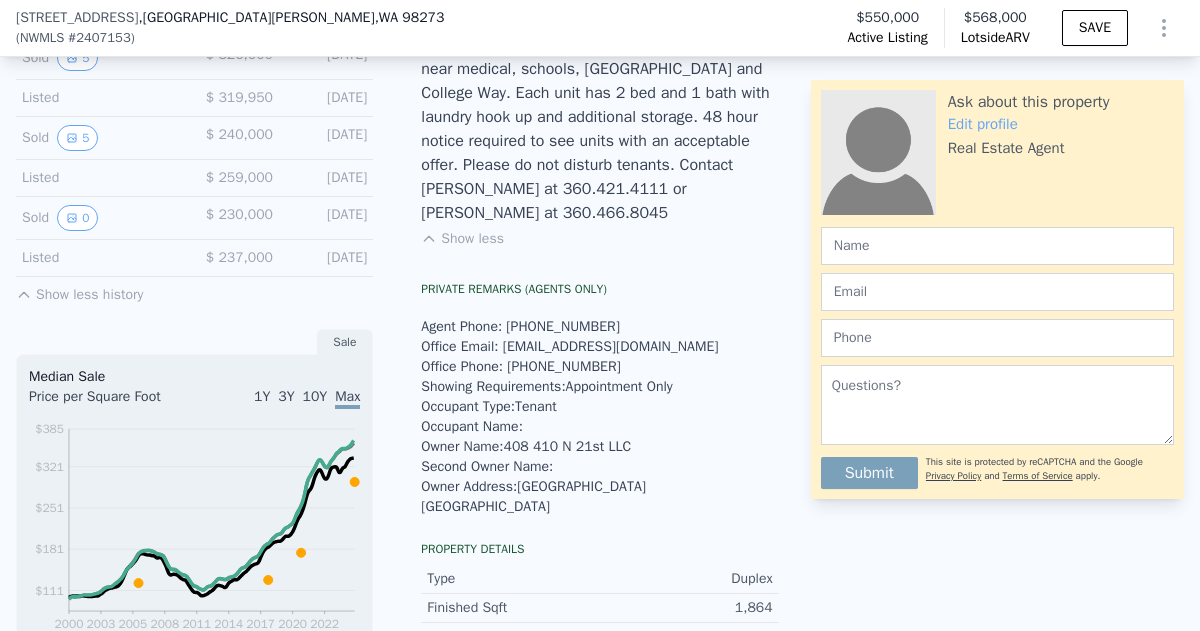 scroll, scrollTop: 653, scrollLeft: 0, axis: vertical 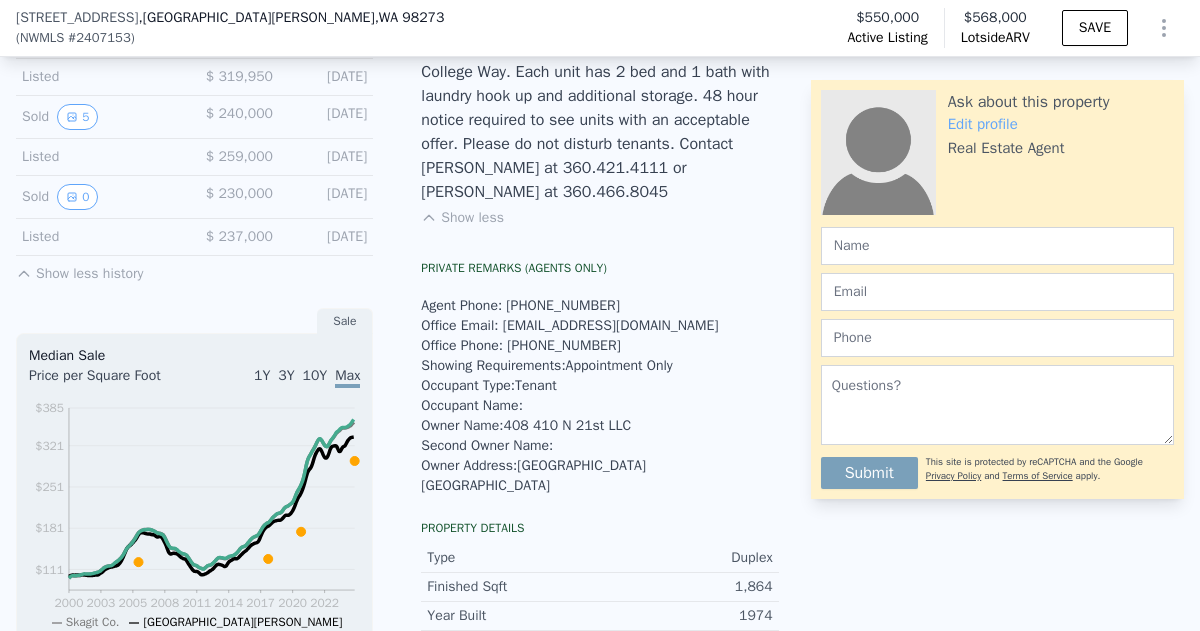 click on "Second Owner Name :" at bounding box center [487, 445] 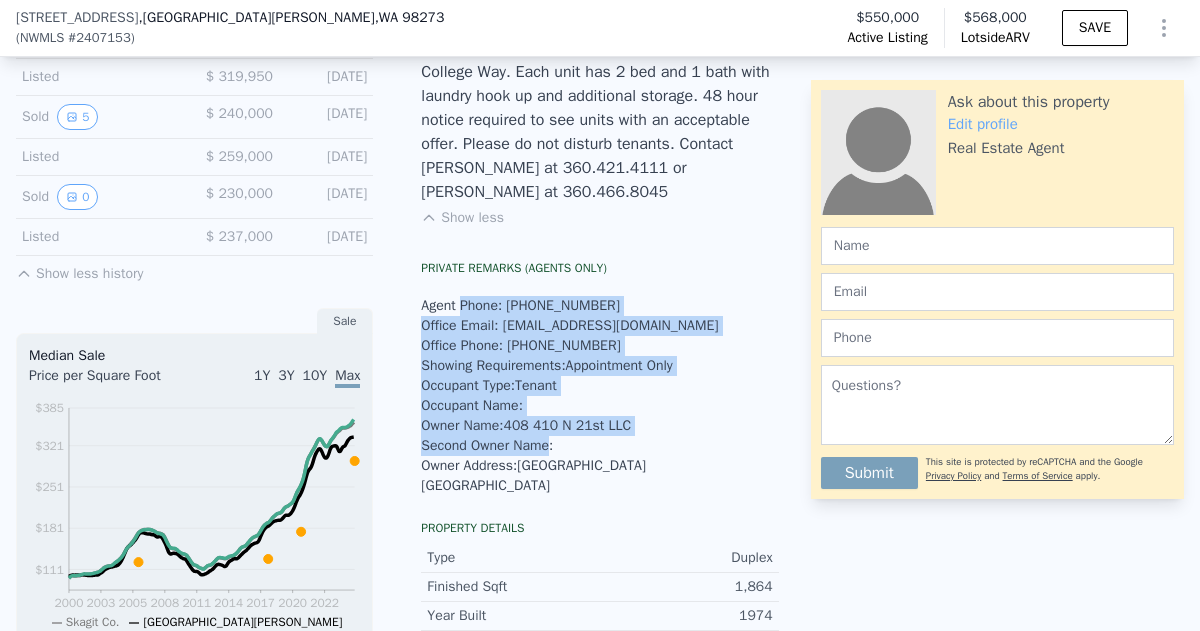 drag, startPoint x: 524, startPoint y: 424, endPoint x: 497, endPoint y: 287, distance: 139.63524 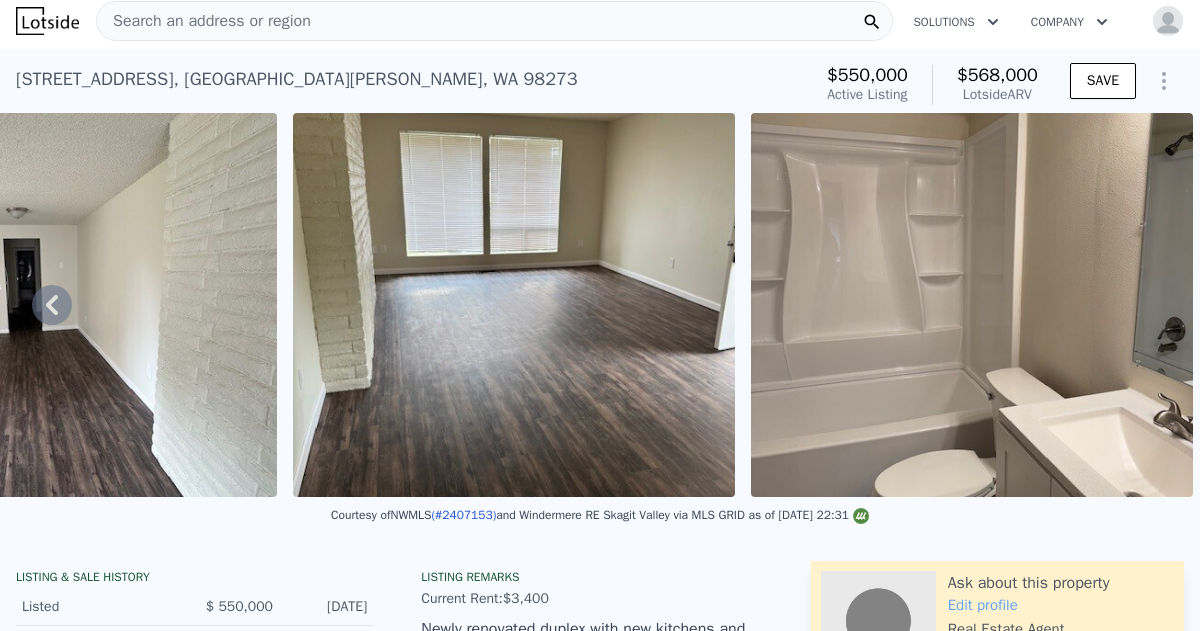 scroll, scrollTop: 0, scrollLeft: 0, axis: both 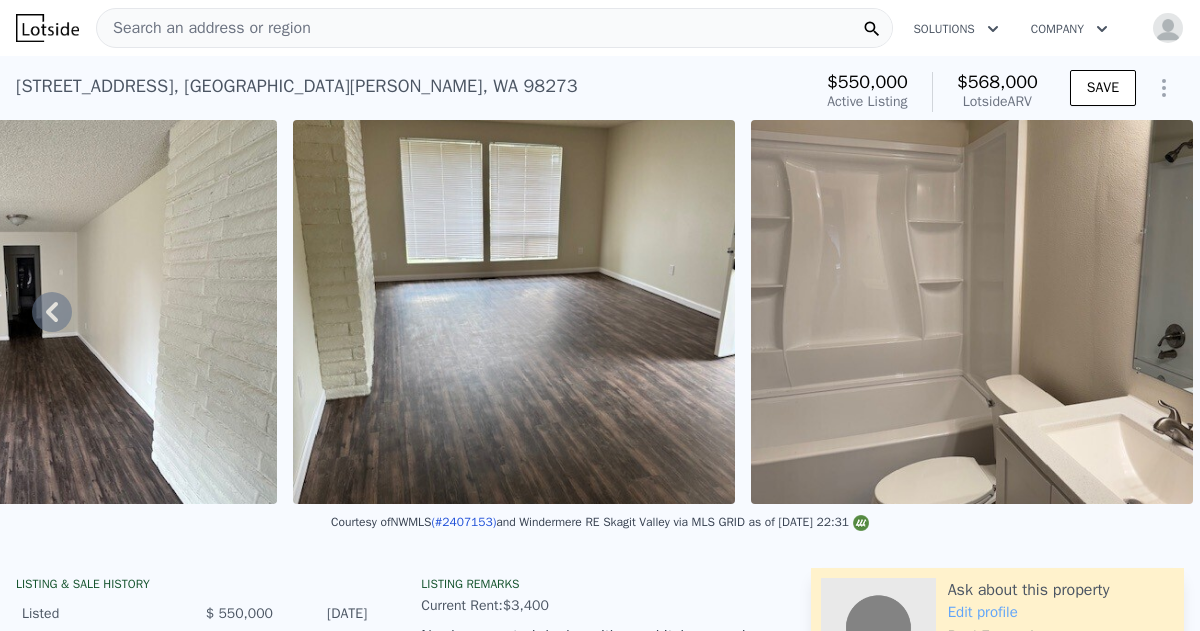click 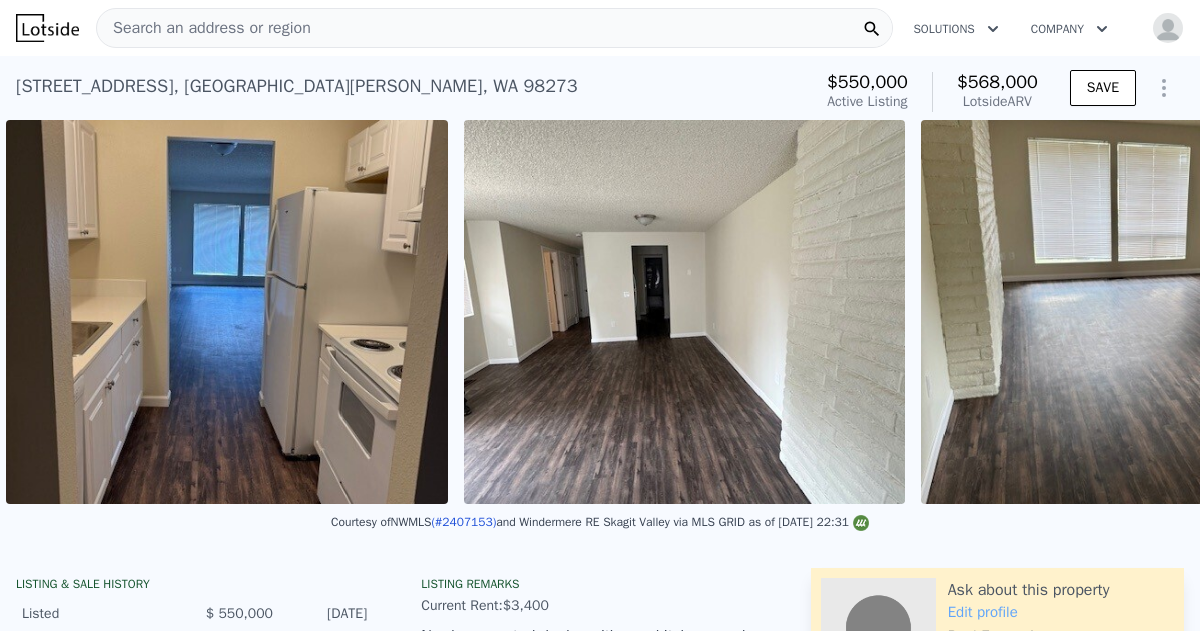 scroll, scrollTop: 0, scrollLeft: 1443, axis: horizontal 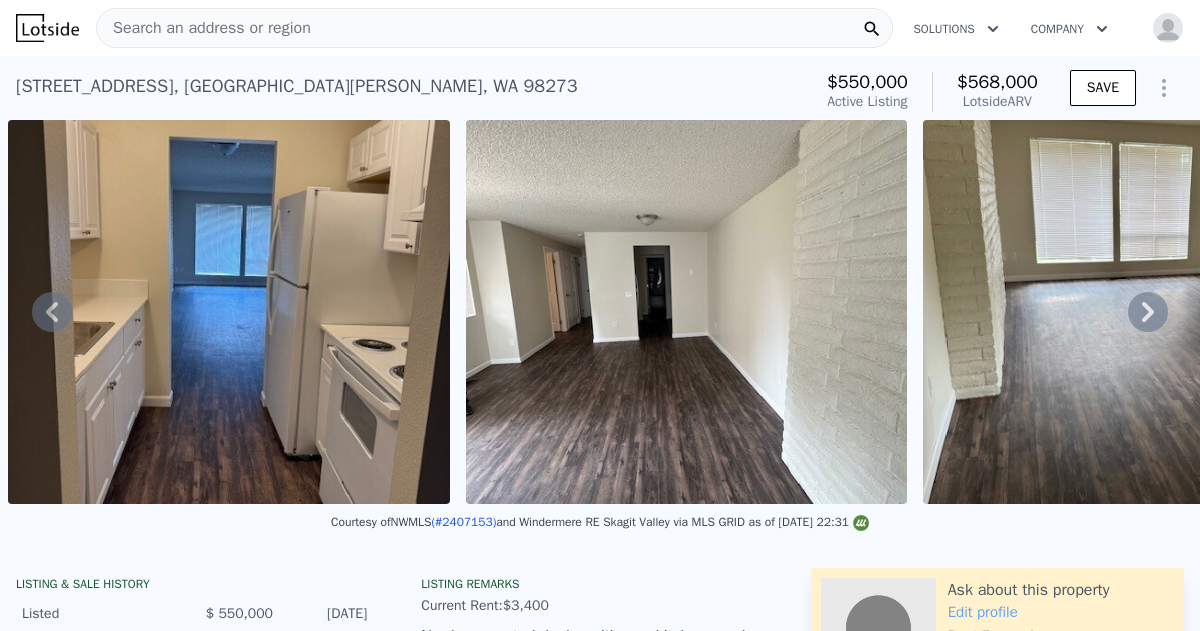 click 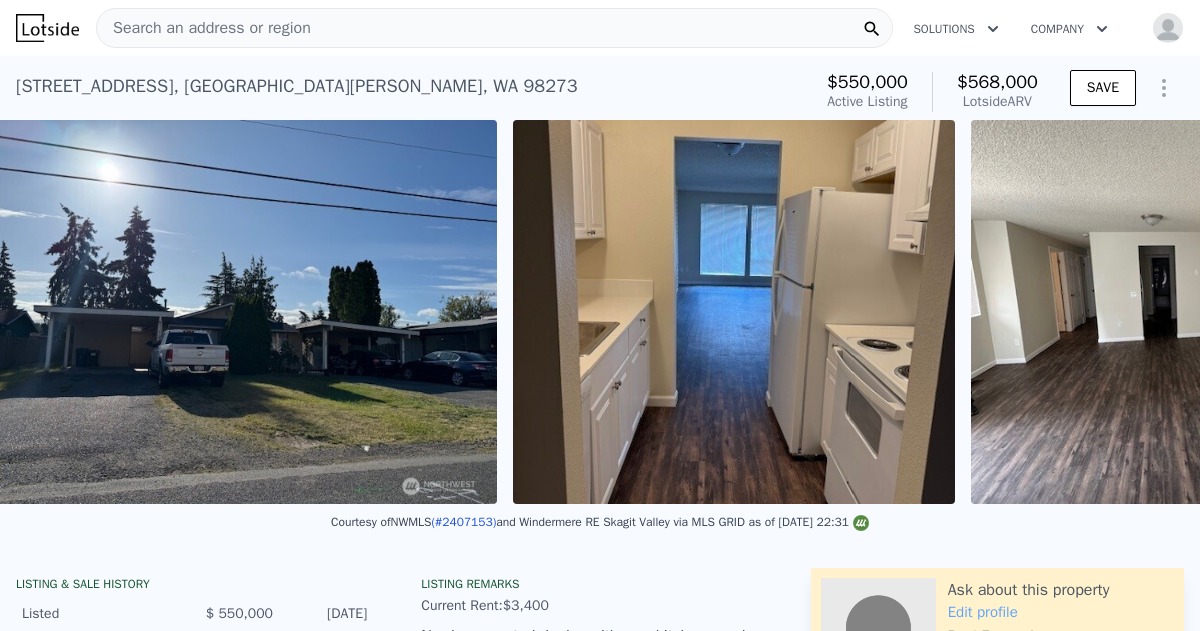 scroll, scrollTop: 0, scrollLeft: 915, axis: horizontal 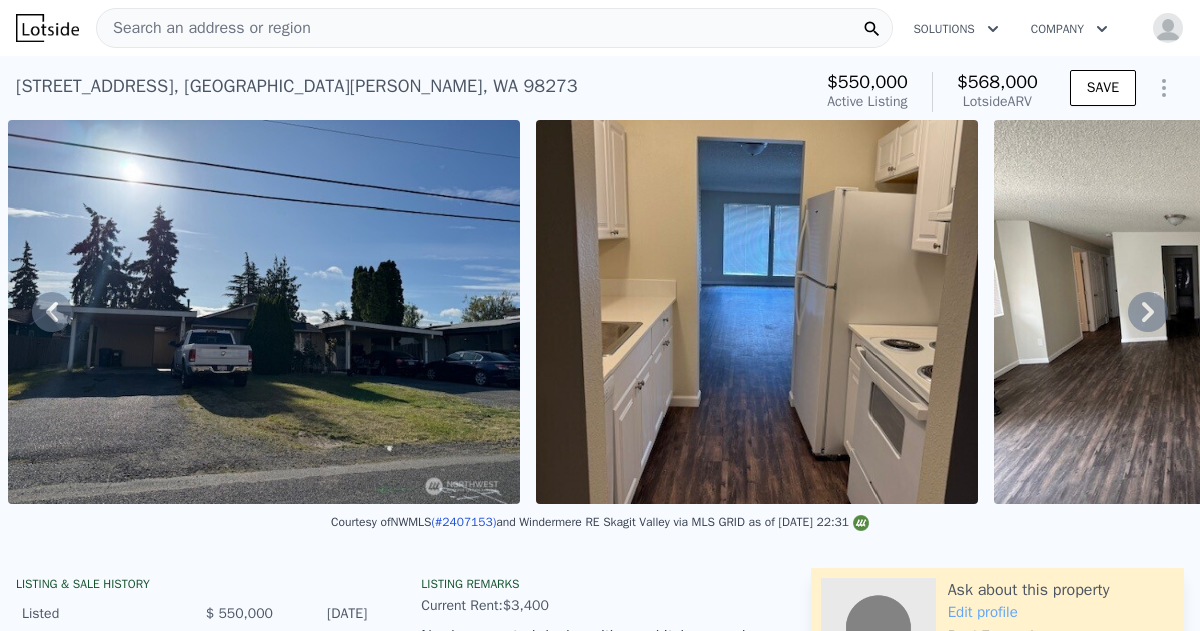 click at bounding box center (264, 312) 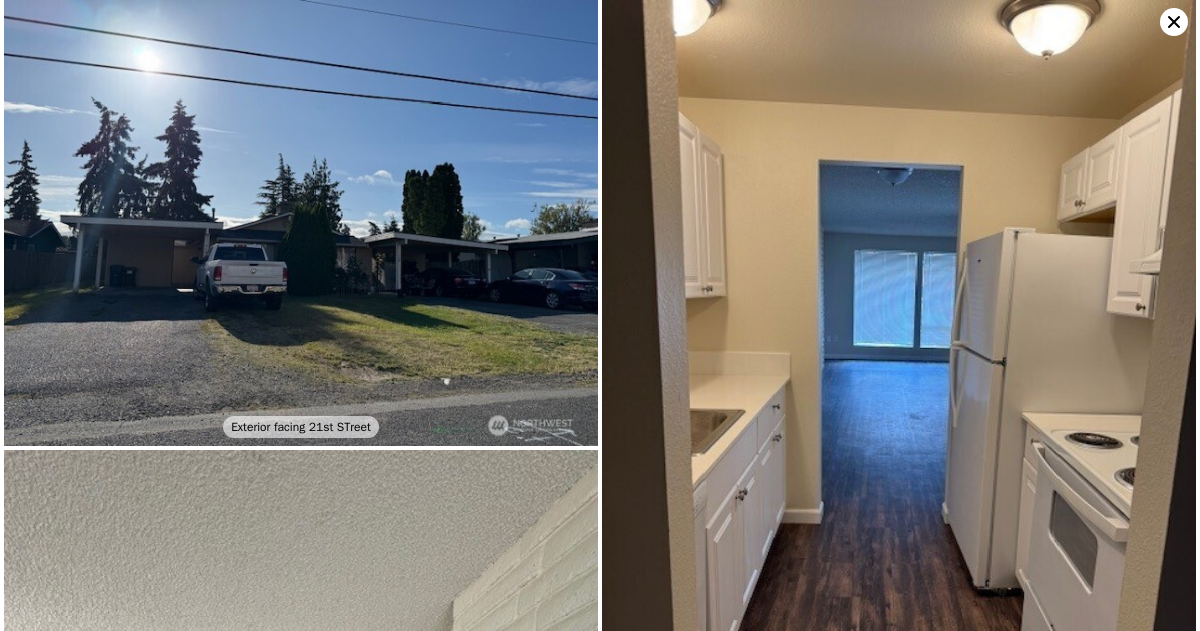 click at bounding box center [301, 223] 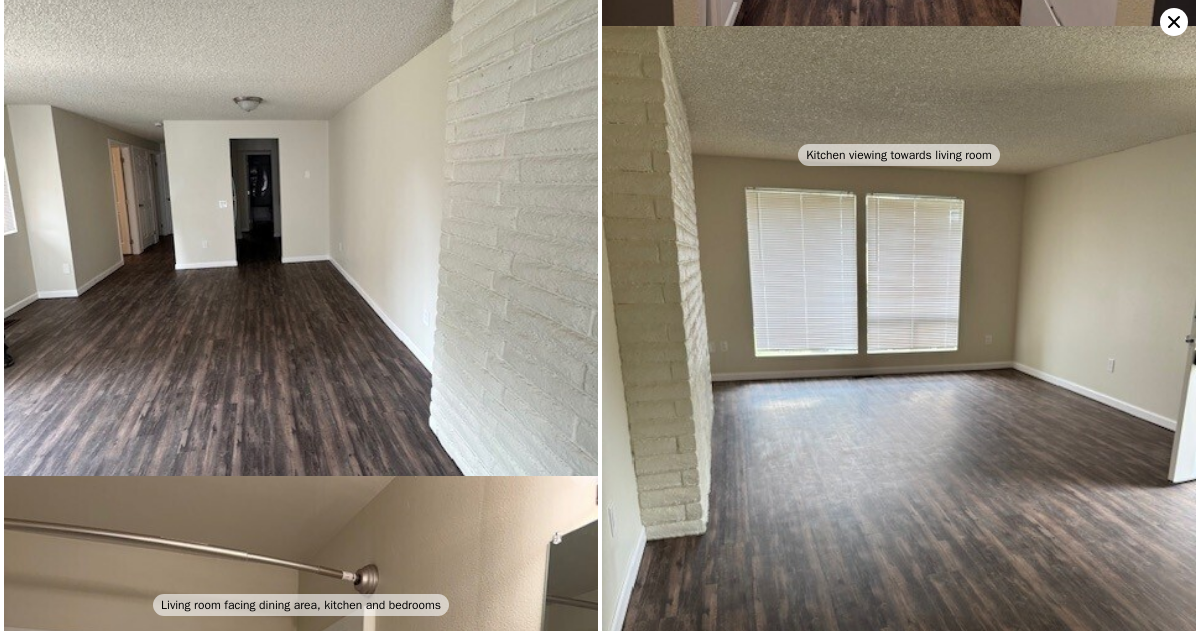 scroll, scrollTop: 0, scrollLeft: 0, axis: both 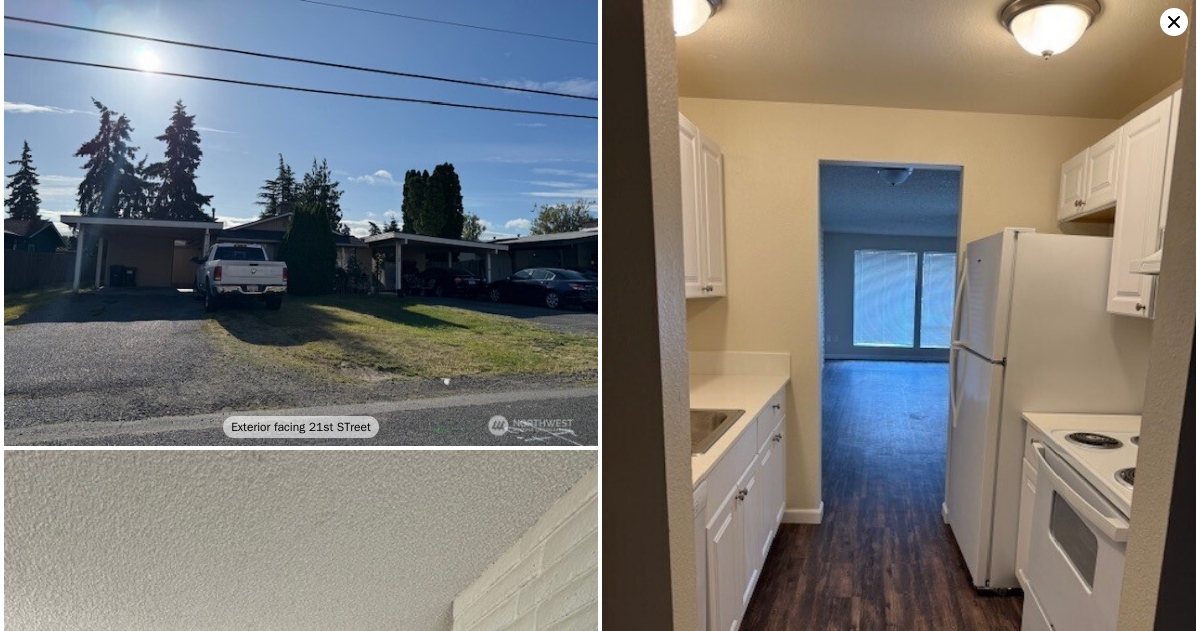 click 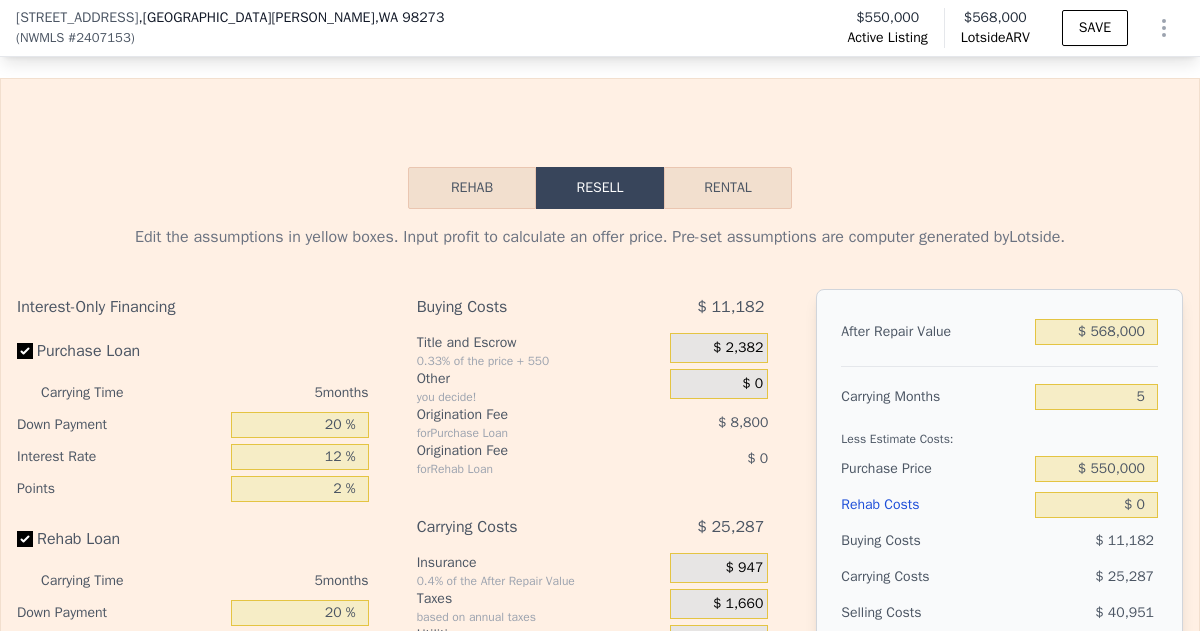 scroll, scrollTop: 3658, scrollLeft: 0, axis: vertical 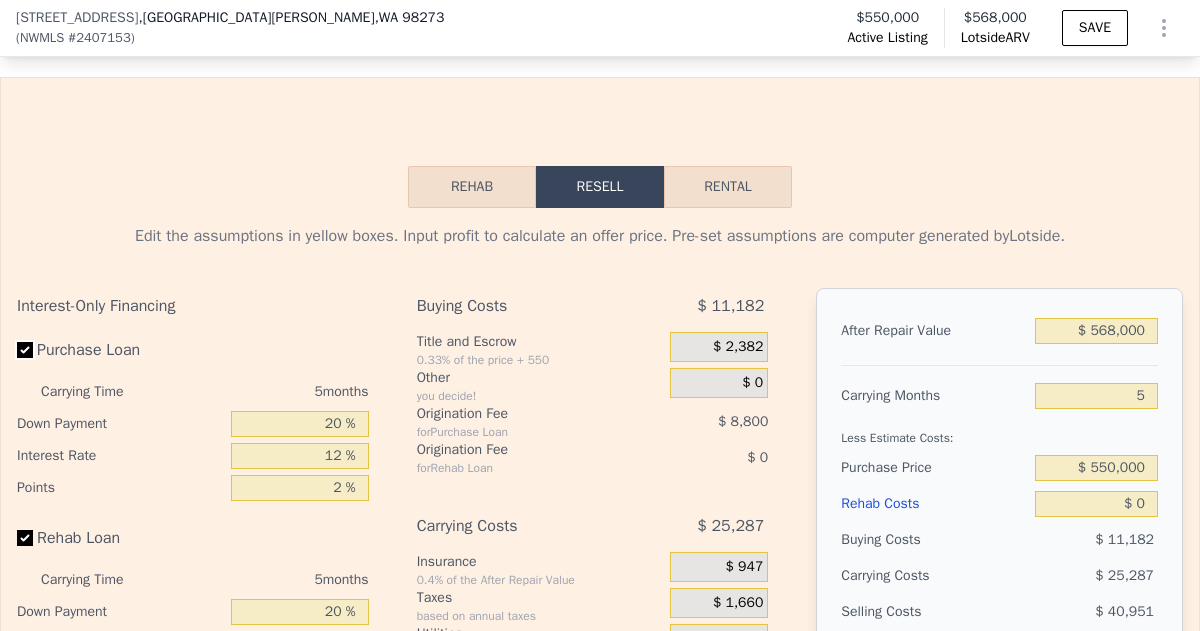 click on "Purchase Loan" at bounding box center (25, 350) 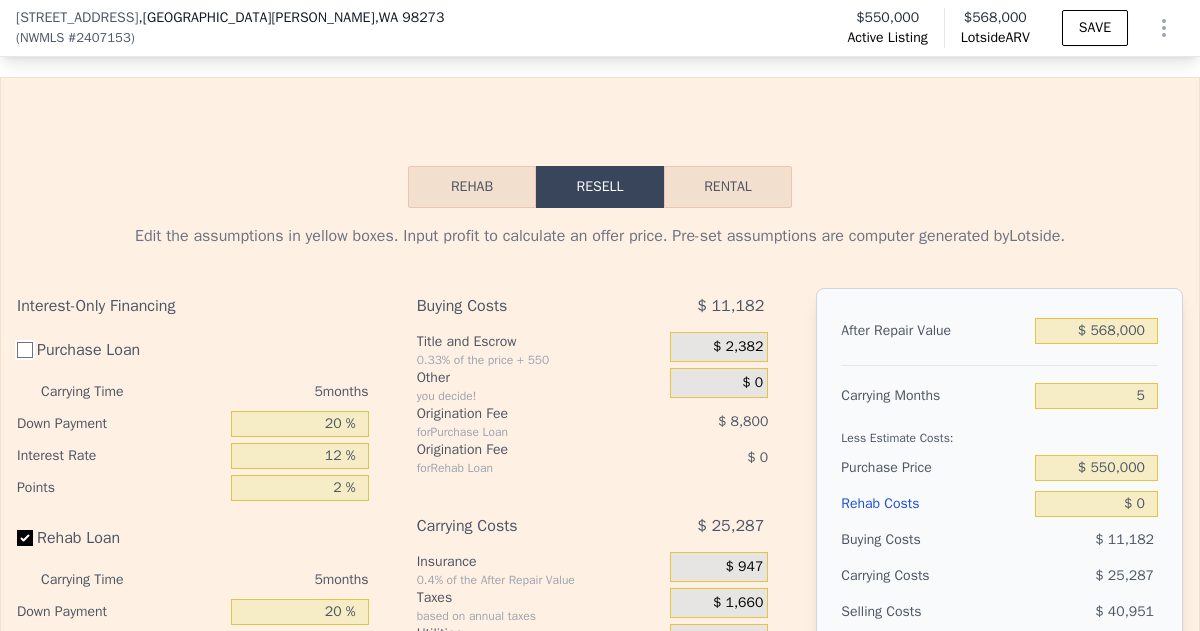 checkbox on "false" 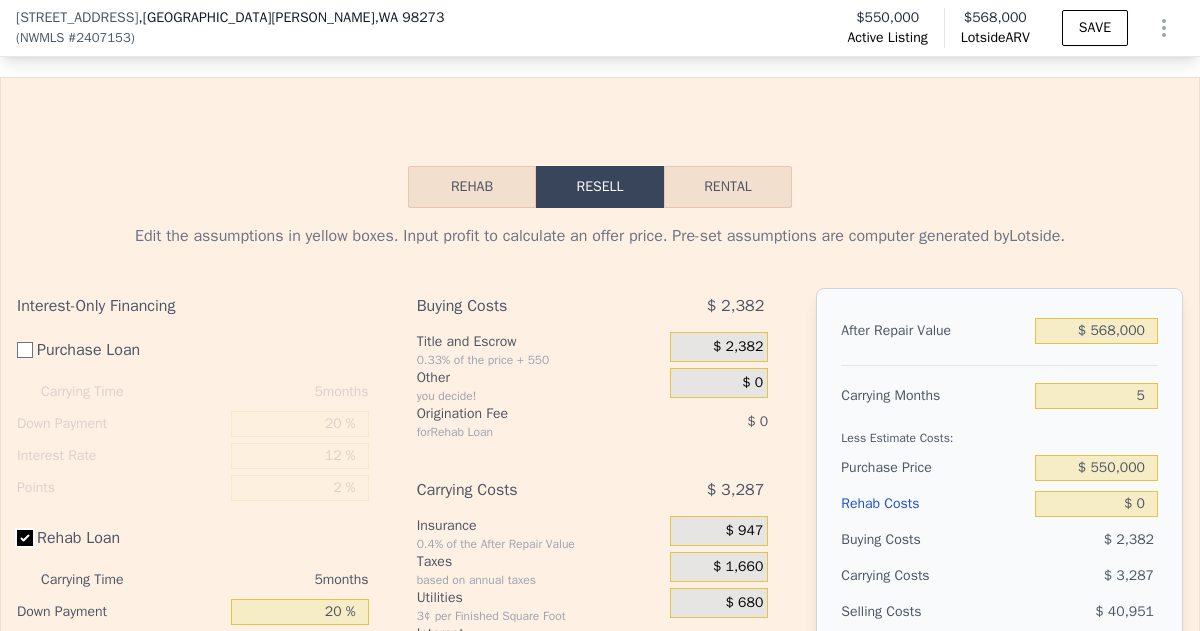 click on "Rehab Loan" at bounding box center [25, 538] 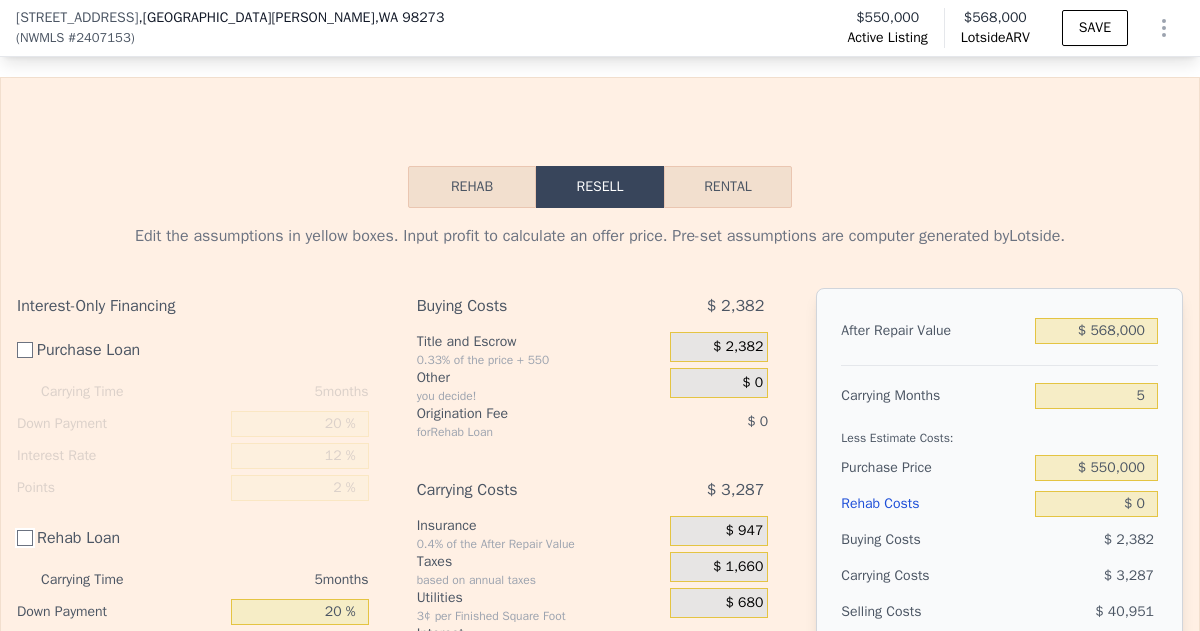 checkbox on "false" 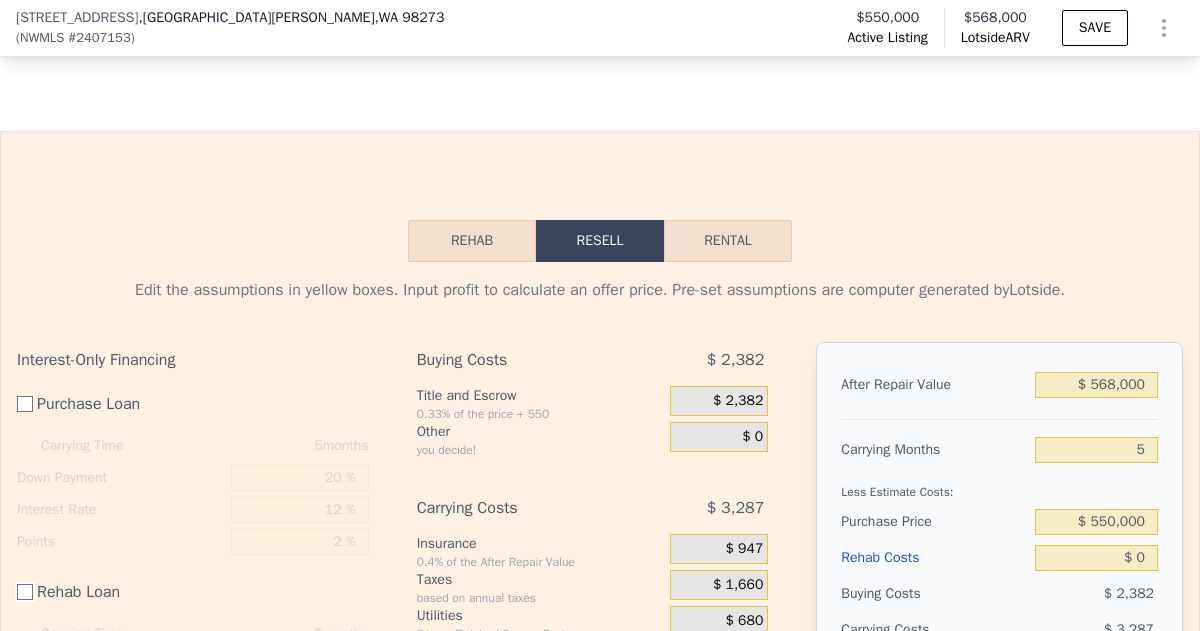 scroll, scrollTop: 3604, scrollLeft: 0, axis: vertical 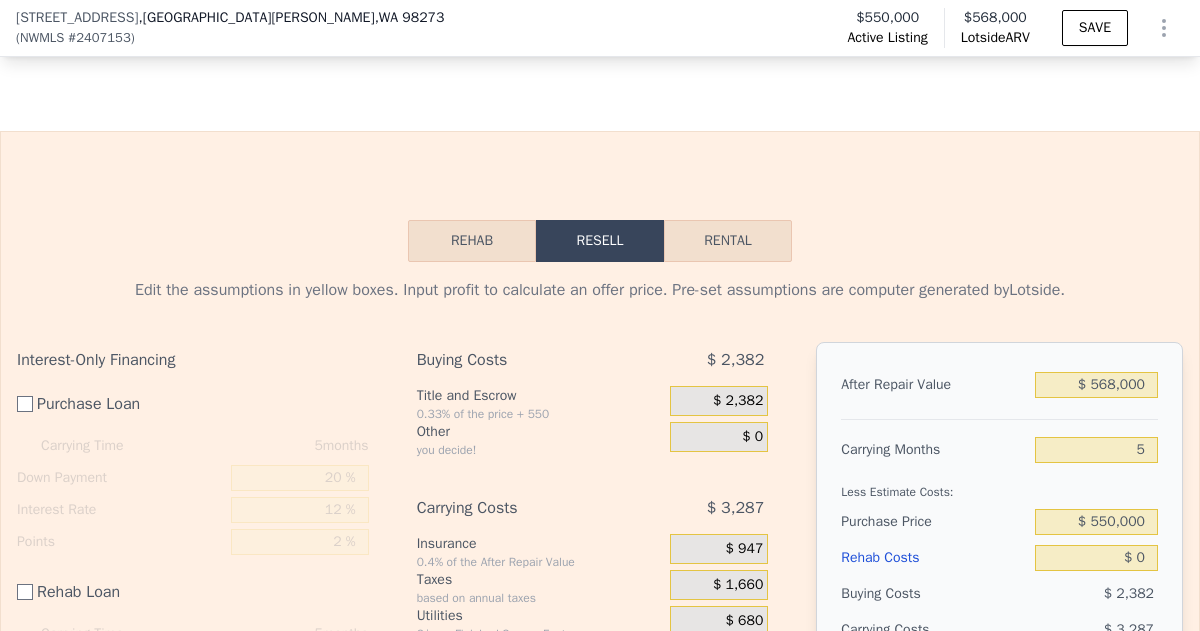 select on "30" 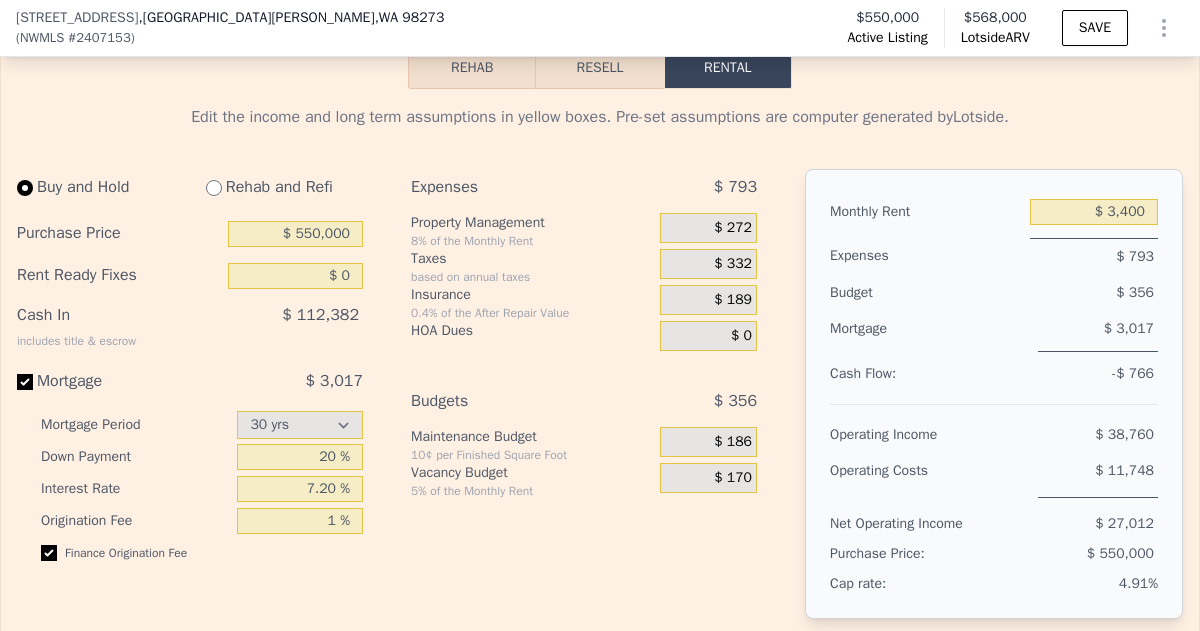 scroll, scrollTop: 3788, scrollLeft: 0, axis: vertical 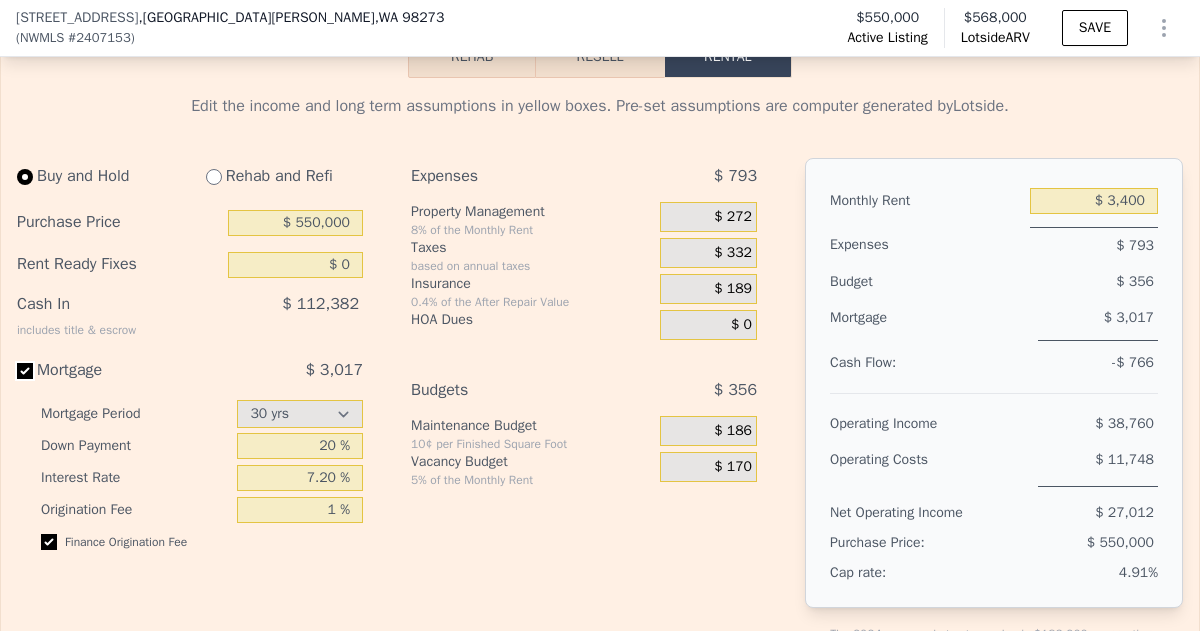 click on "Mortgage $ 3,017" at bounding box center [25, 371] 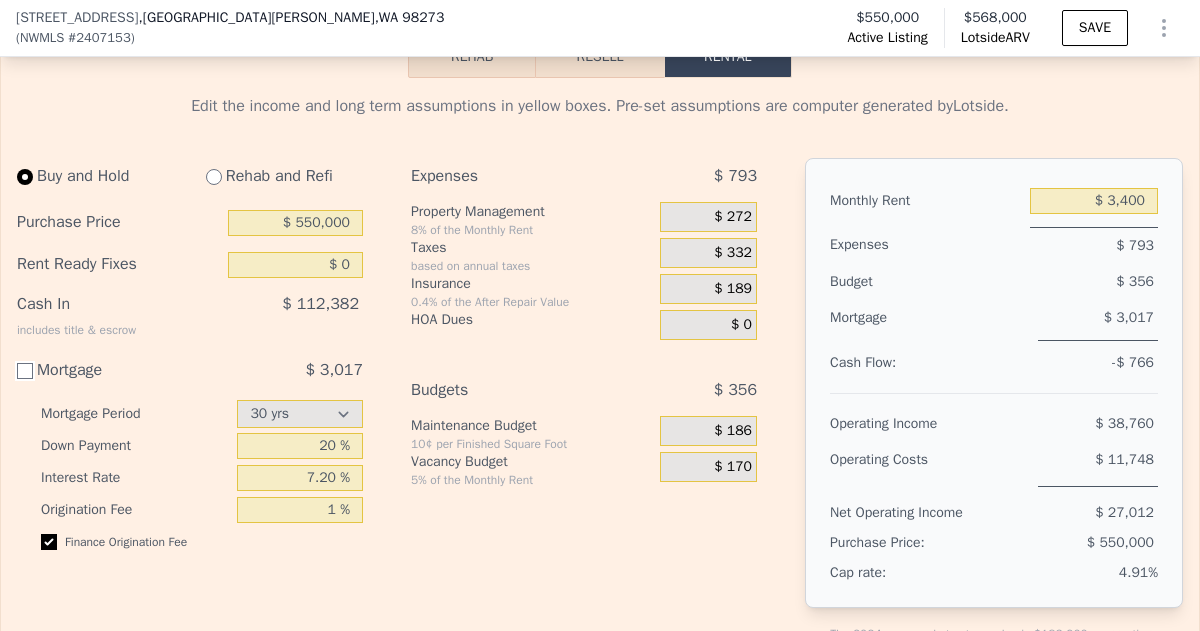 checkbox on "false" 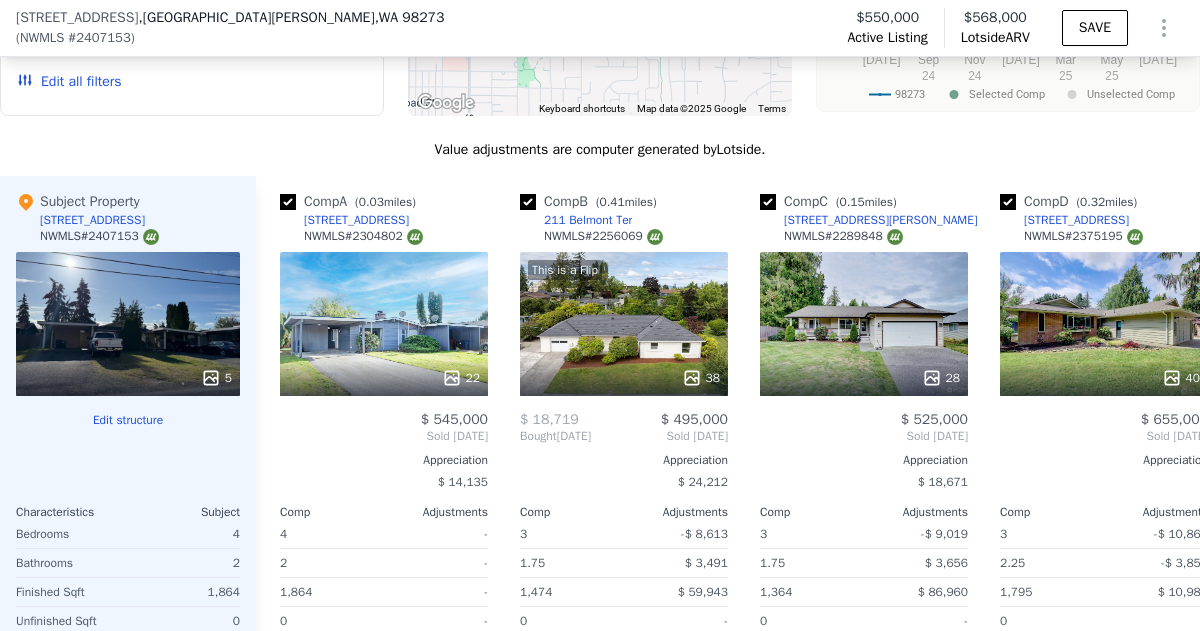 scroll, scrollTop: 2761, scrollLeft: 0, axis: vertical 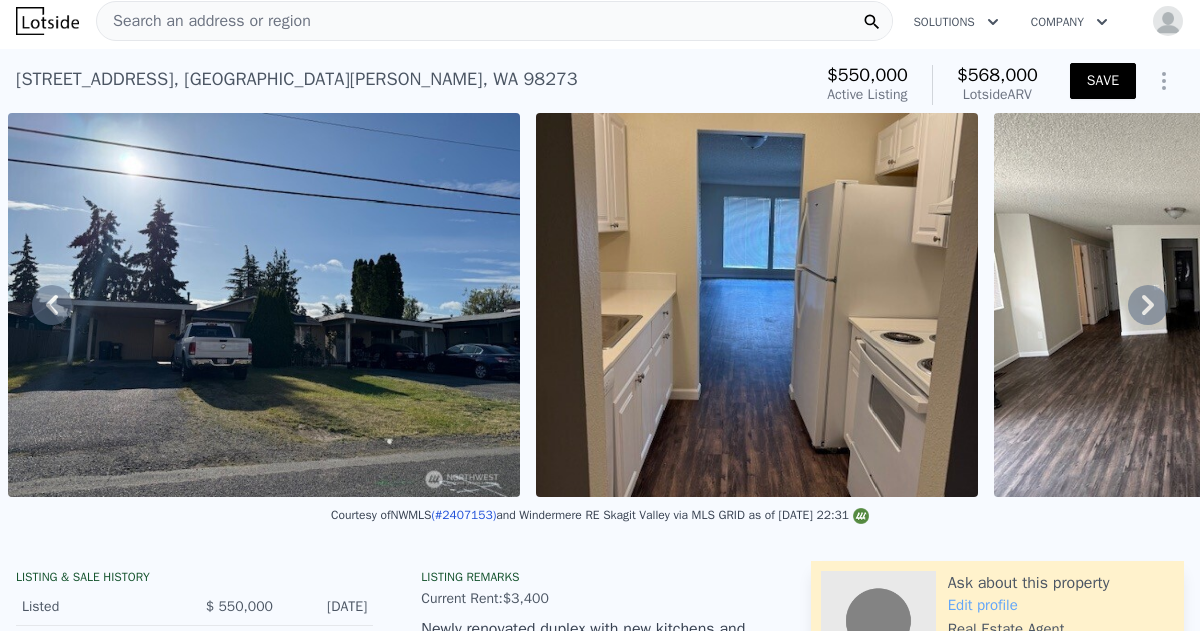 click on "SAVE" at bounding box center (1103, 81) 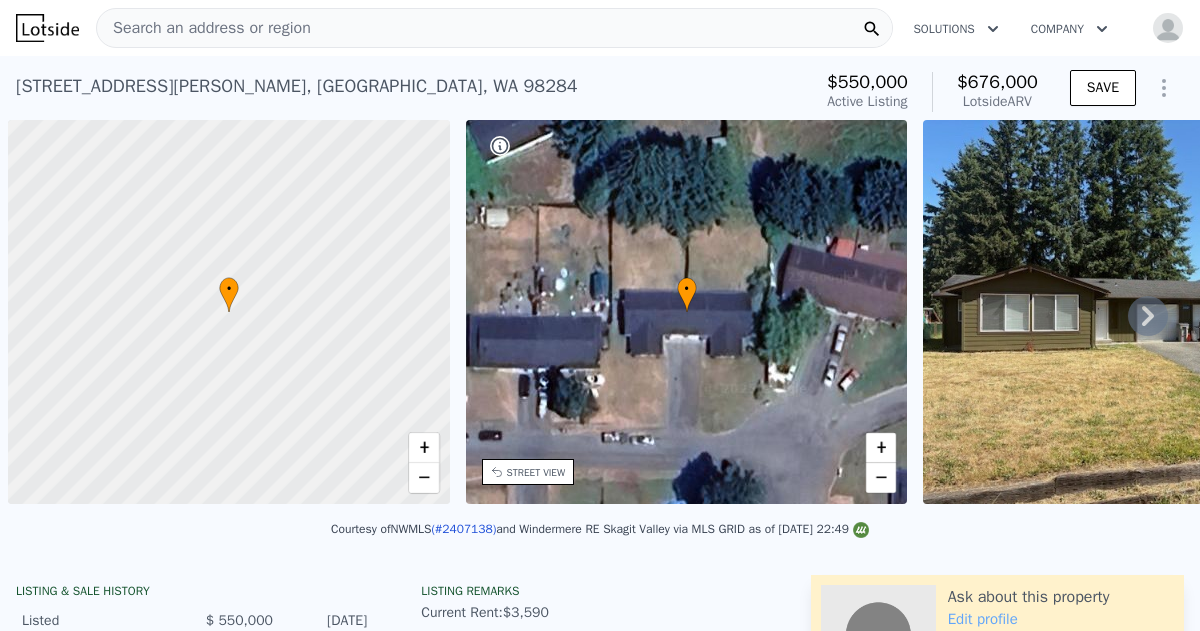 scroll, scrollTop: 0, scrollLeft: 0, axis: both 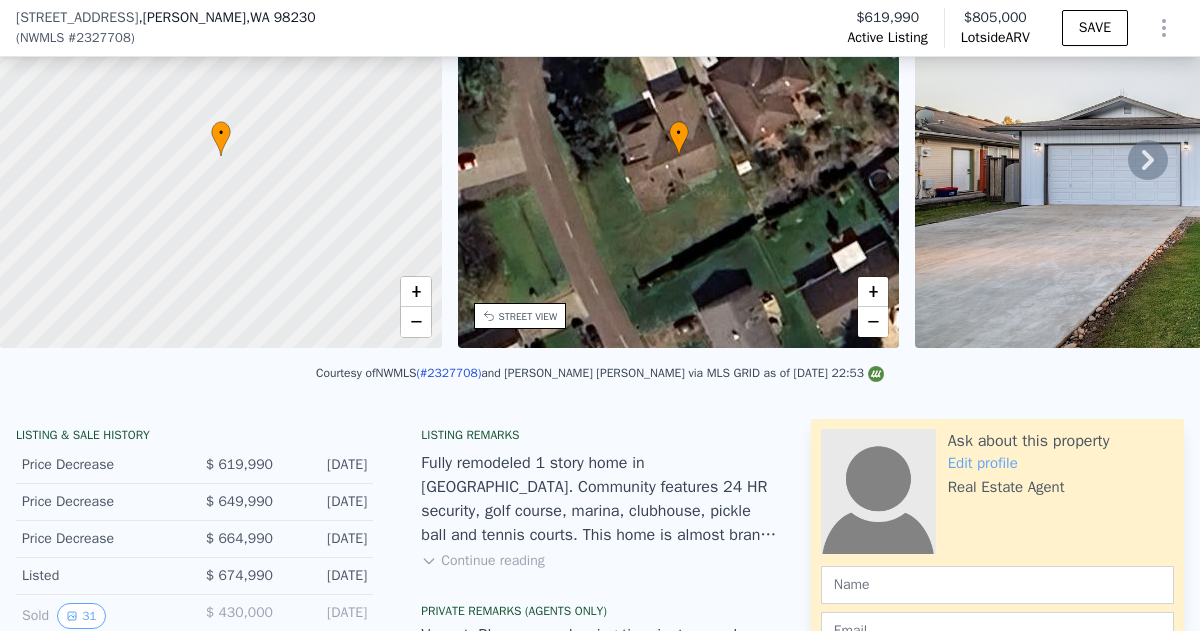 click on "Continue reading" at bounding box center [482, 561] 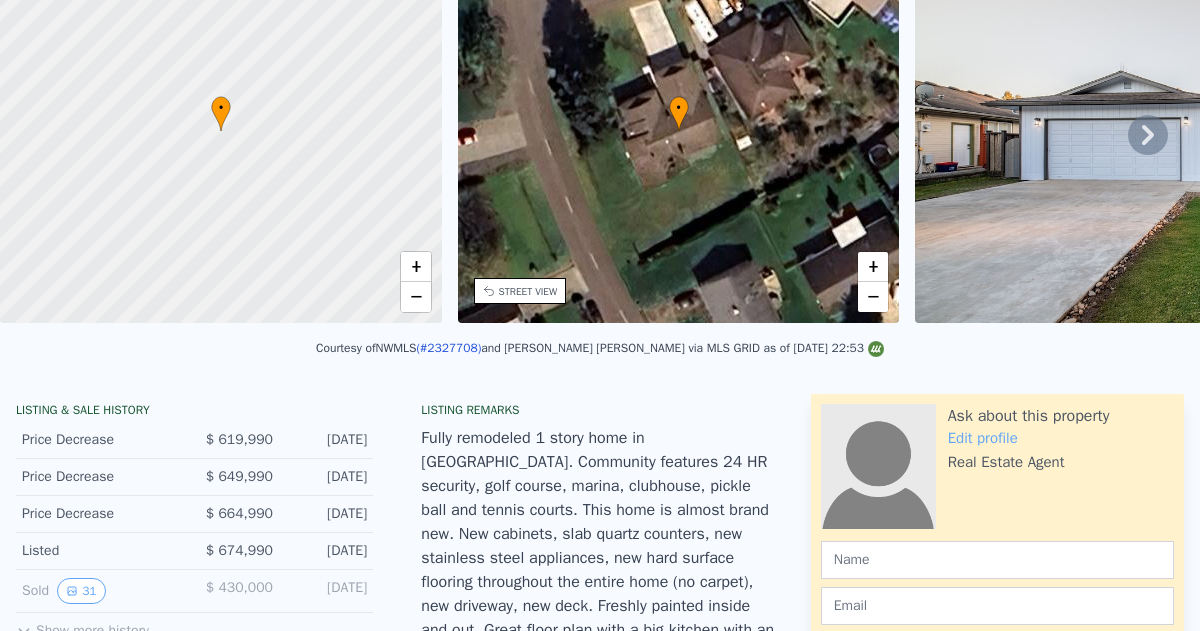 scroll, scrollTop: 0, scrollLeft: 0, axis: both 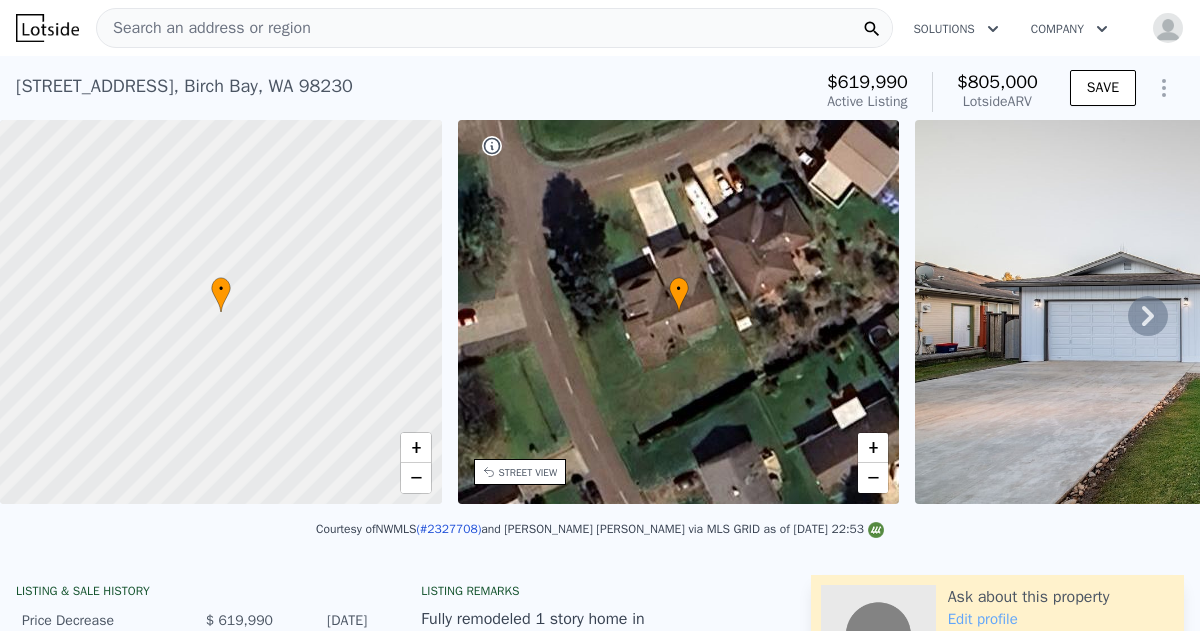 click 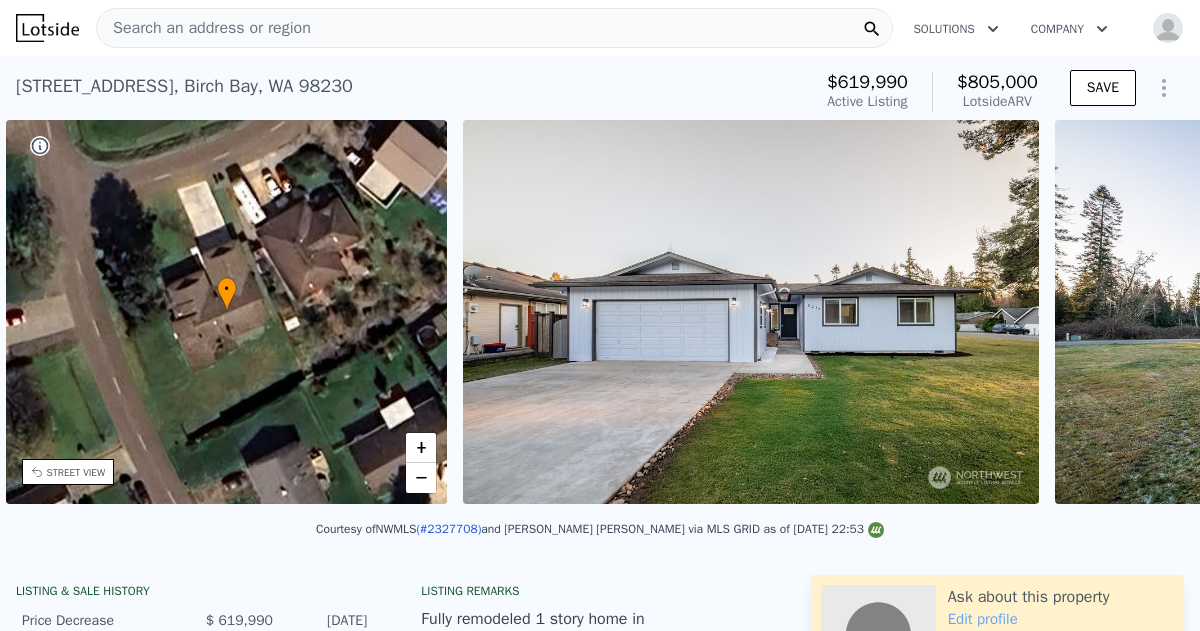 scroll, scrollTop: 0, scrollLeft: 465, axis: horizontal 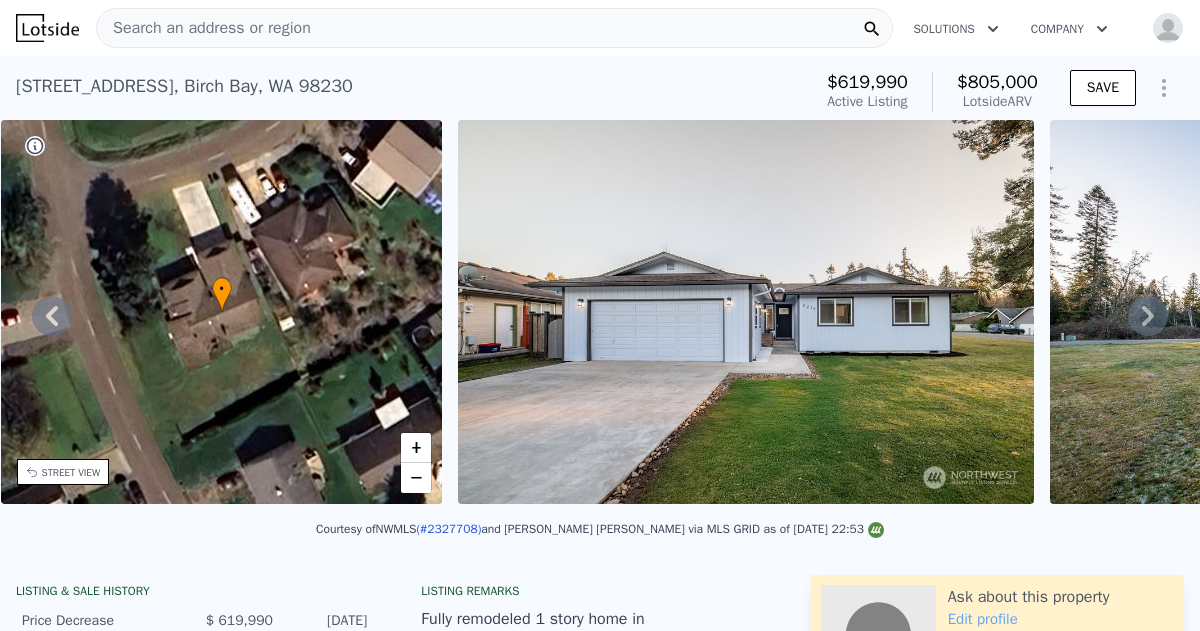 click 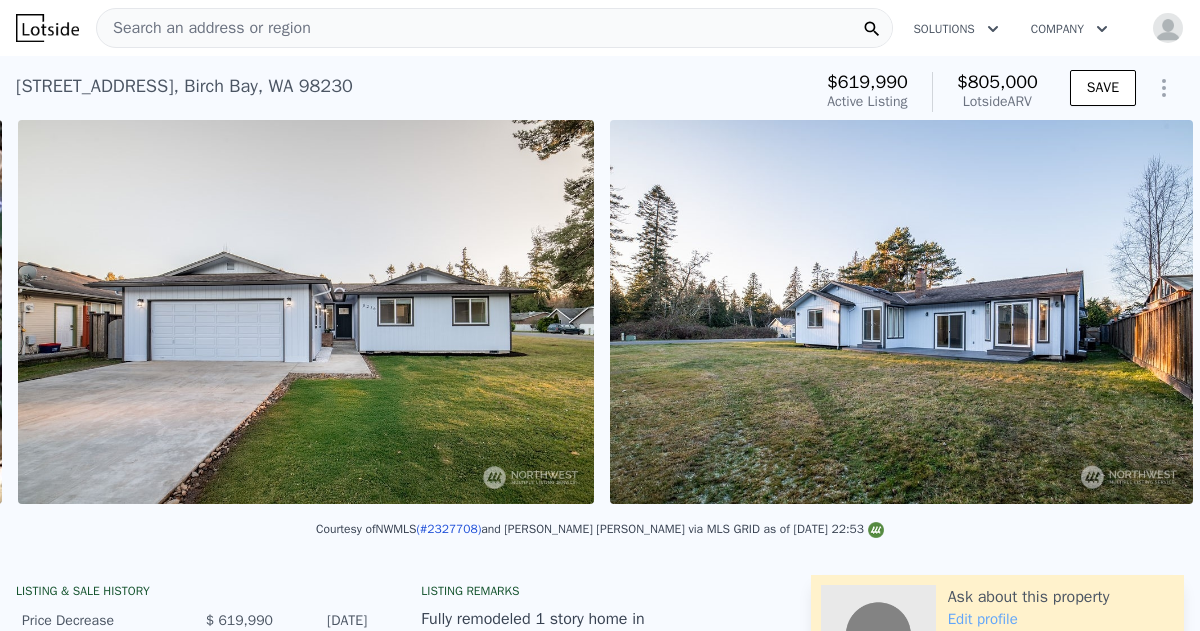 scroll, scrollTop: 0, scrollLeft: 915, axis: horizontal 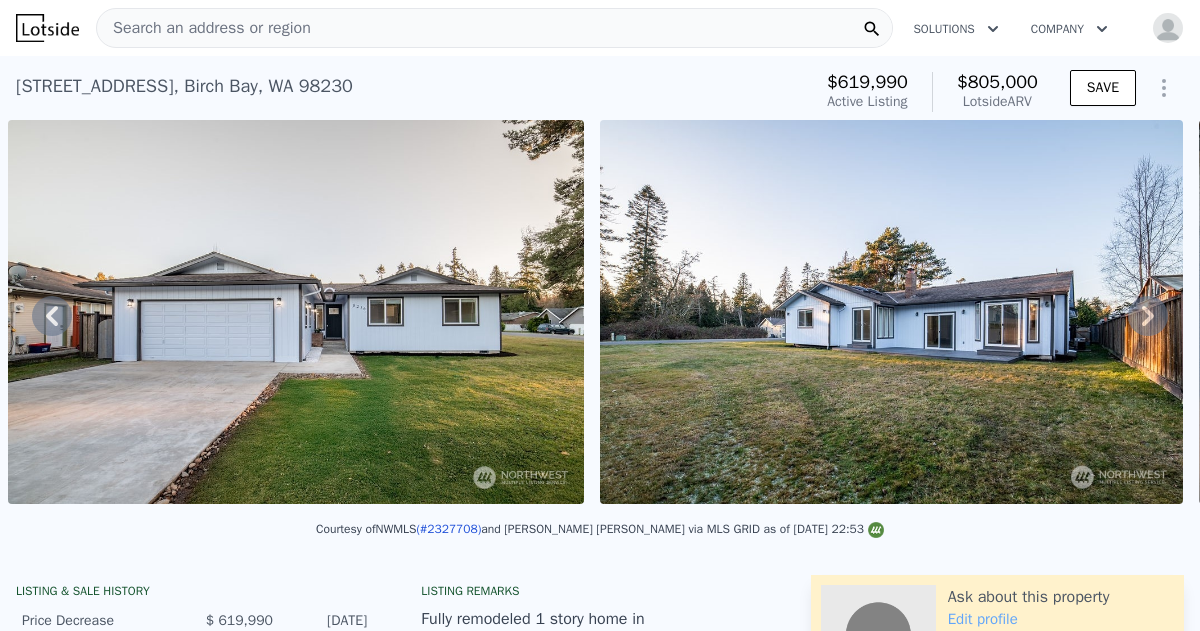 click 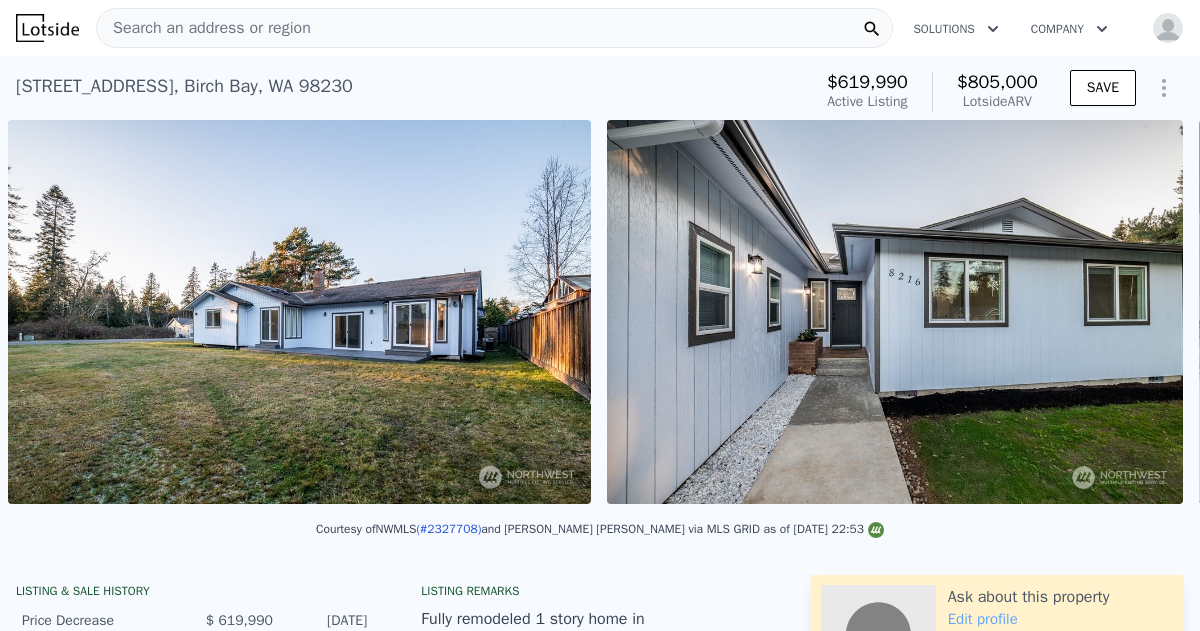 scroll, scrollTop: 0, scrollLeft: 1506, axis: horizontal 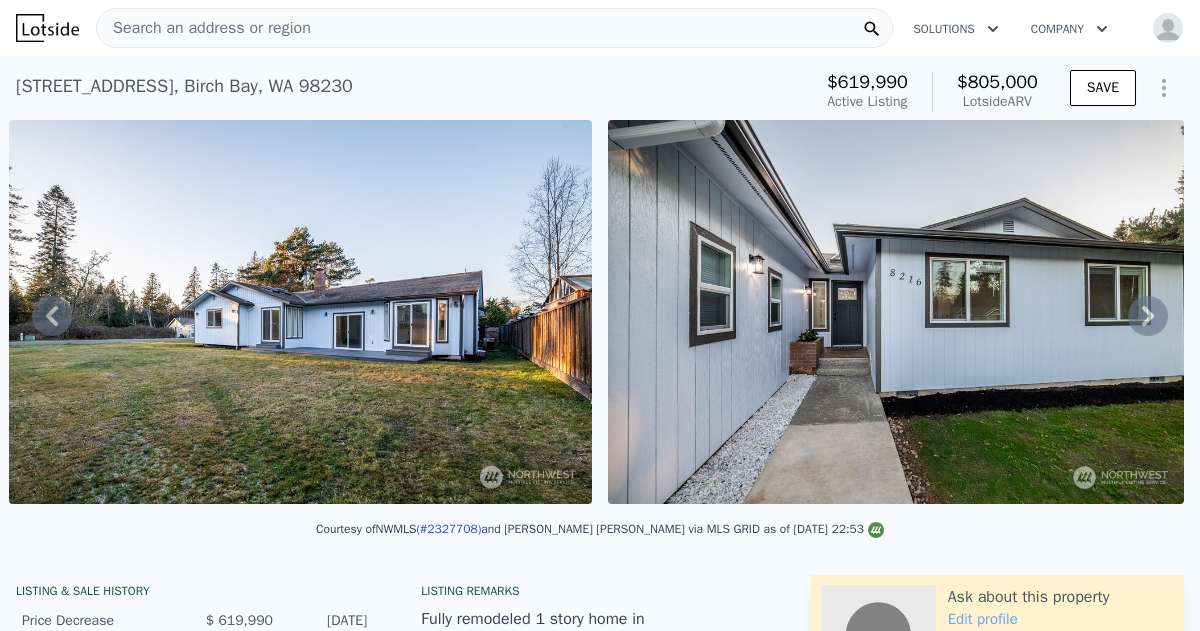 click 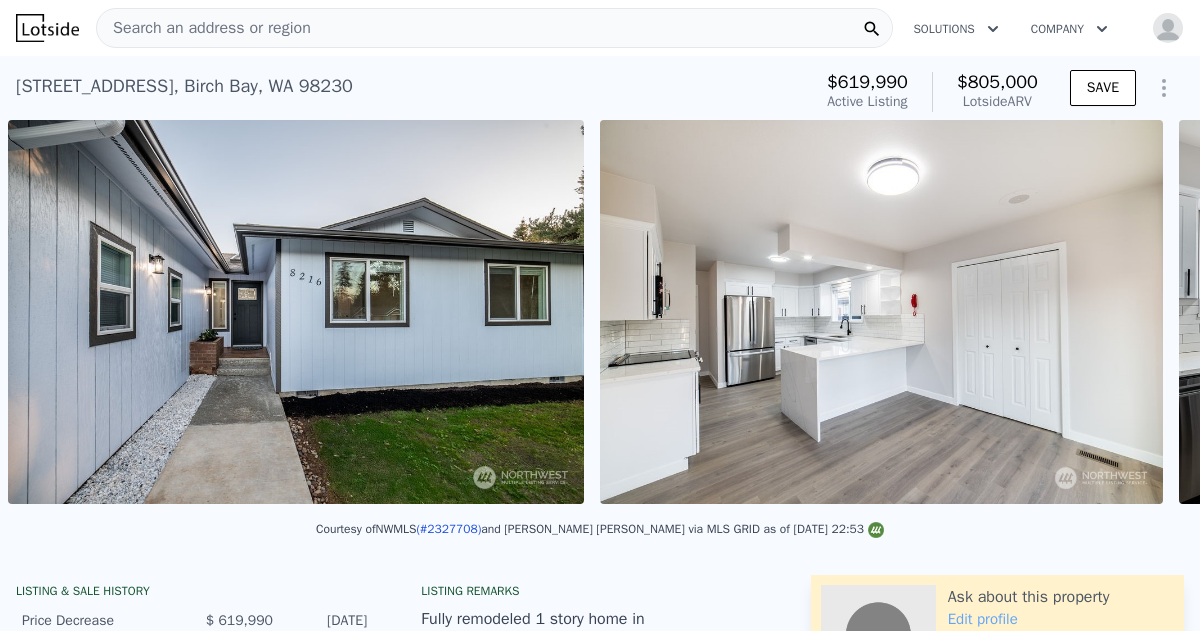 scroll, scrollTop: 0, scrollLeft: 2106, axis: horizontal 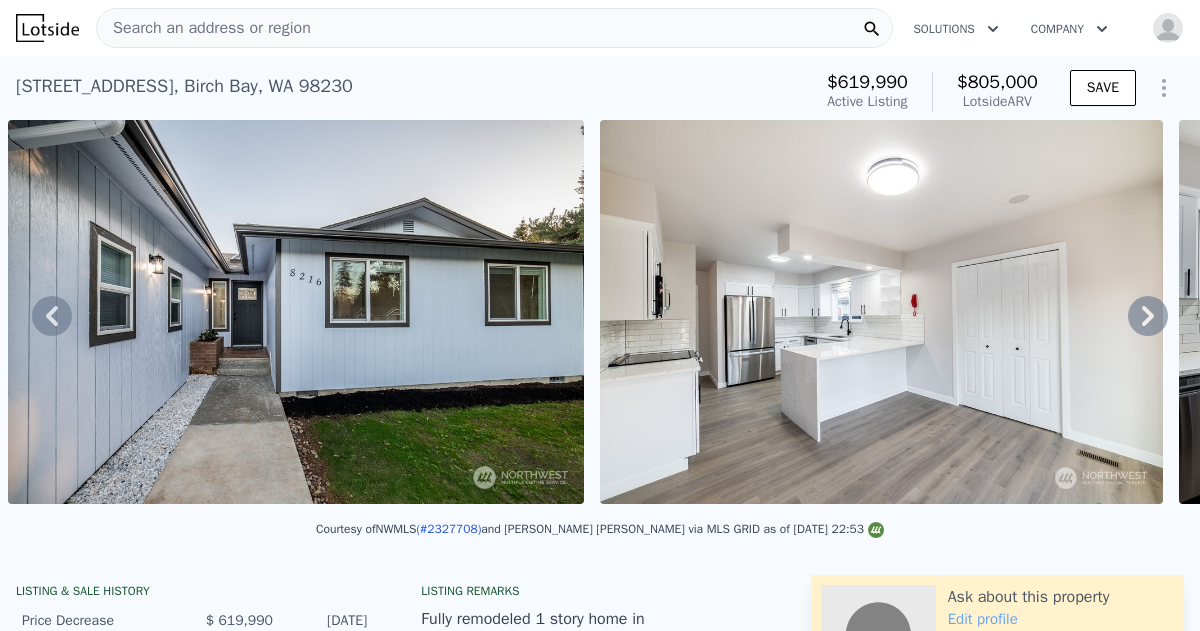 click 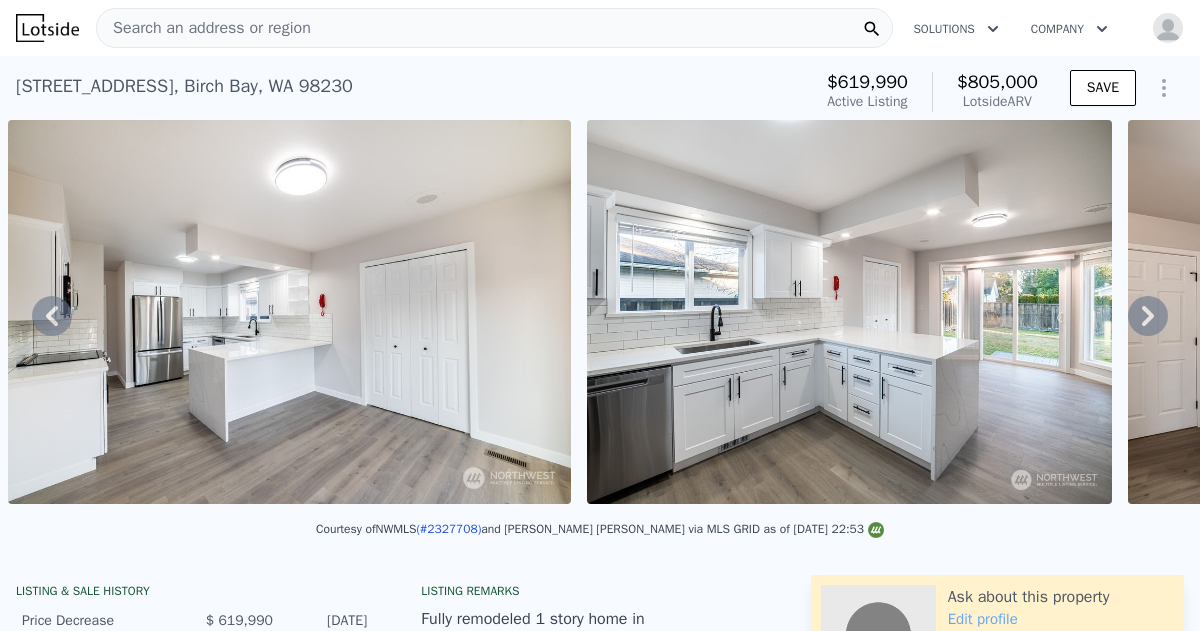 click 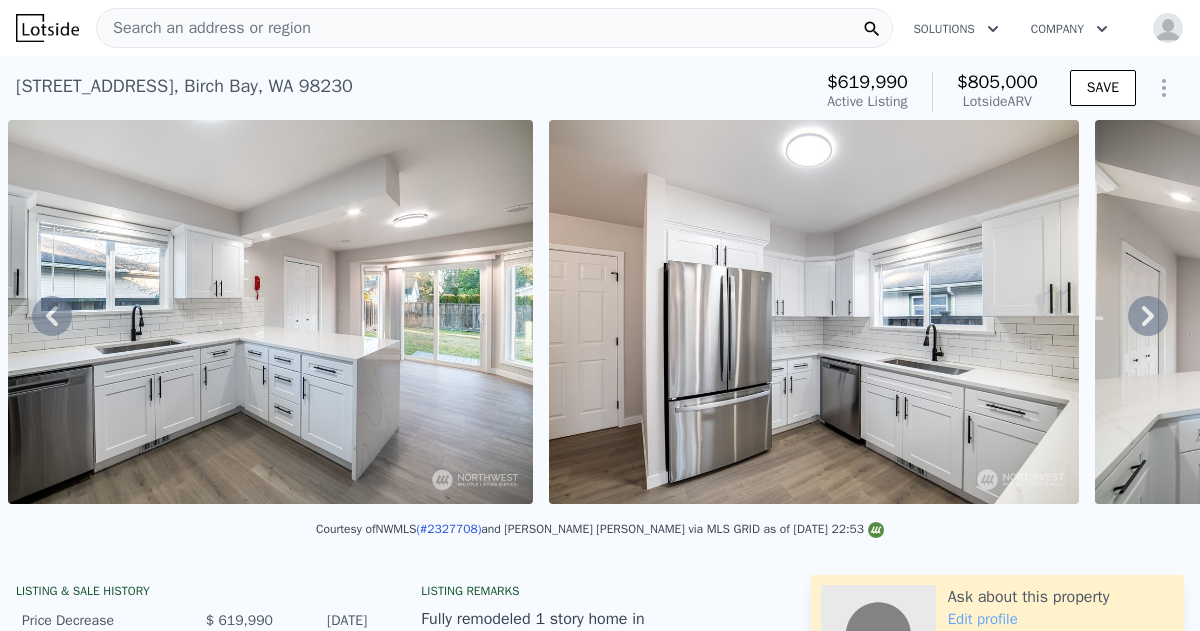 click 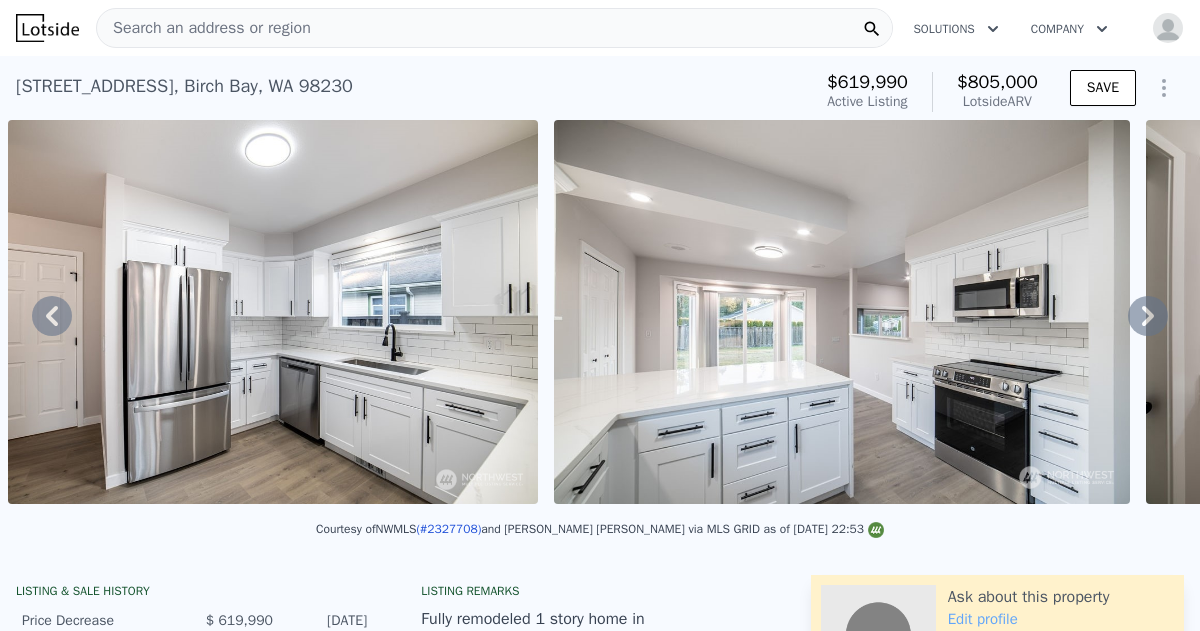 click 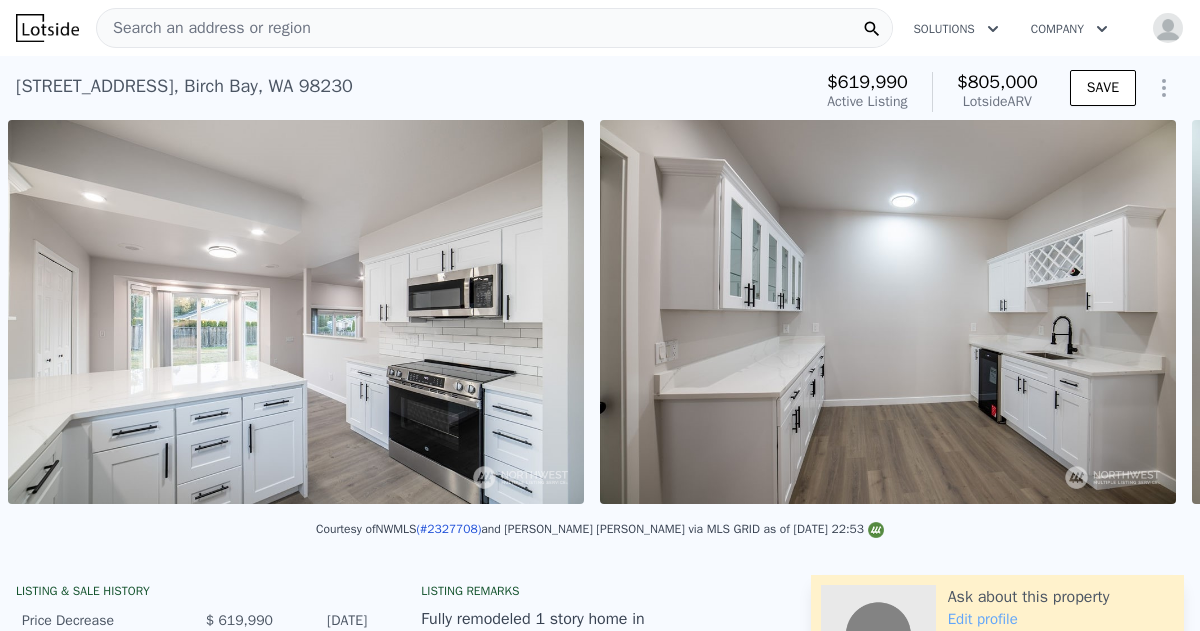 scroll, scrollTop: 0, scrollLeft: 4364, axis: horizontal 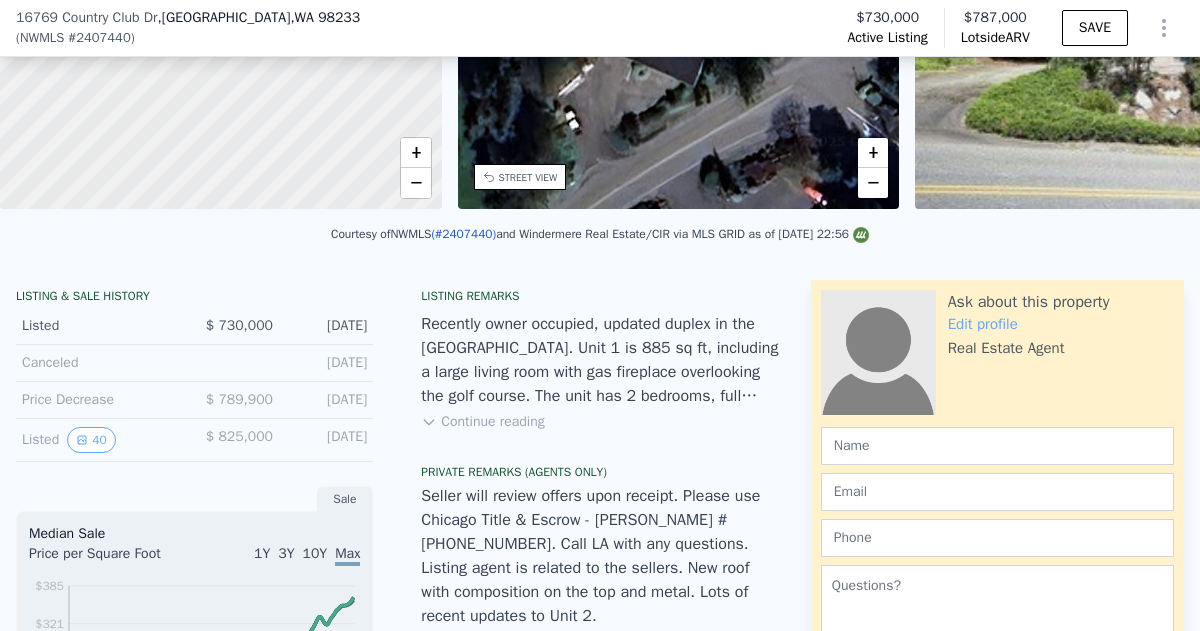 click on "Continue reading" at bounding box center [482, 422] 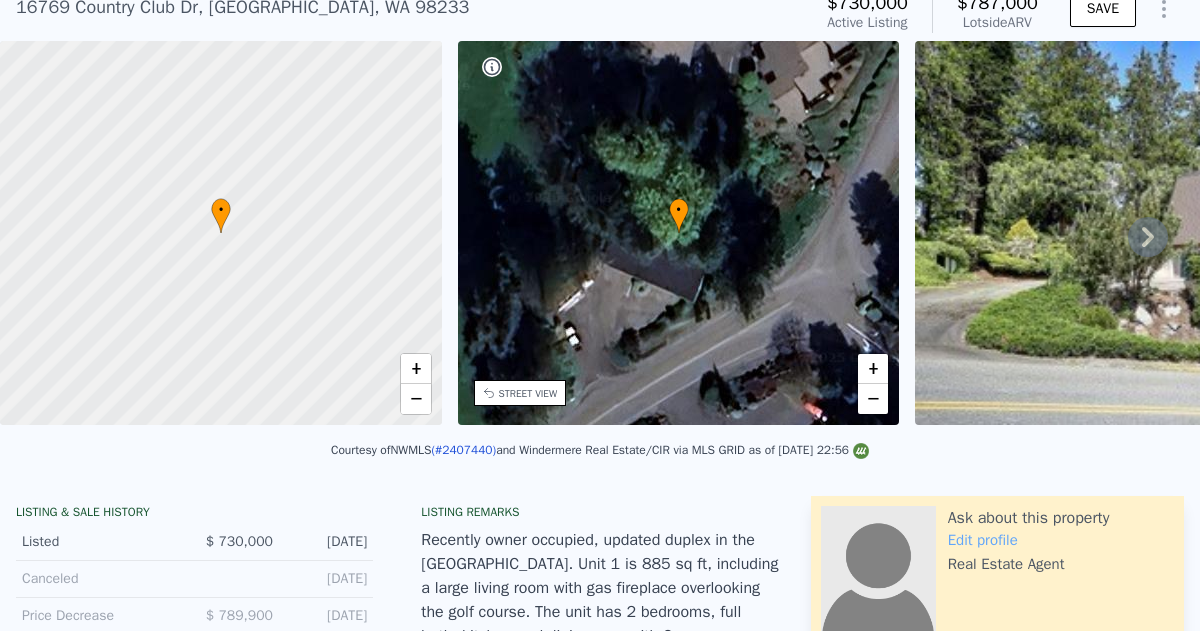scroll, scrollTop: 7, scrollLeft: 0, axis: vertical 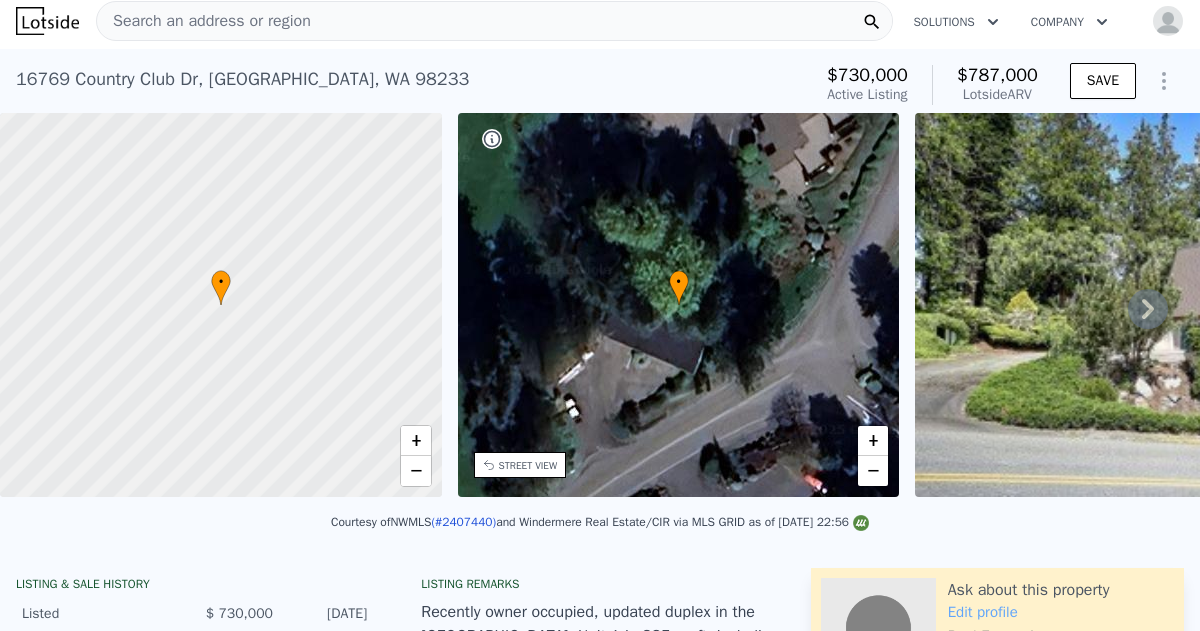click 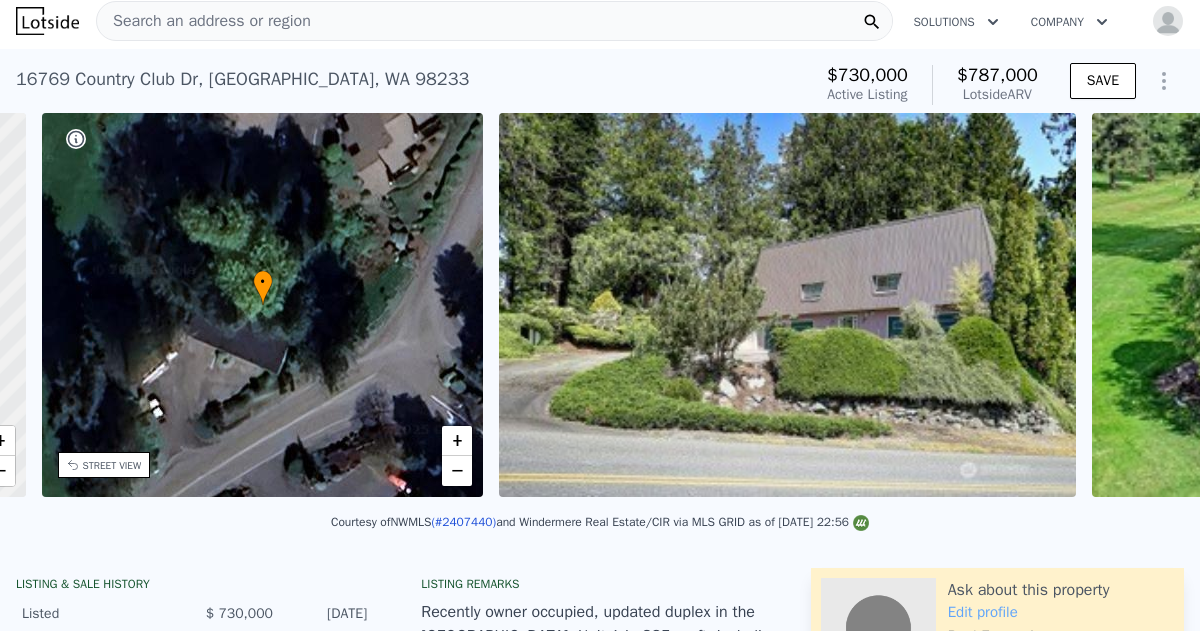 scroll, scrollTop: 0, scrollLeft: 465, axis: horizontal 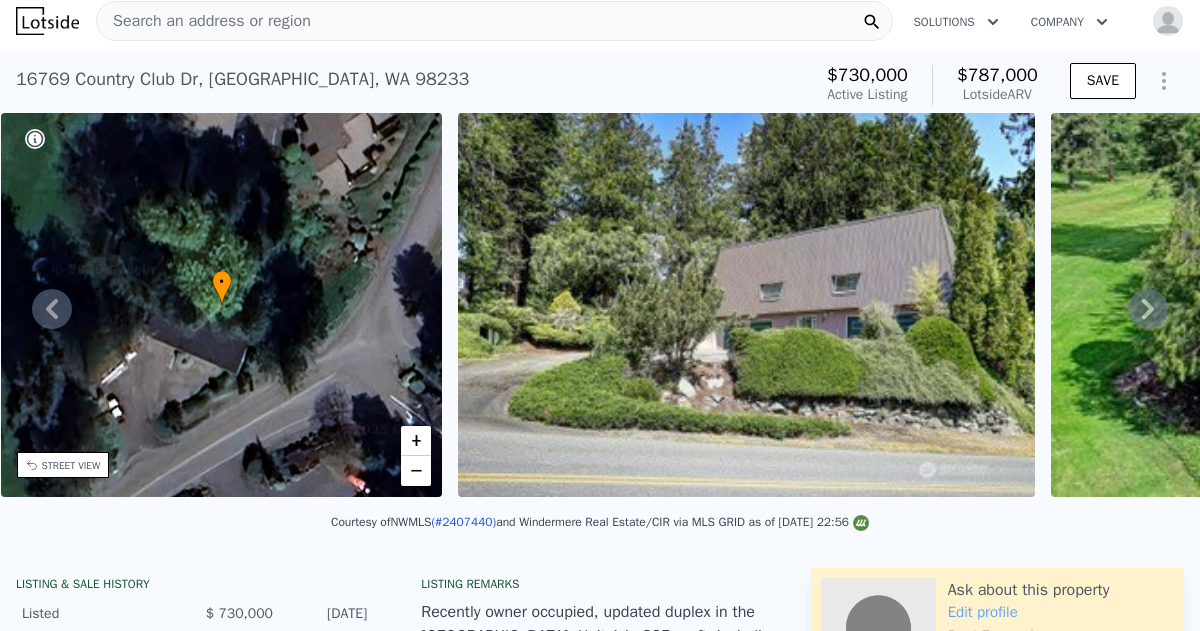 click 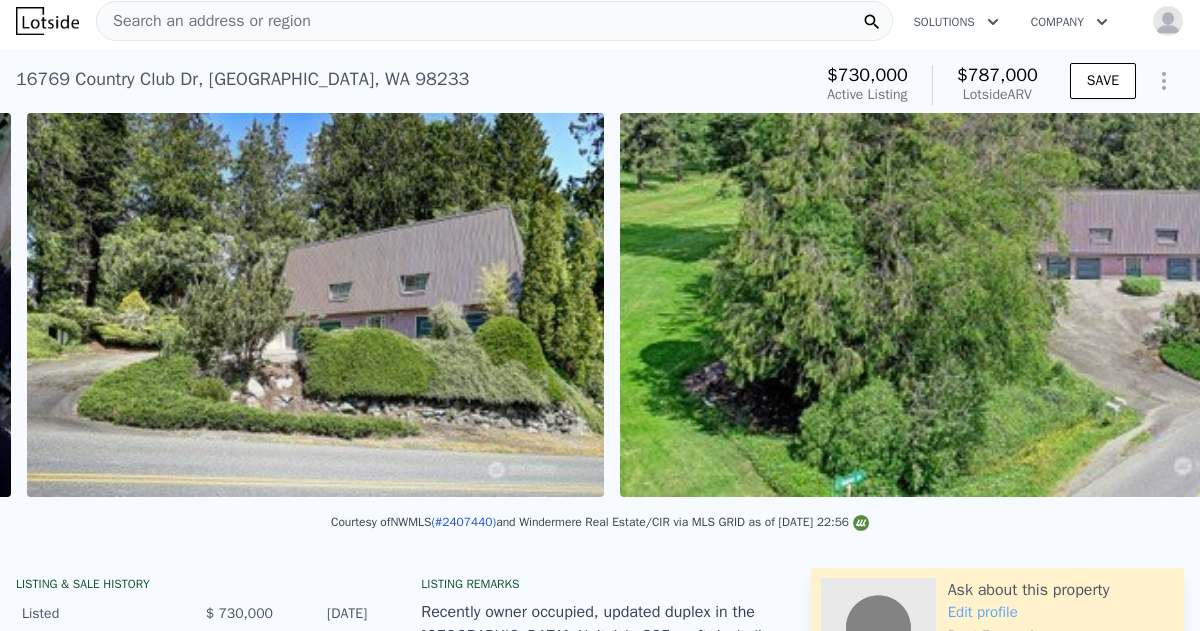 scroll, scrollTop: 0, scrollLeft: 915, axis: horizontal 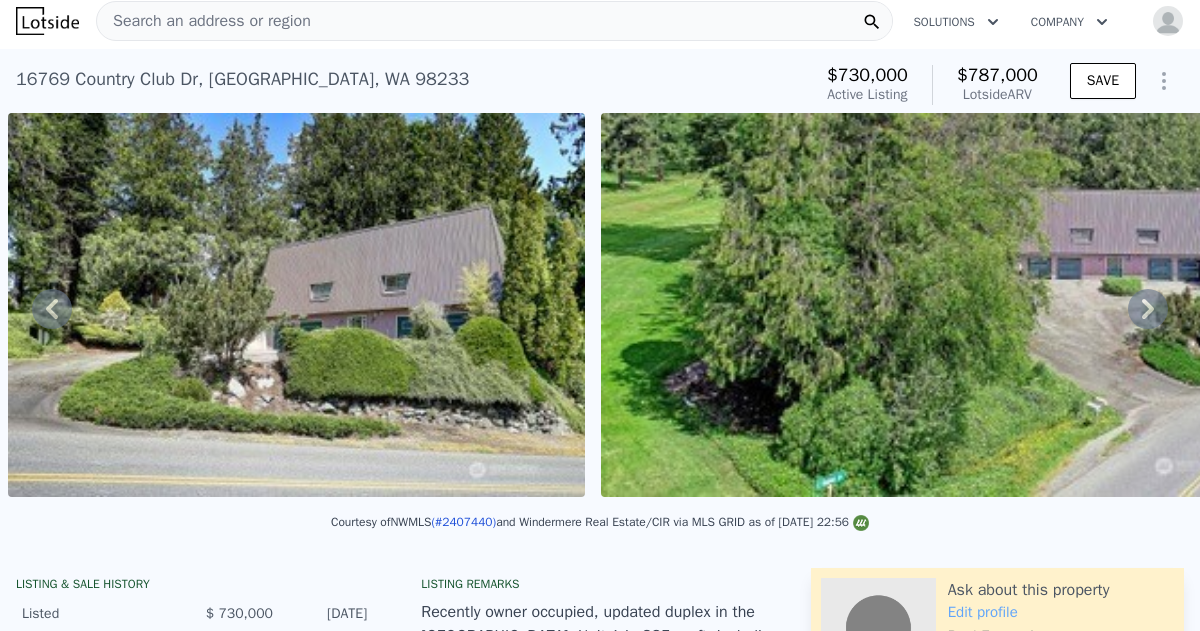 click 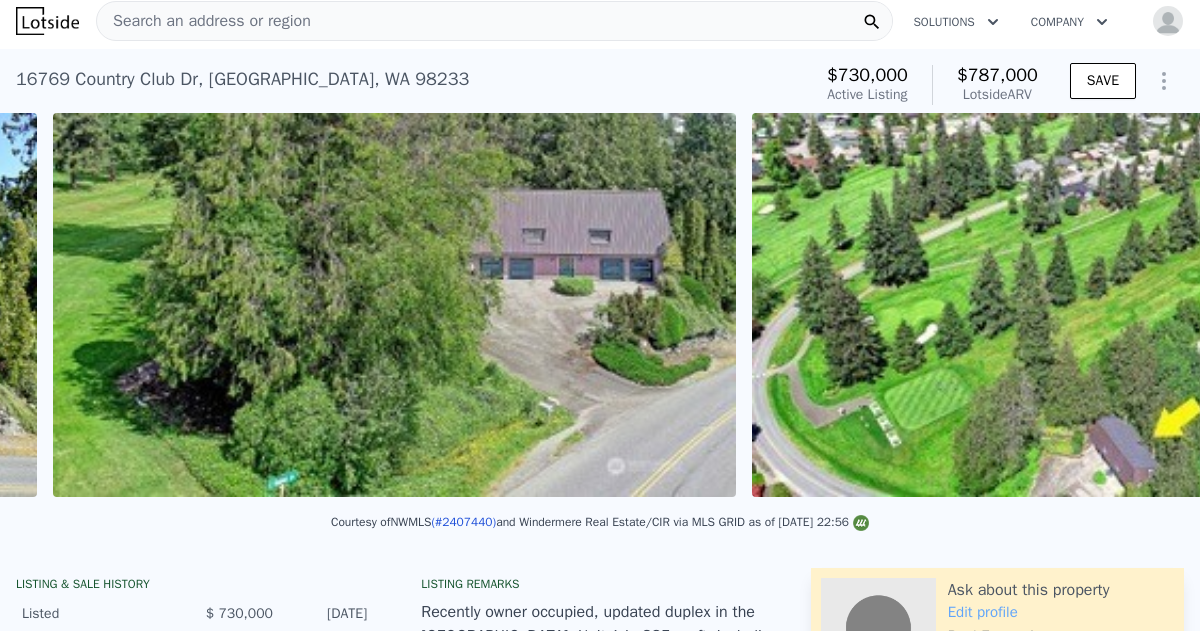 scroll, scrollTop: 0, scrollLeft: 1508, axis: horizontal 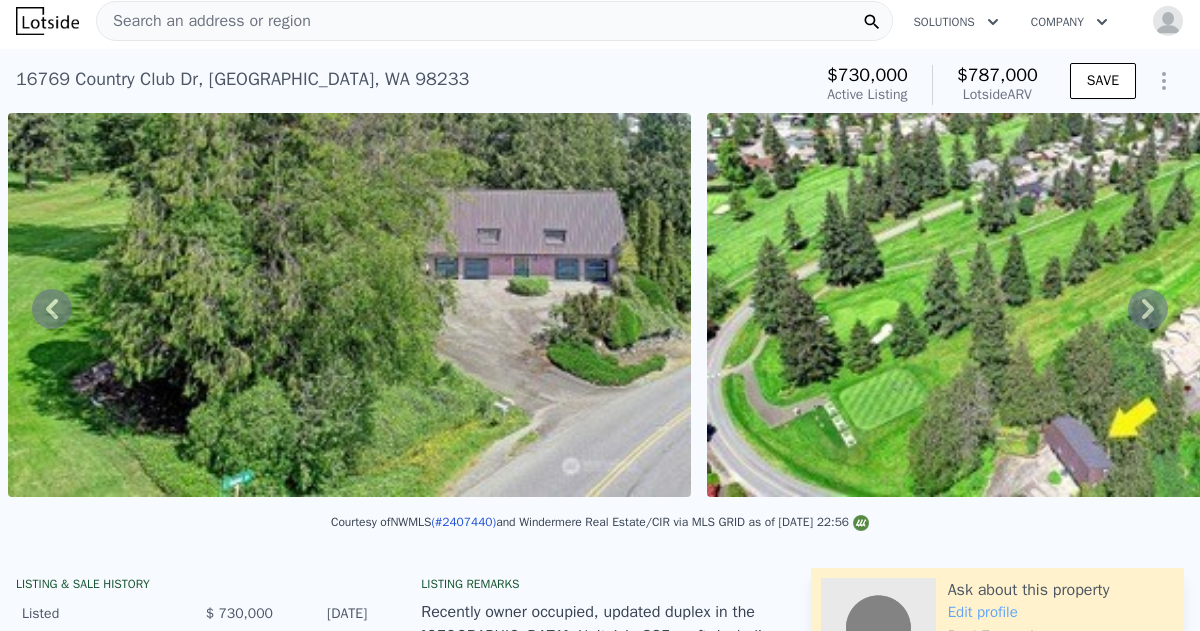 click 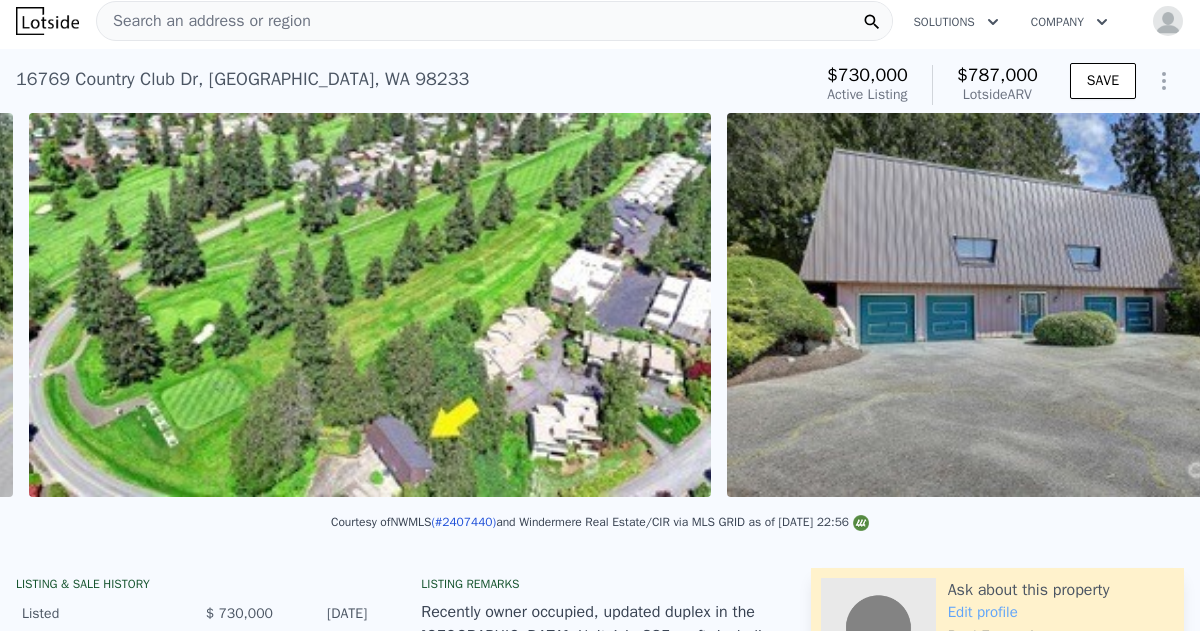 scroll, scrollTop: 0, scrollLeft: 2207, axis: horizontal 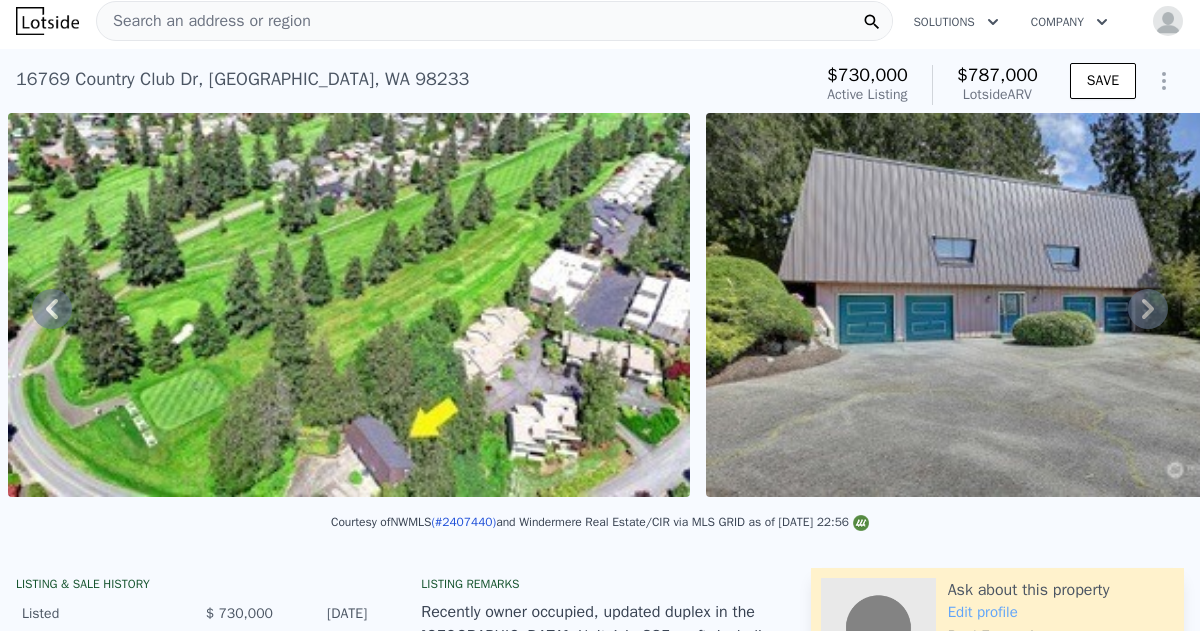 click 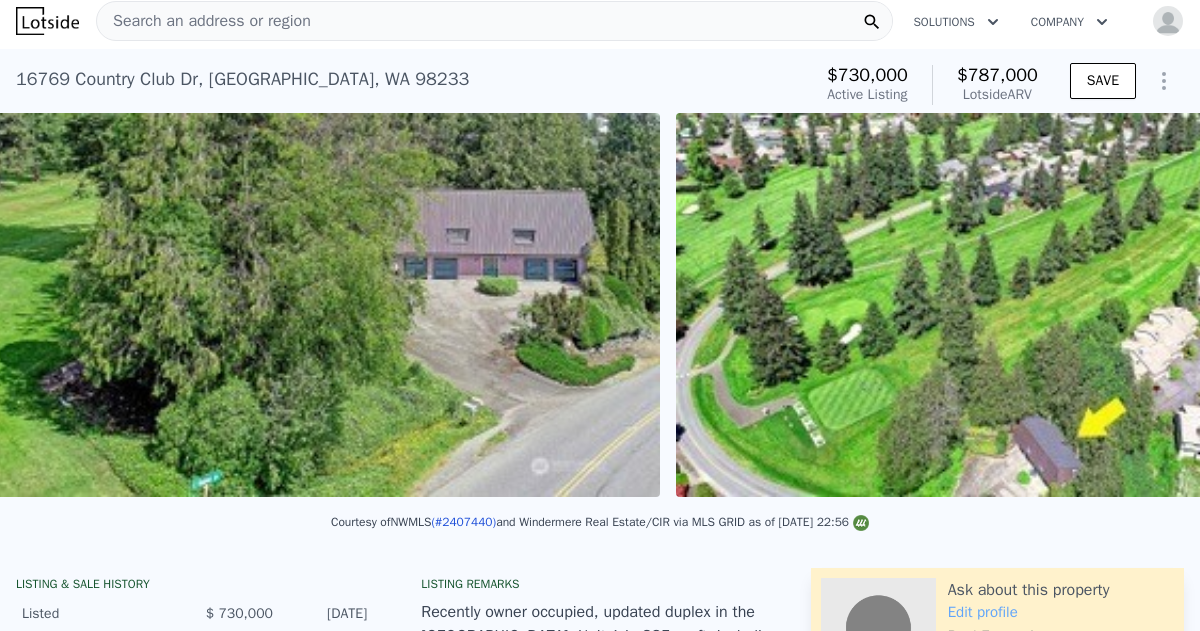 scroll, scrollTop: 0, scrollLeft: 1508, axis: horizontal 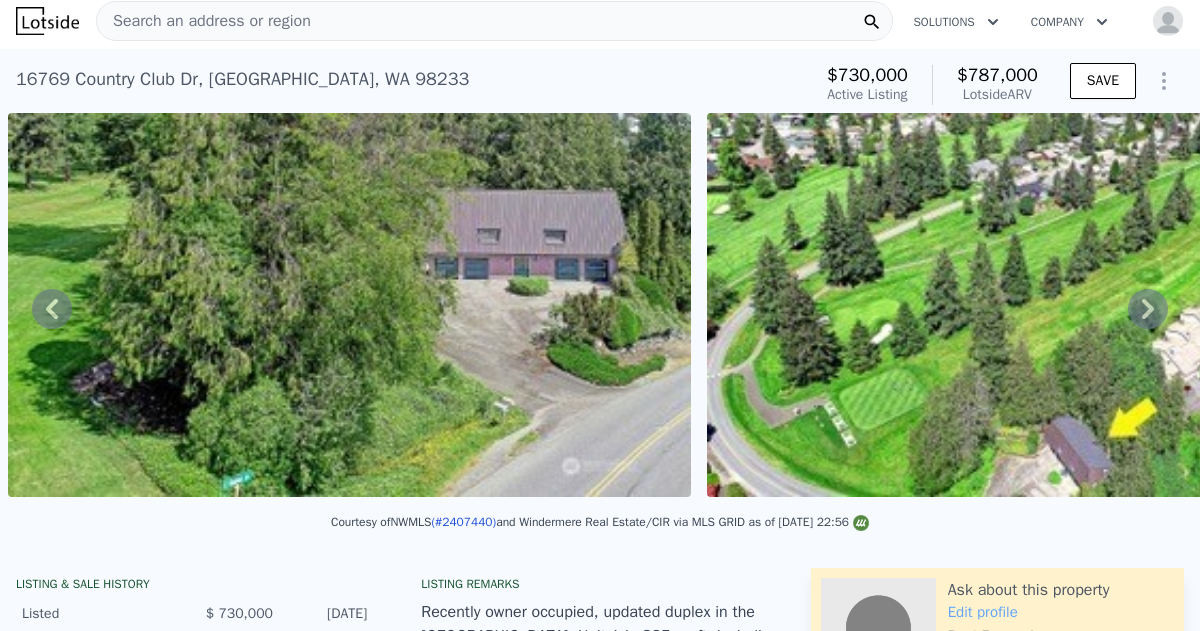 click 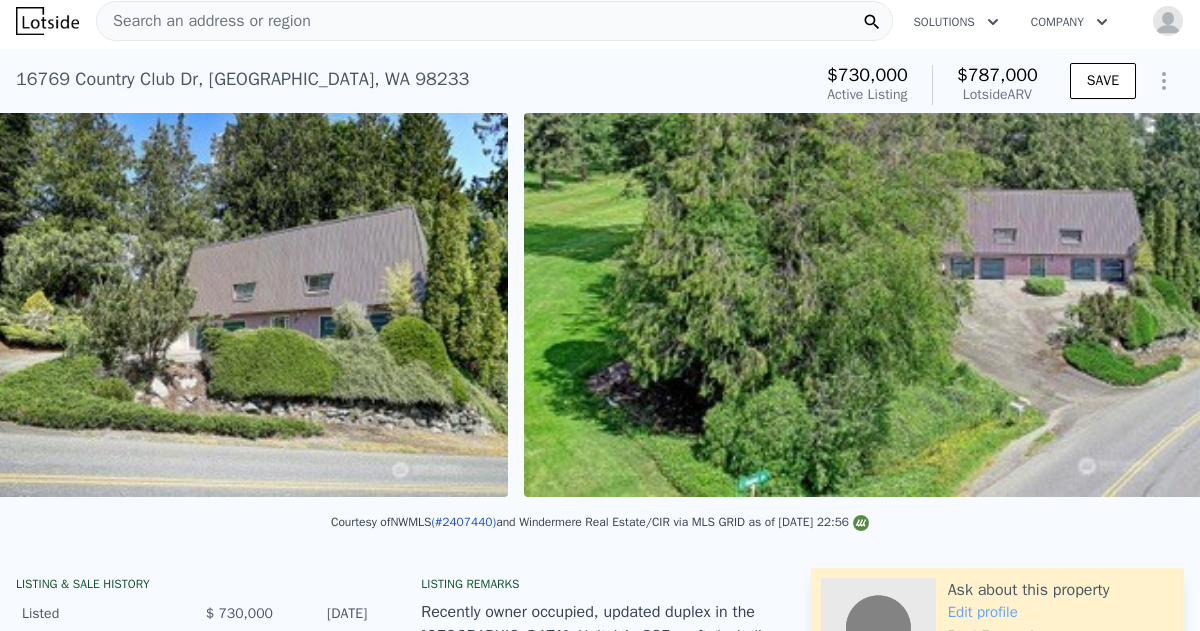 scroll, scrollTop: 0, scrollLeft: 915, axis: horizontal 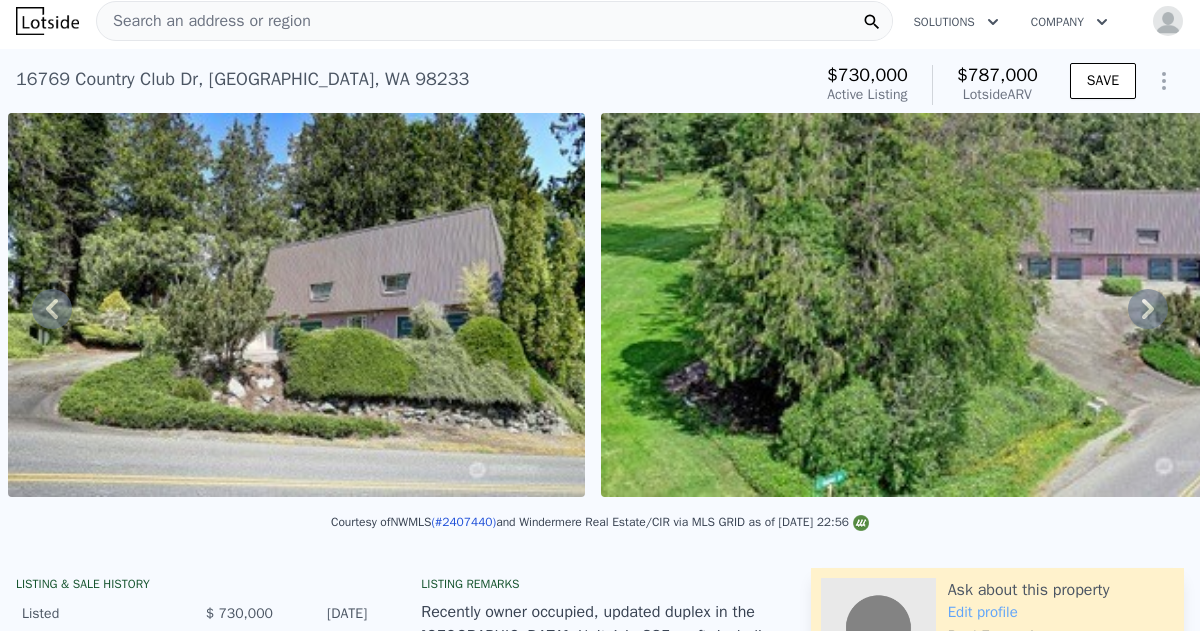 click 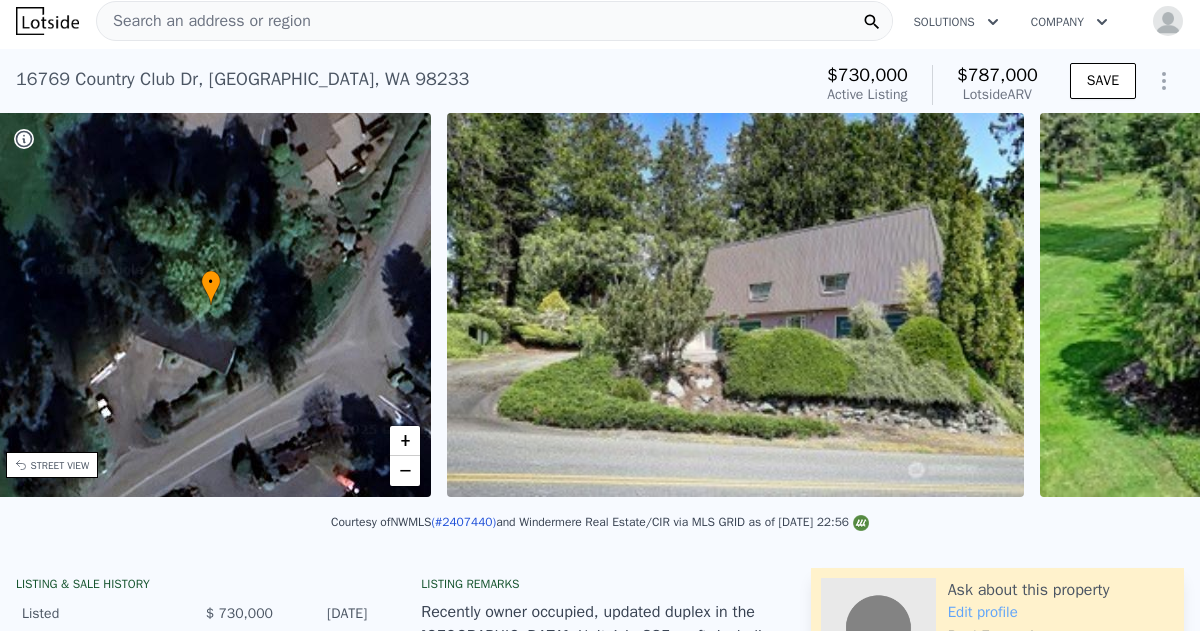 scroll, scrollTop: 0, scrollLeft: 465, axis: horizontal 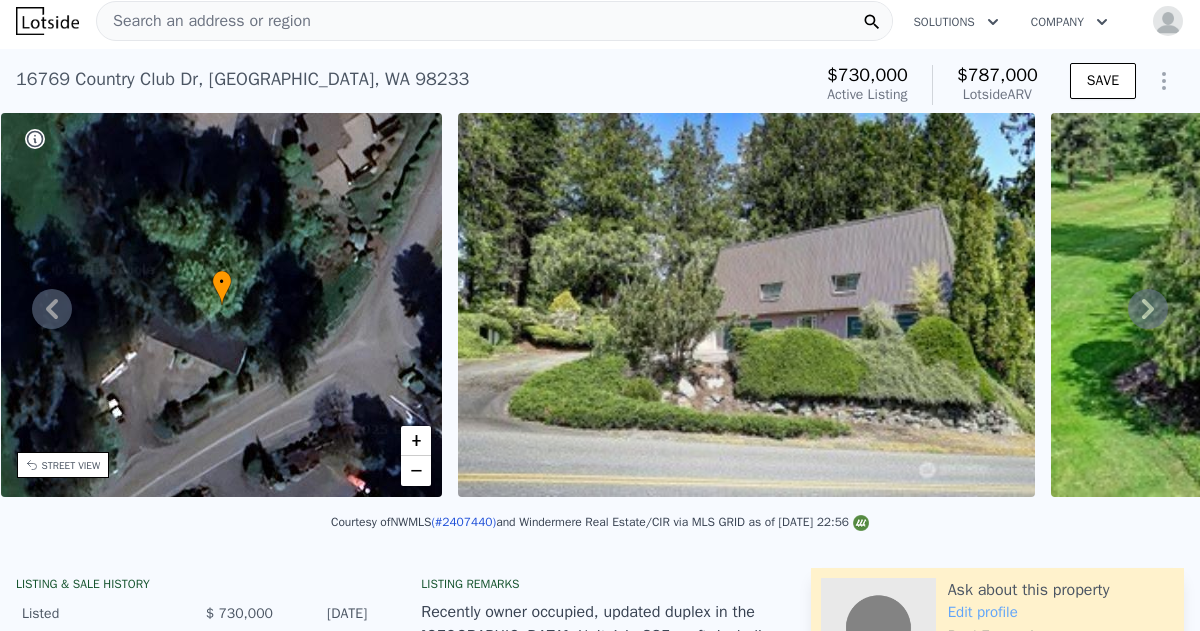 click 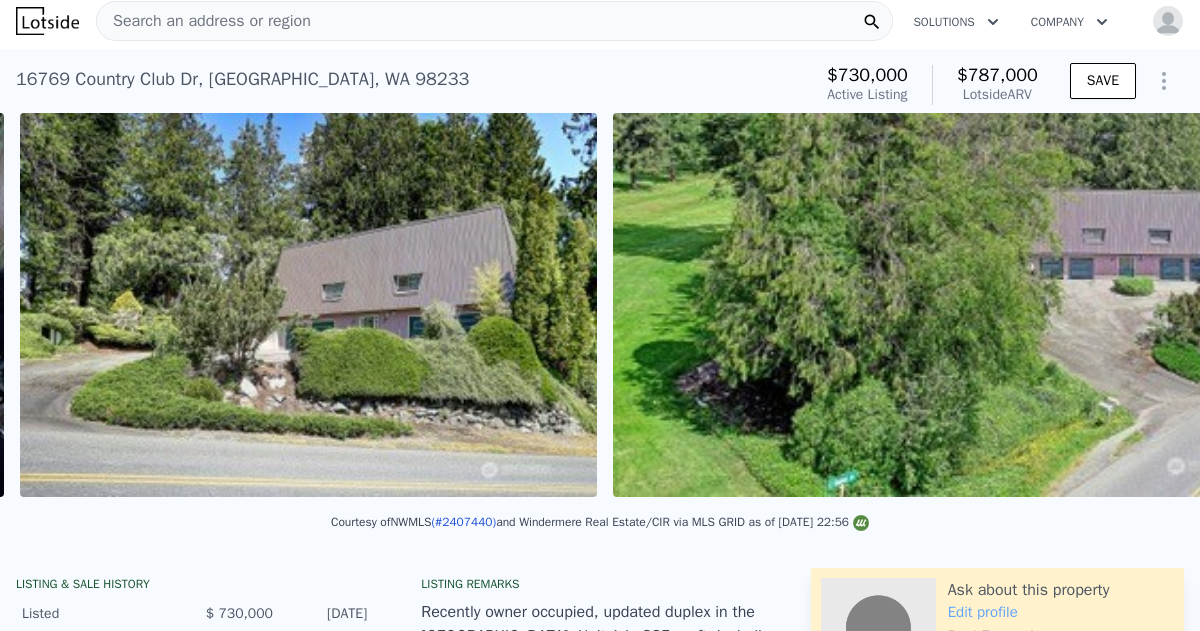 scroll, scrollTop: 0, scrollLeft: 915, axis: horizontal 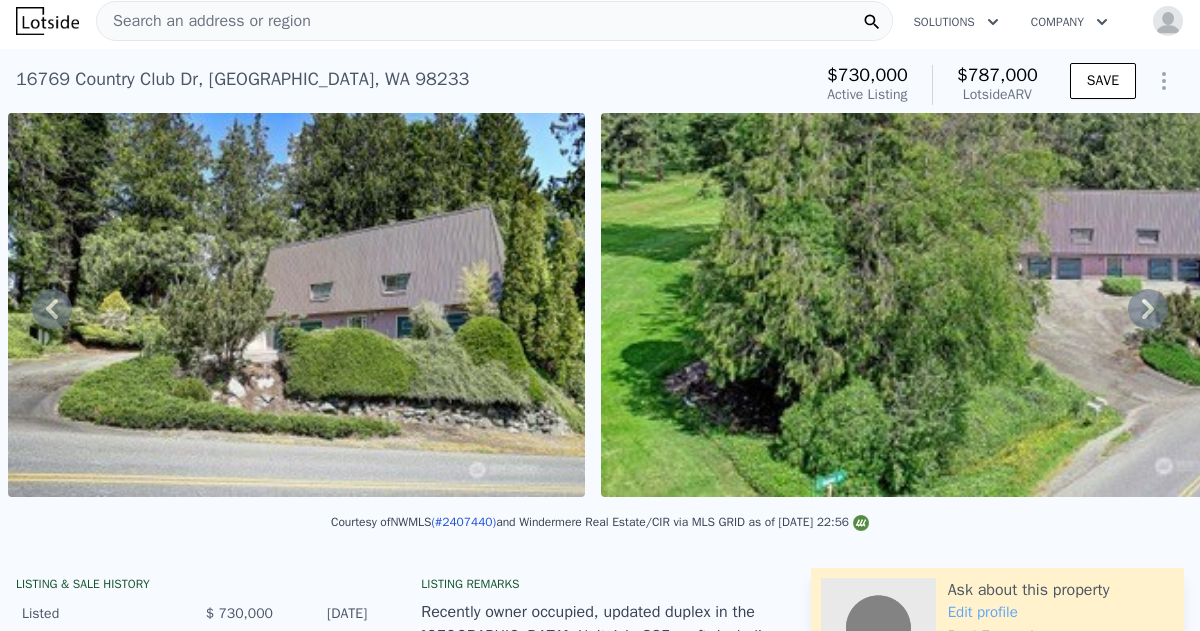click 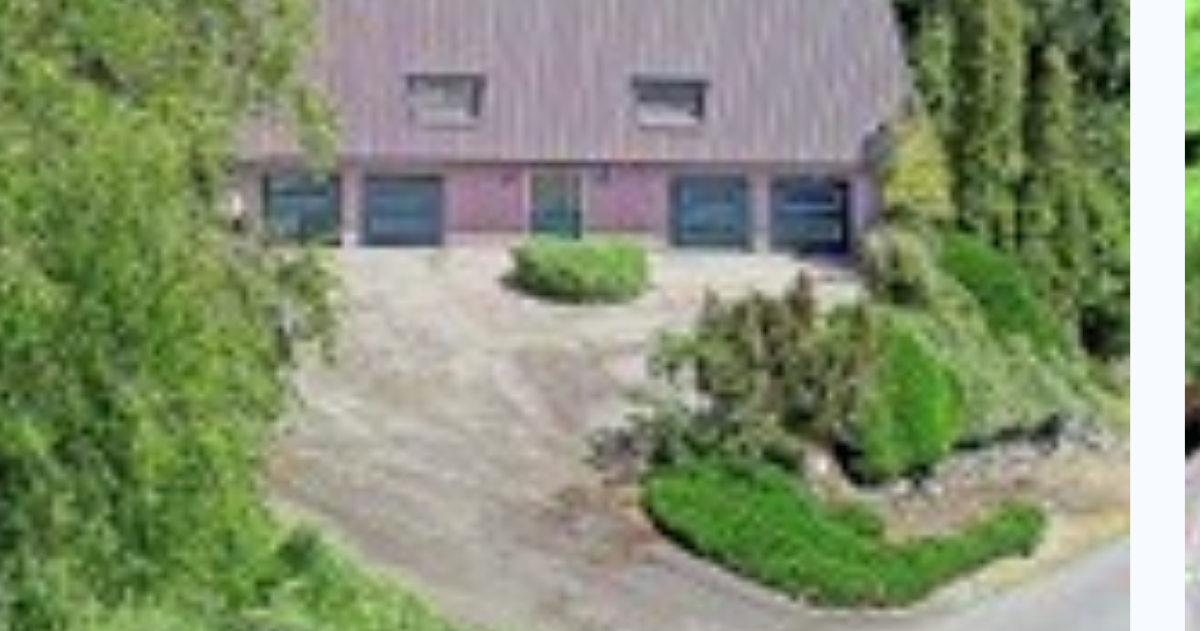 scroll, scrollTop: 0, scrollLeft: 1516, axis: horizontal 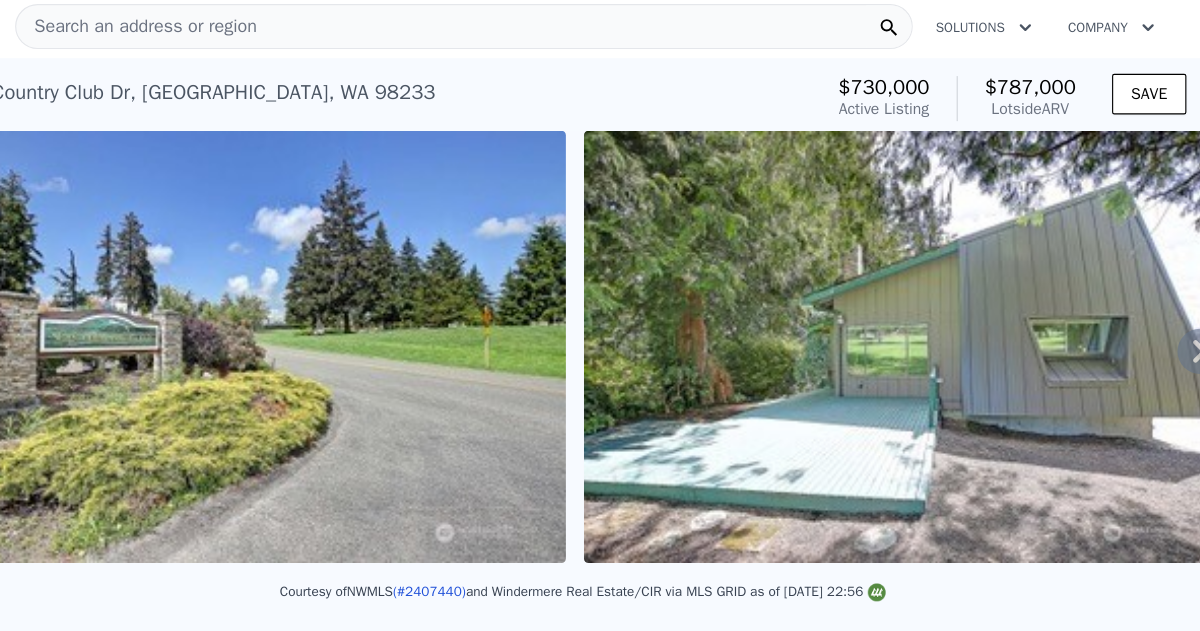 click 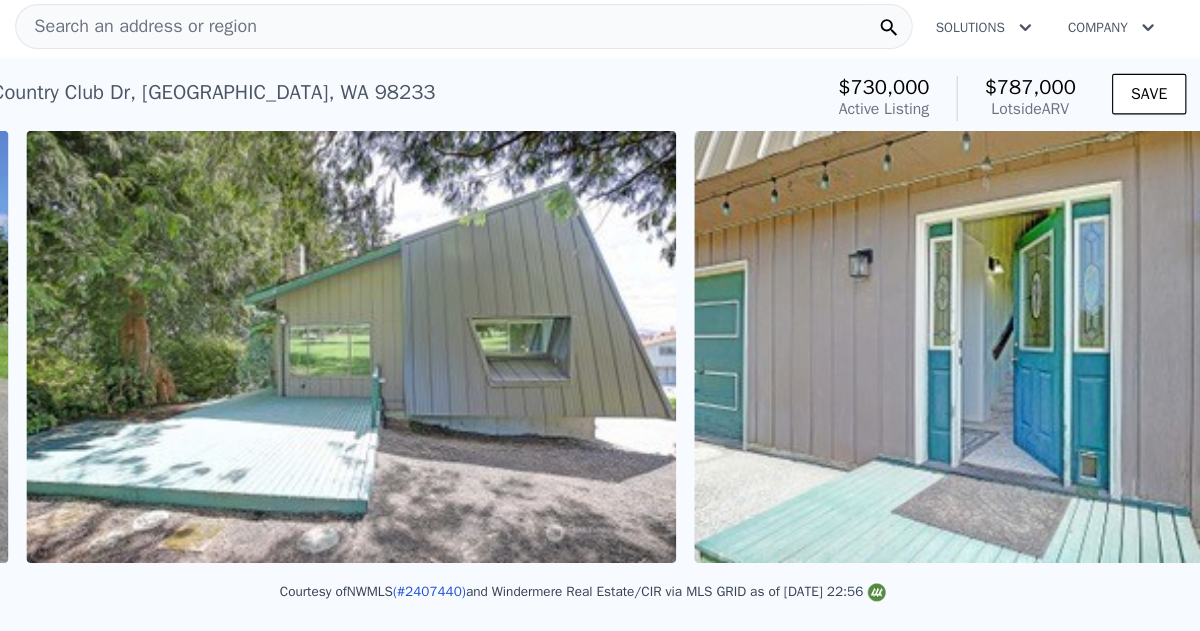scroll, scrollTop: 0, scrollLeft: 4091, axis: horizontal 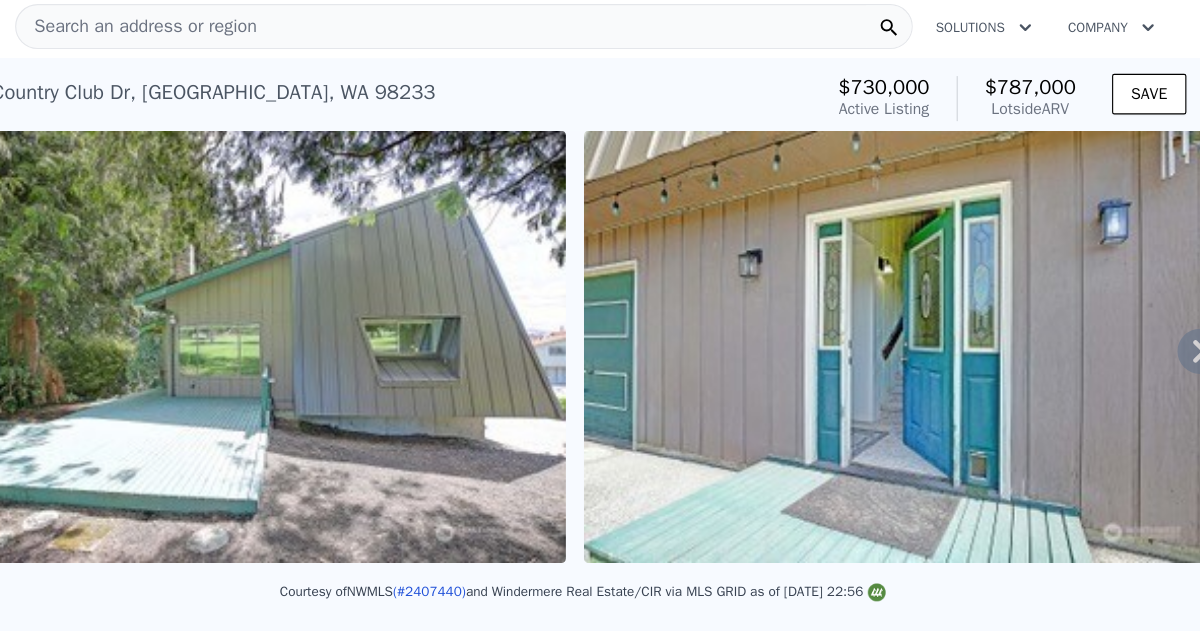 click 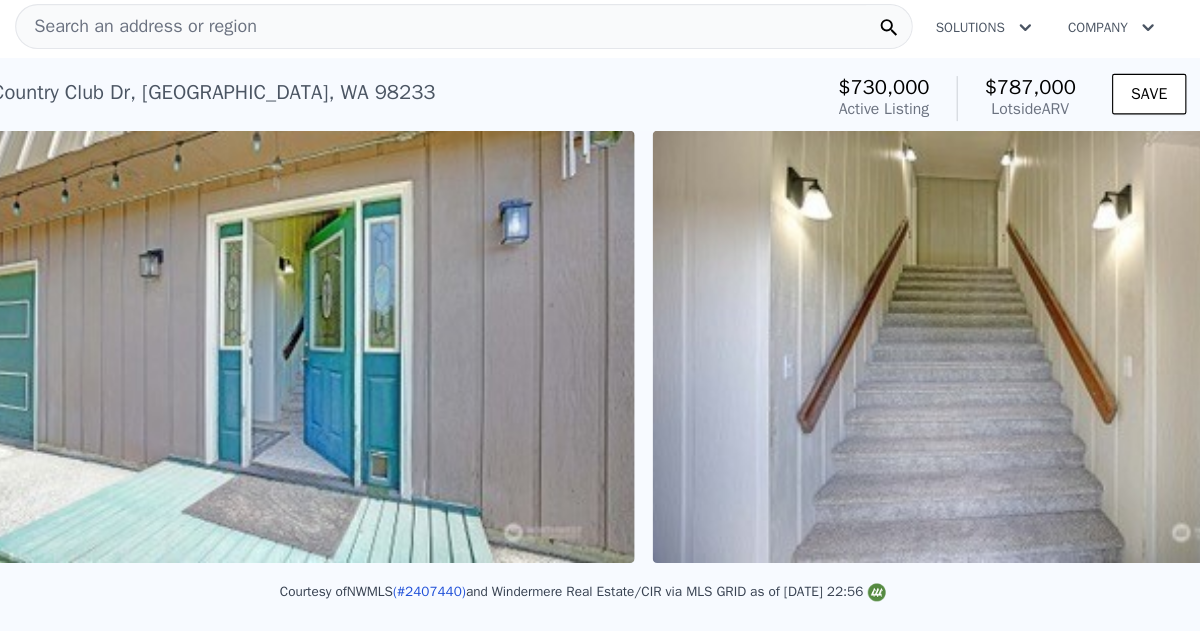 scroll, scrollTop: 0, scrollLeft: 4684, axis: horizontal 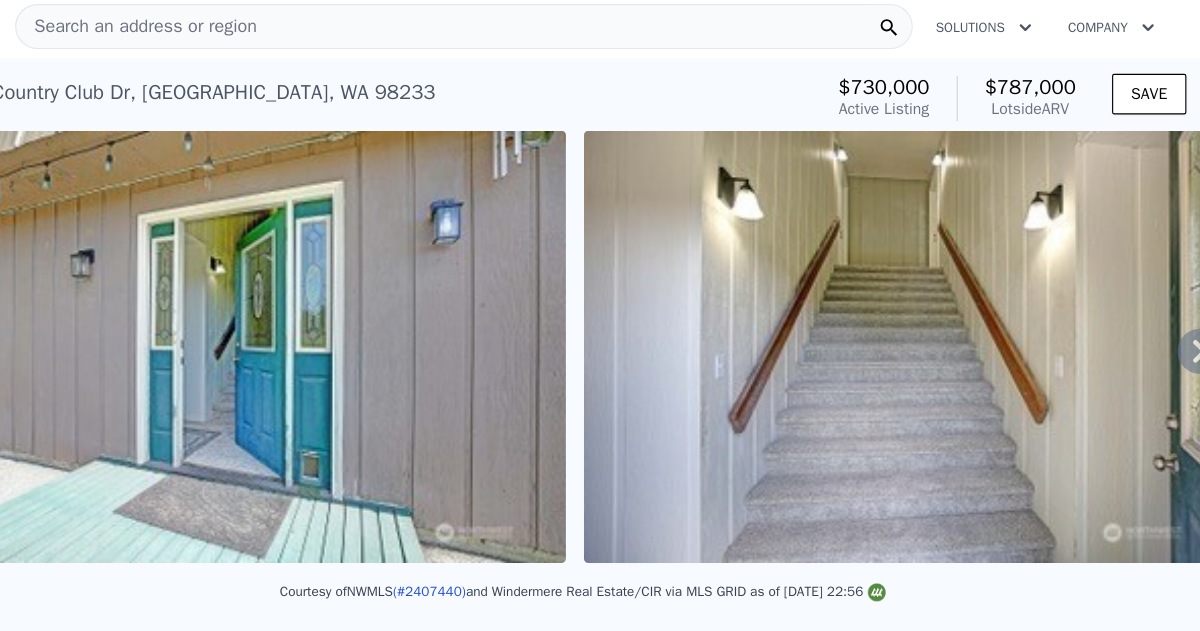 click 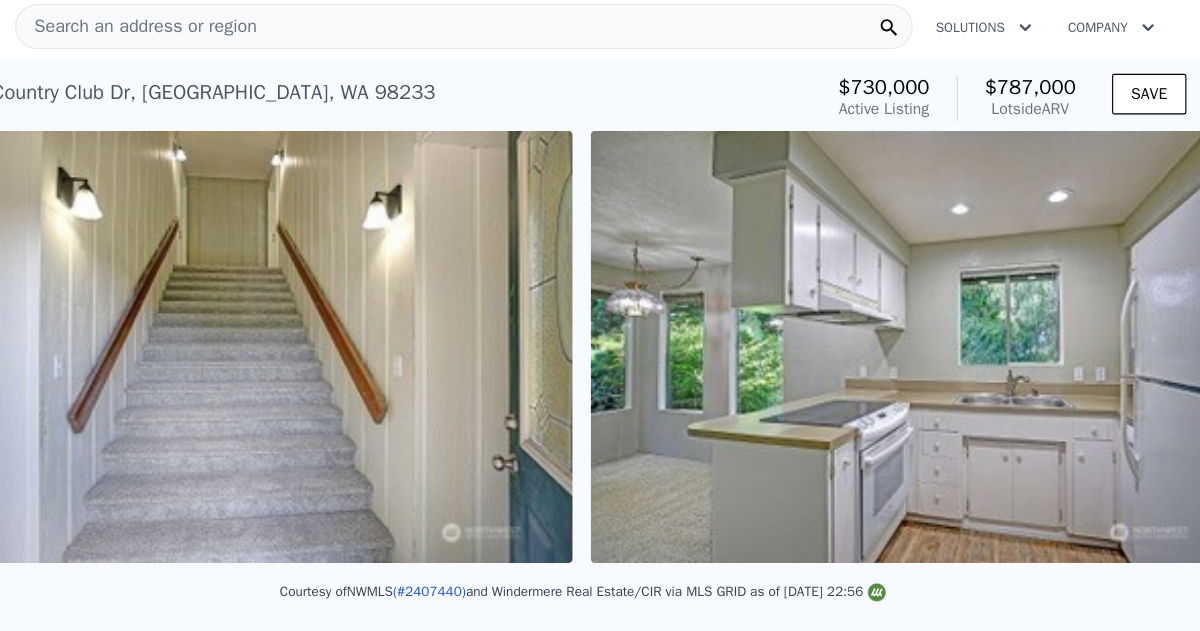 scroll, scrollTop: 0, scrollLeft: 5277, axis: horizontal 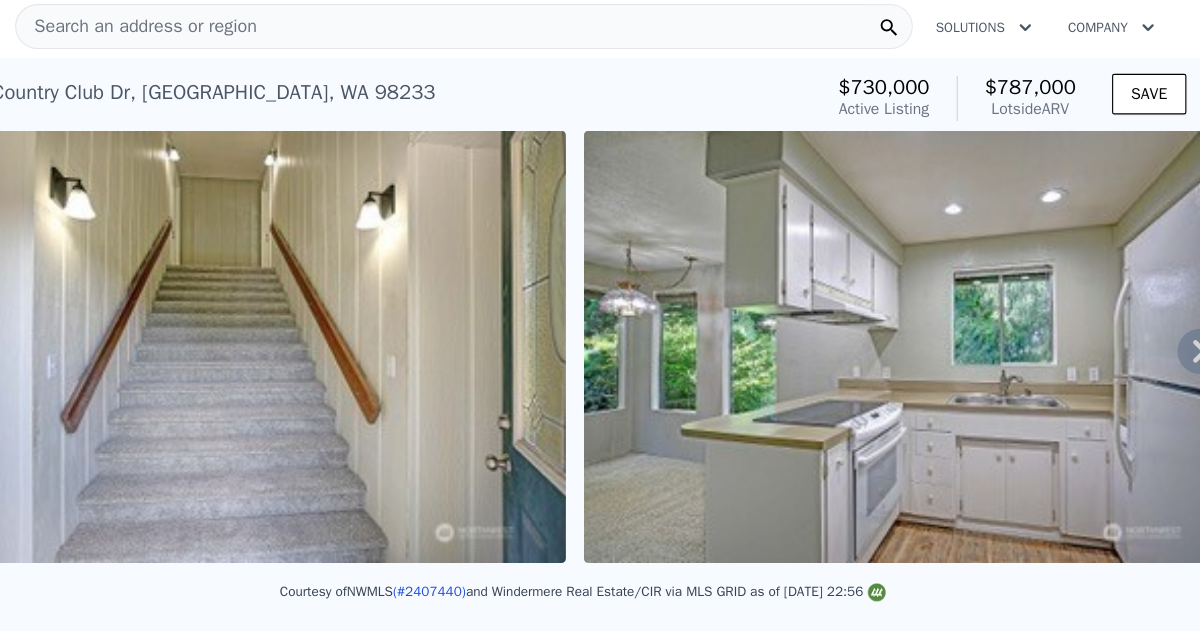 click 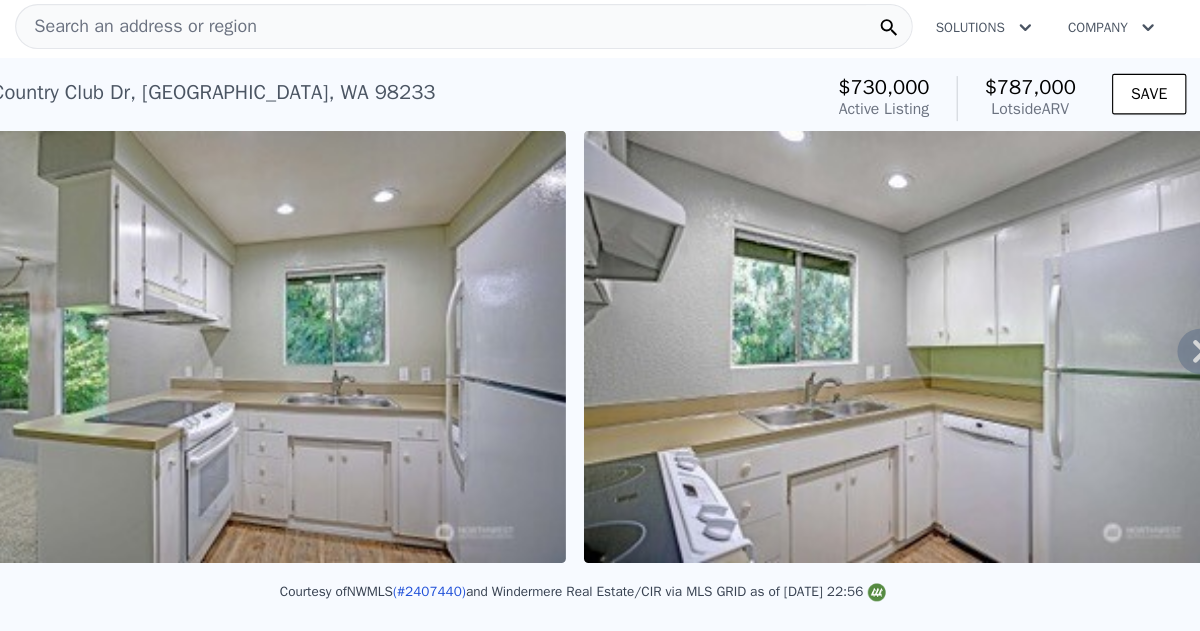 click 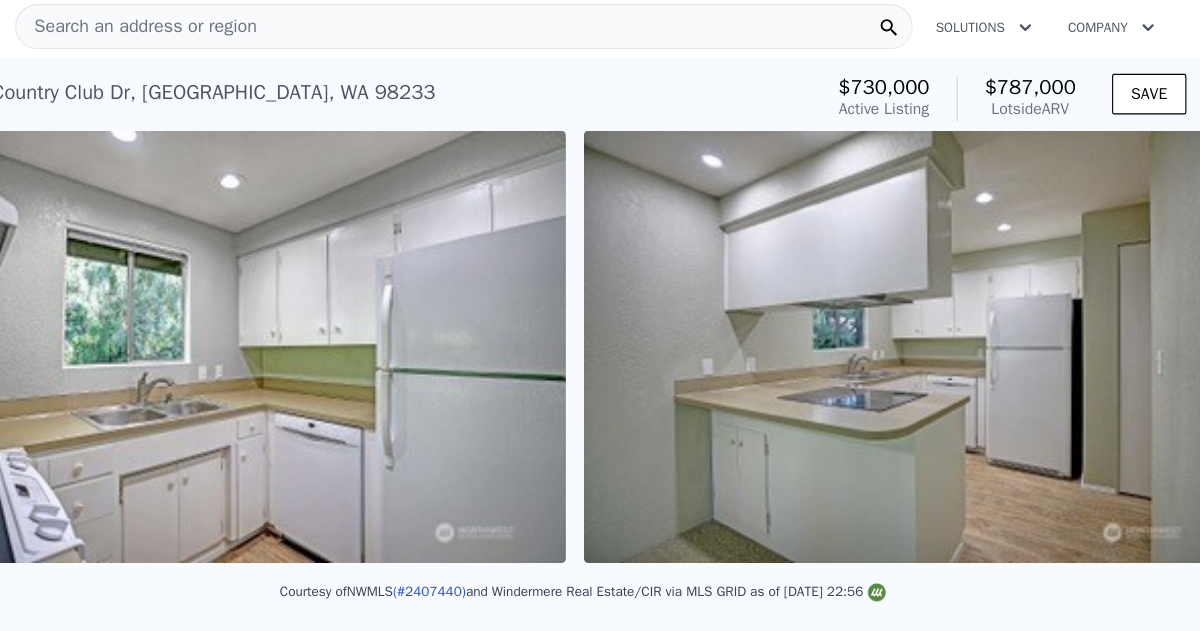 scroll, scrollTop: 0, scrollLeft: 6462, axis: horizontal 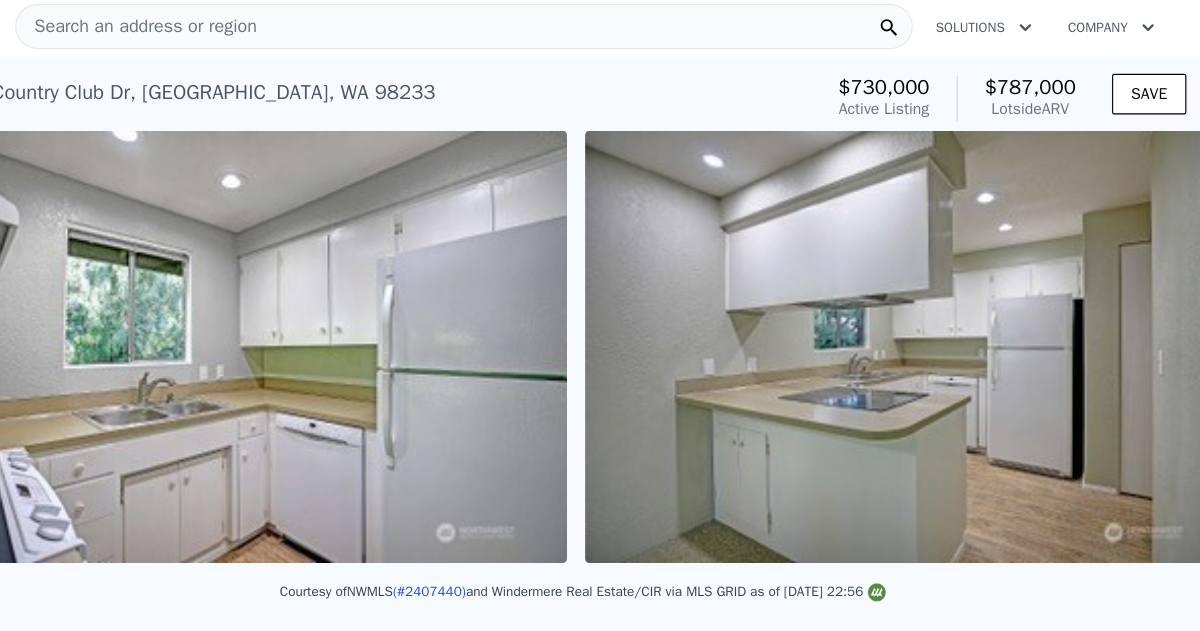 click at bounding box center (890, 308) 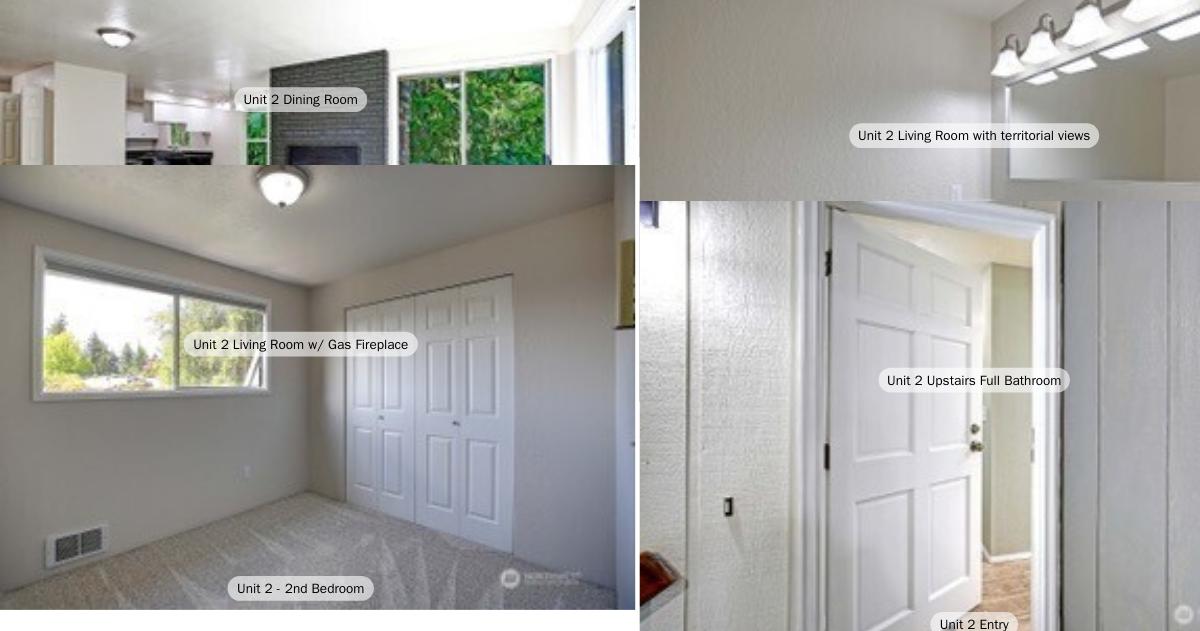 scroll, scrollTop: 3820, scrollLeft: 0, axis: vertical 